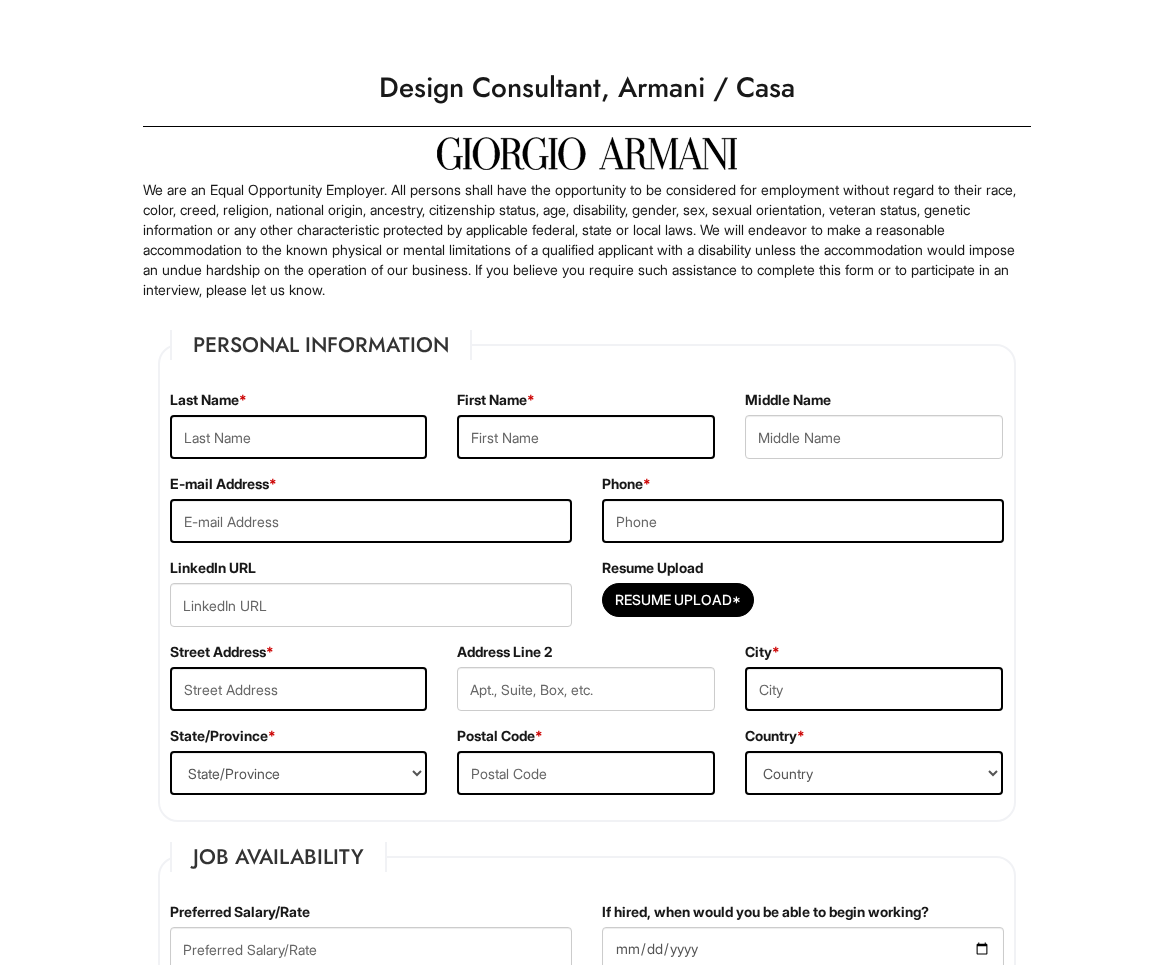 scroll, scrollTop: 0, scrollLeft: 0, axis: both 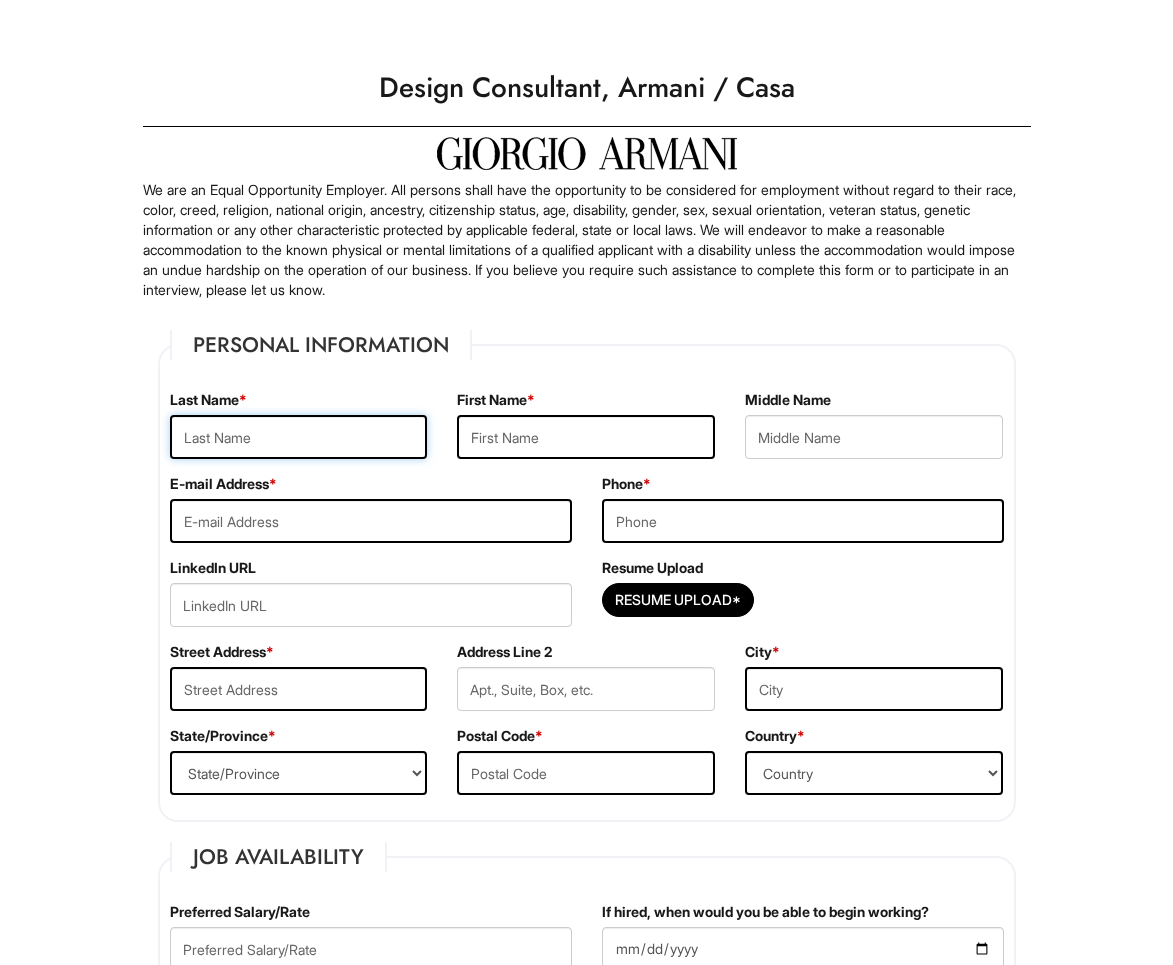 click at bounding box center [299, 437] 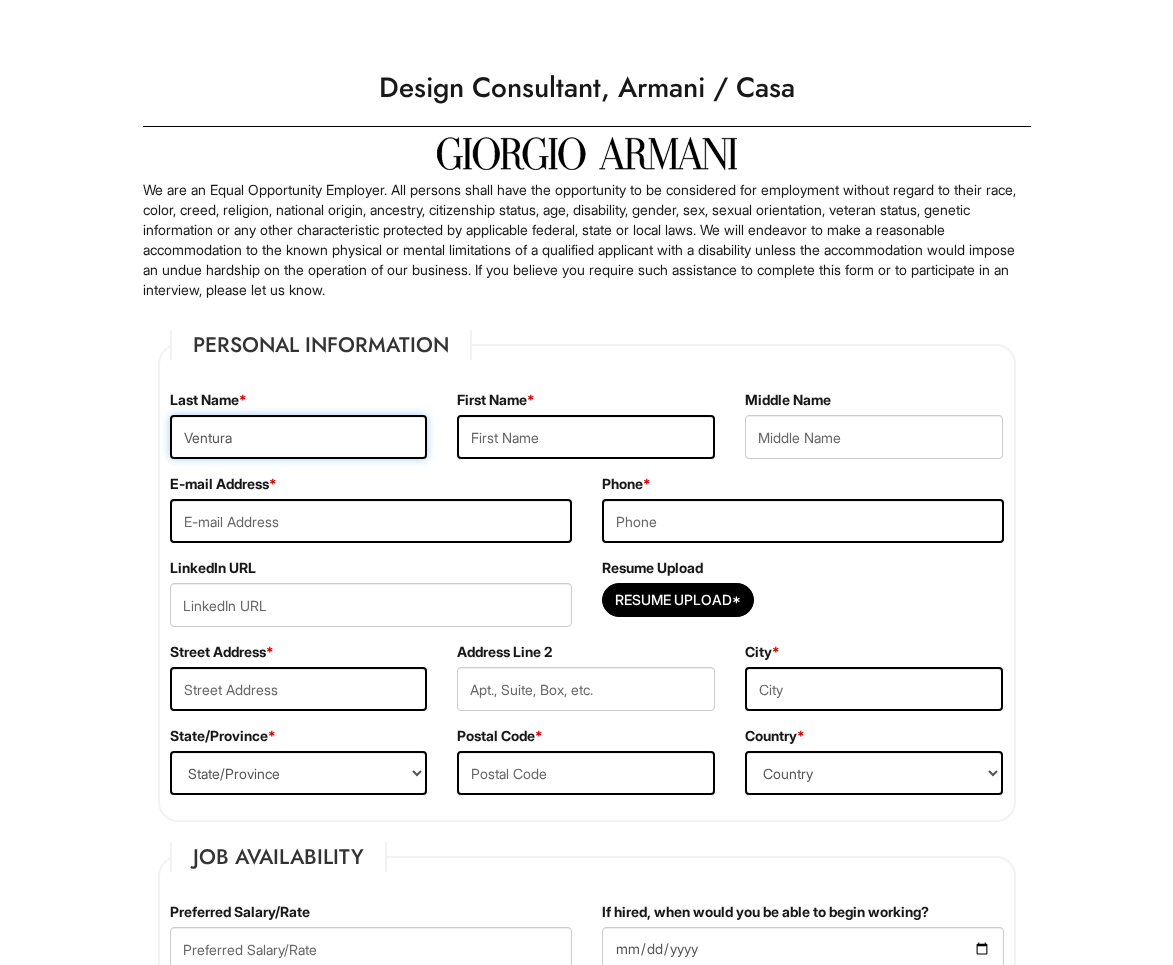 type on "Ventura" 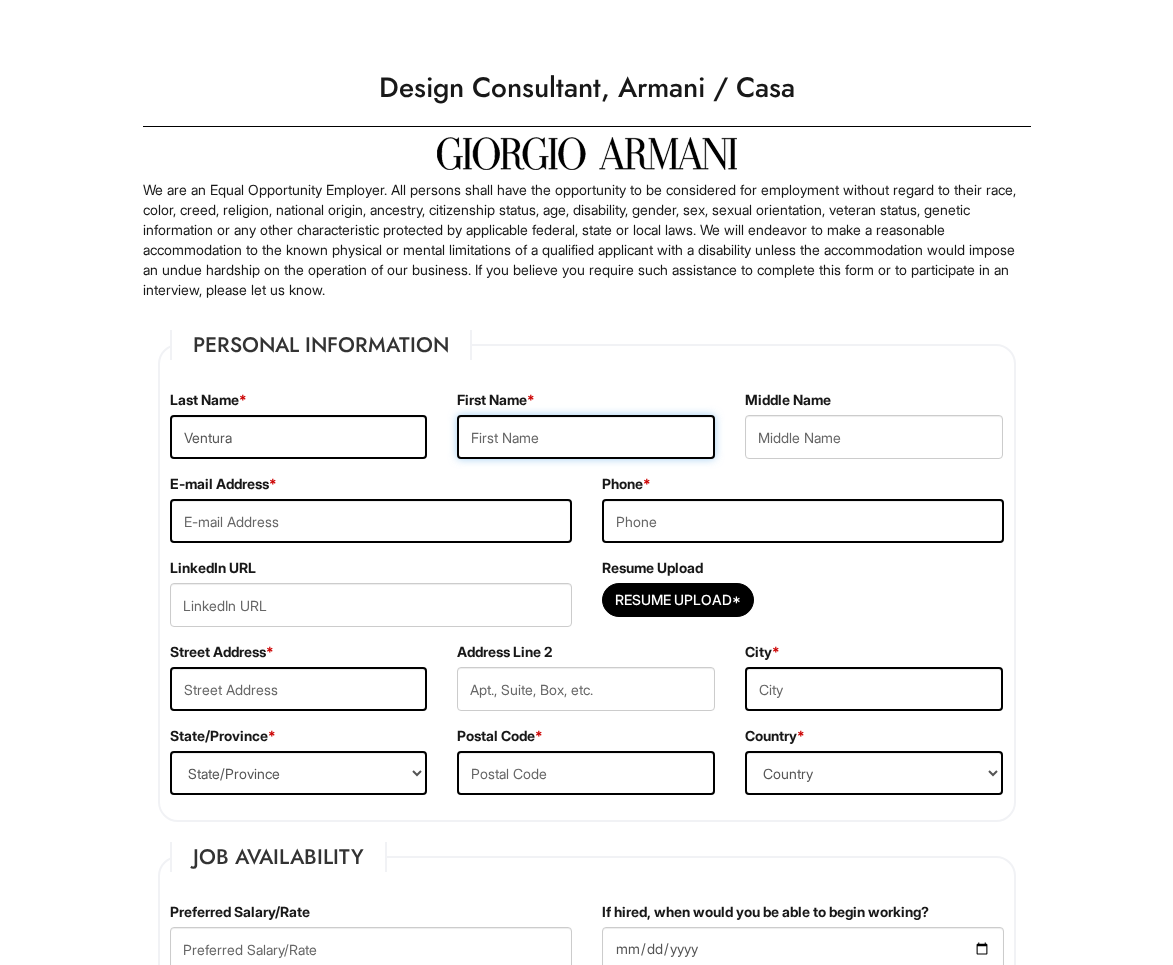 click at bounding box center (586, 437) 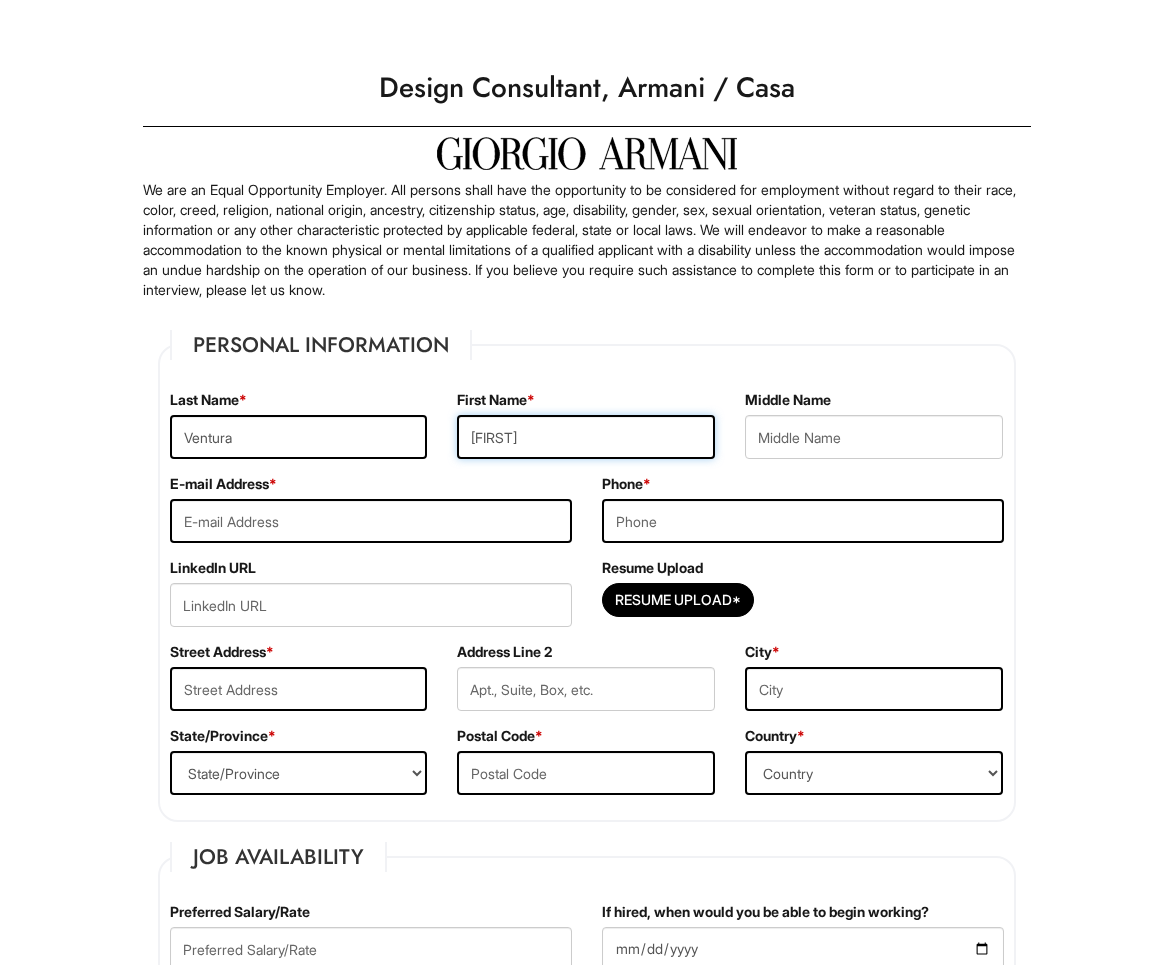 type on "[FIRST]" 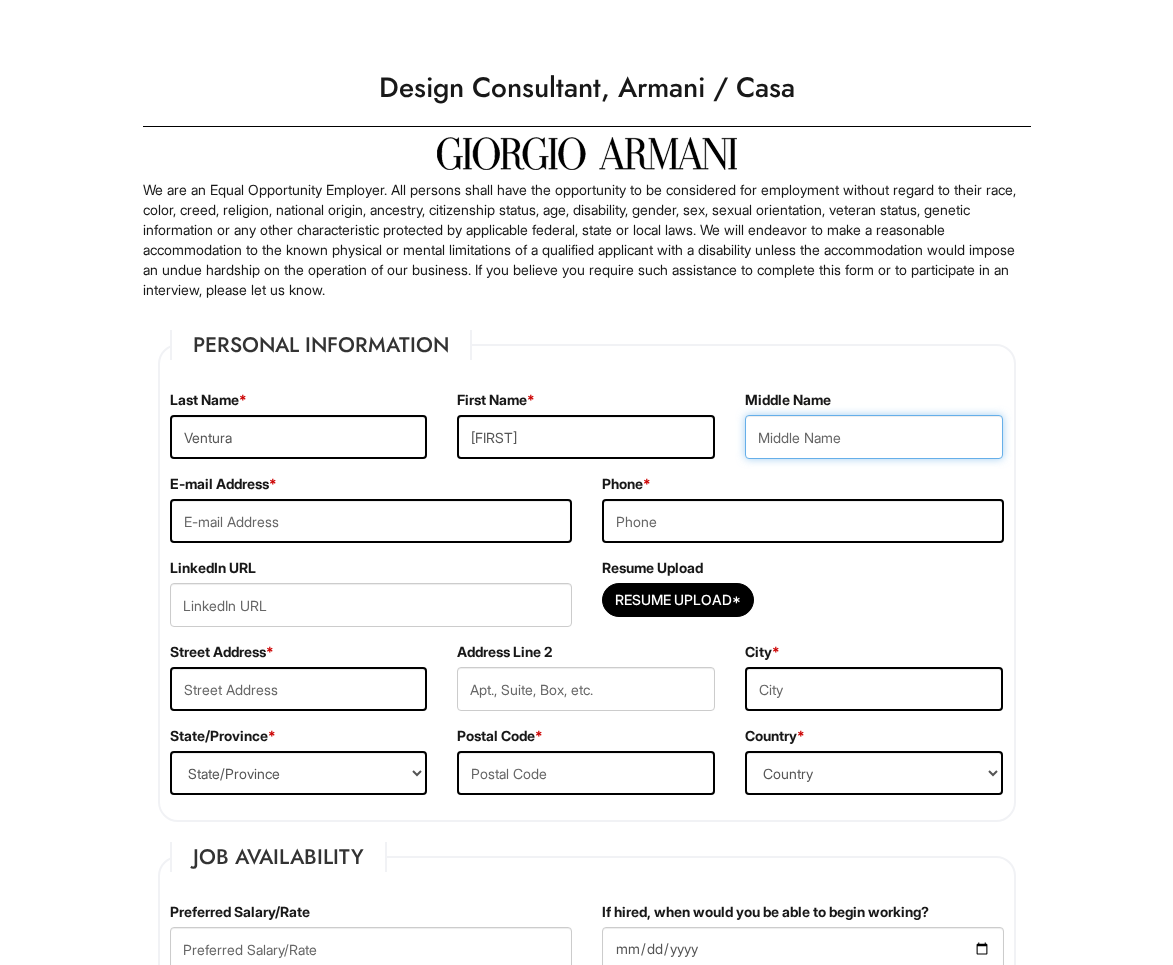 click at bounding box center (874, 437) 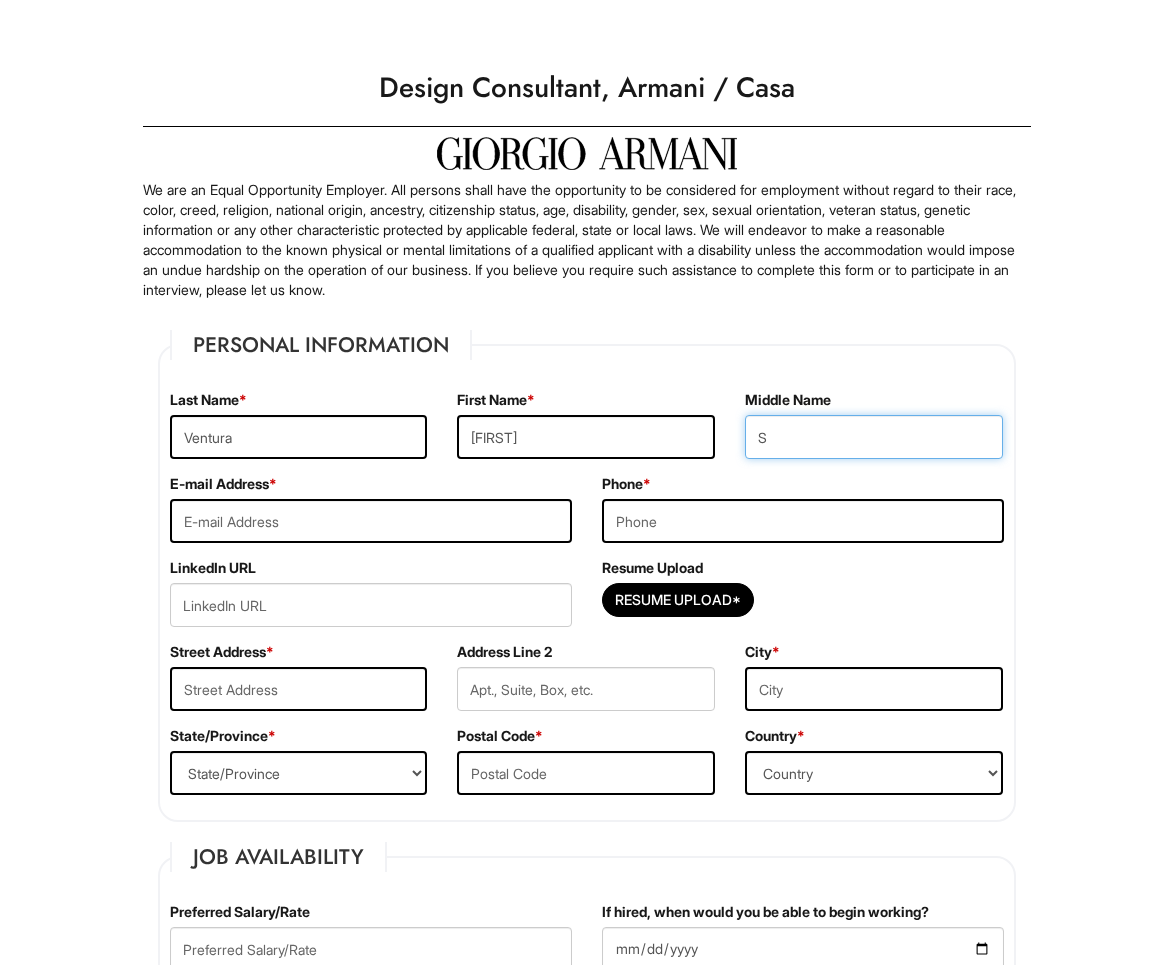 type on "S" 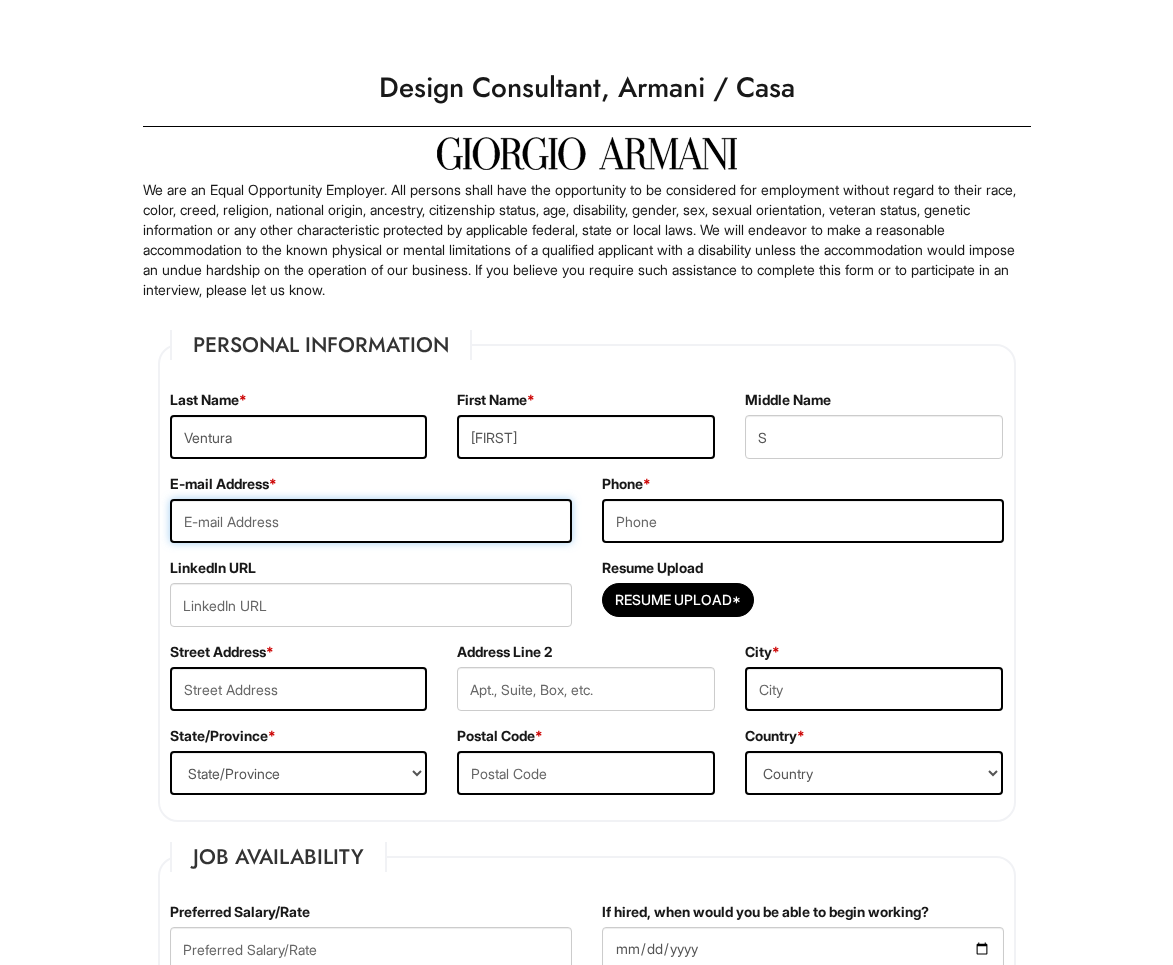 click at bounding box center [371, 521] 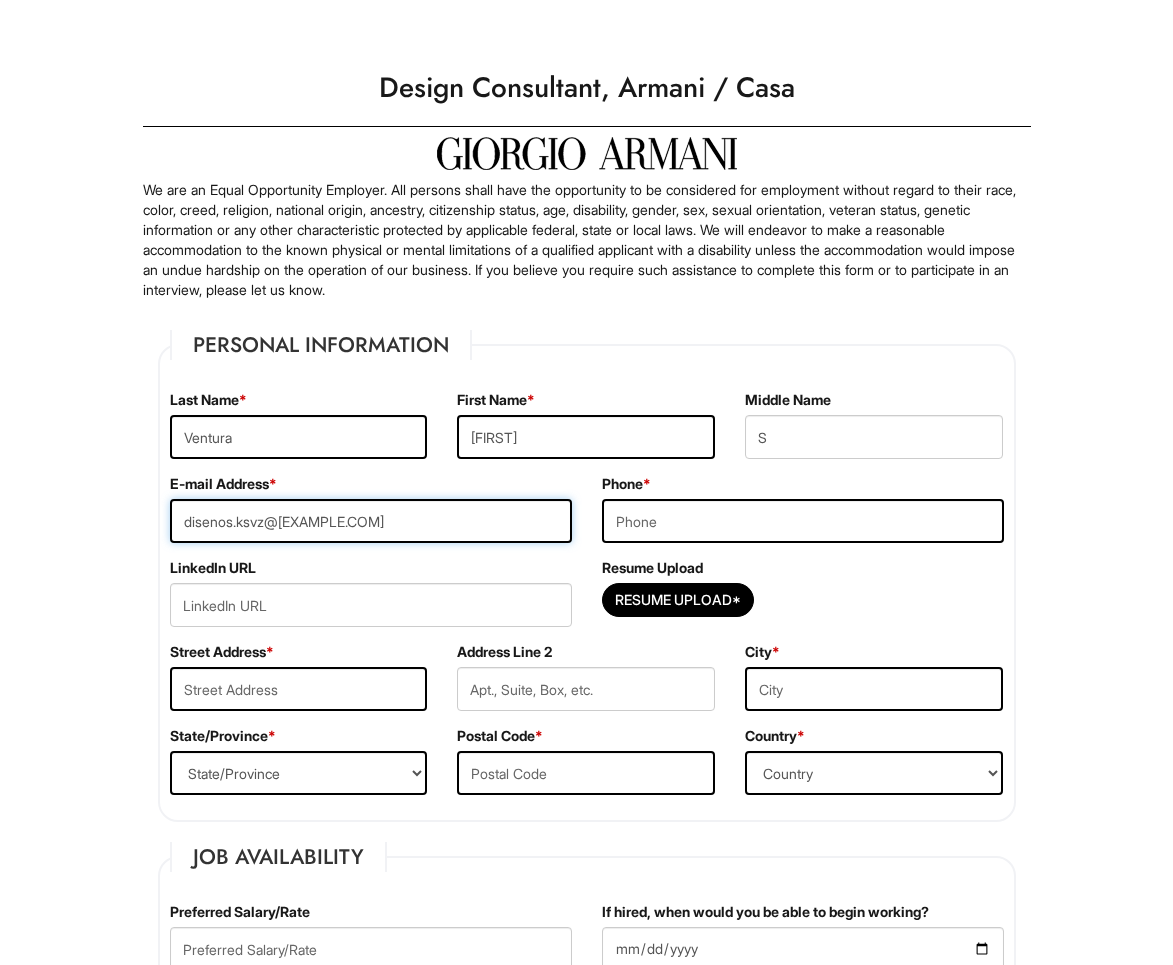 type on "disenos.ksvz@[EXAMPLE.COM]" 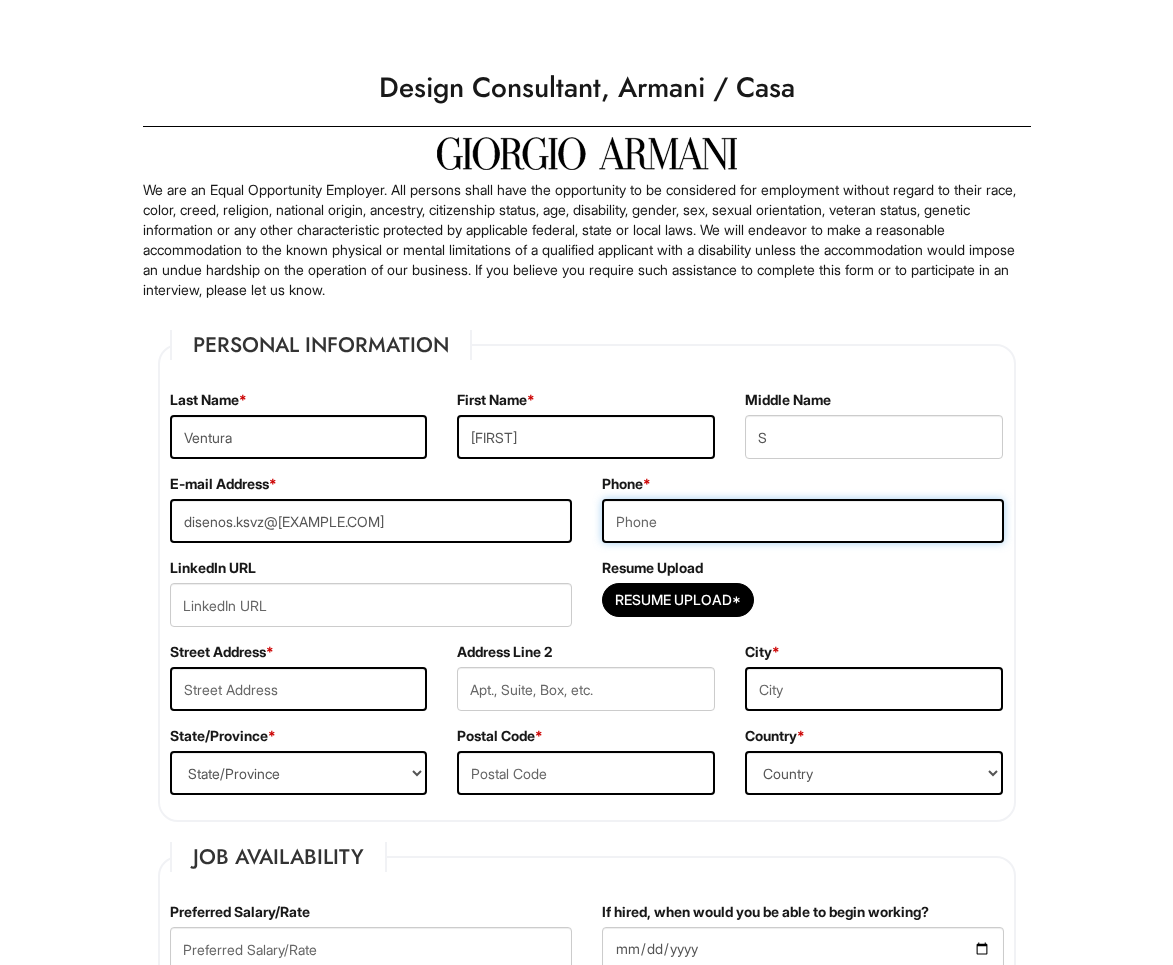 click at bounding box center (803, 521) 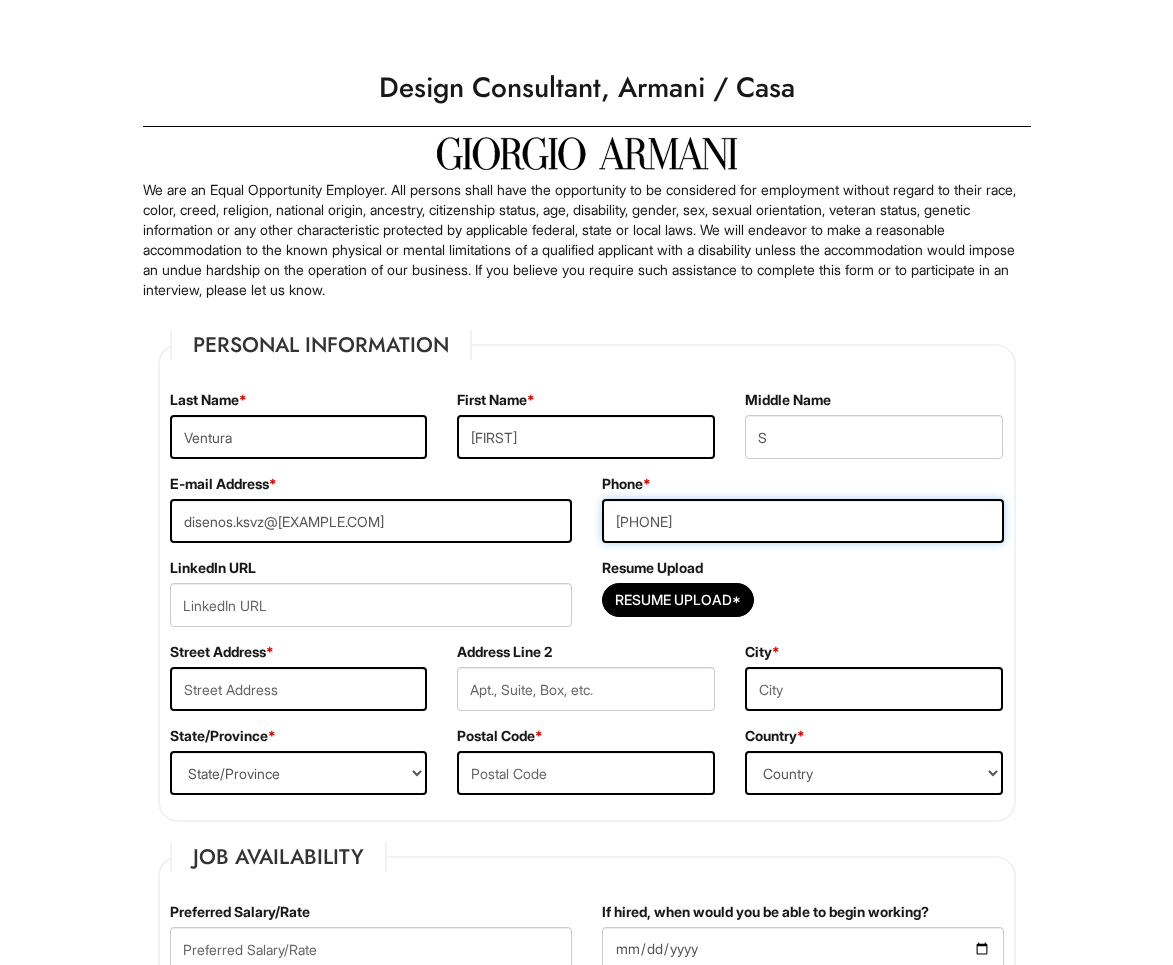 type on "[PHONE]" 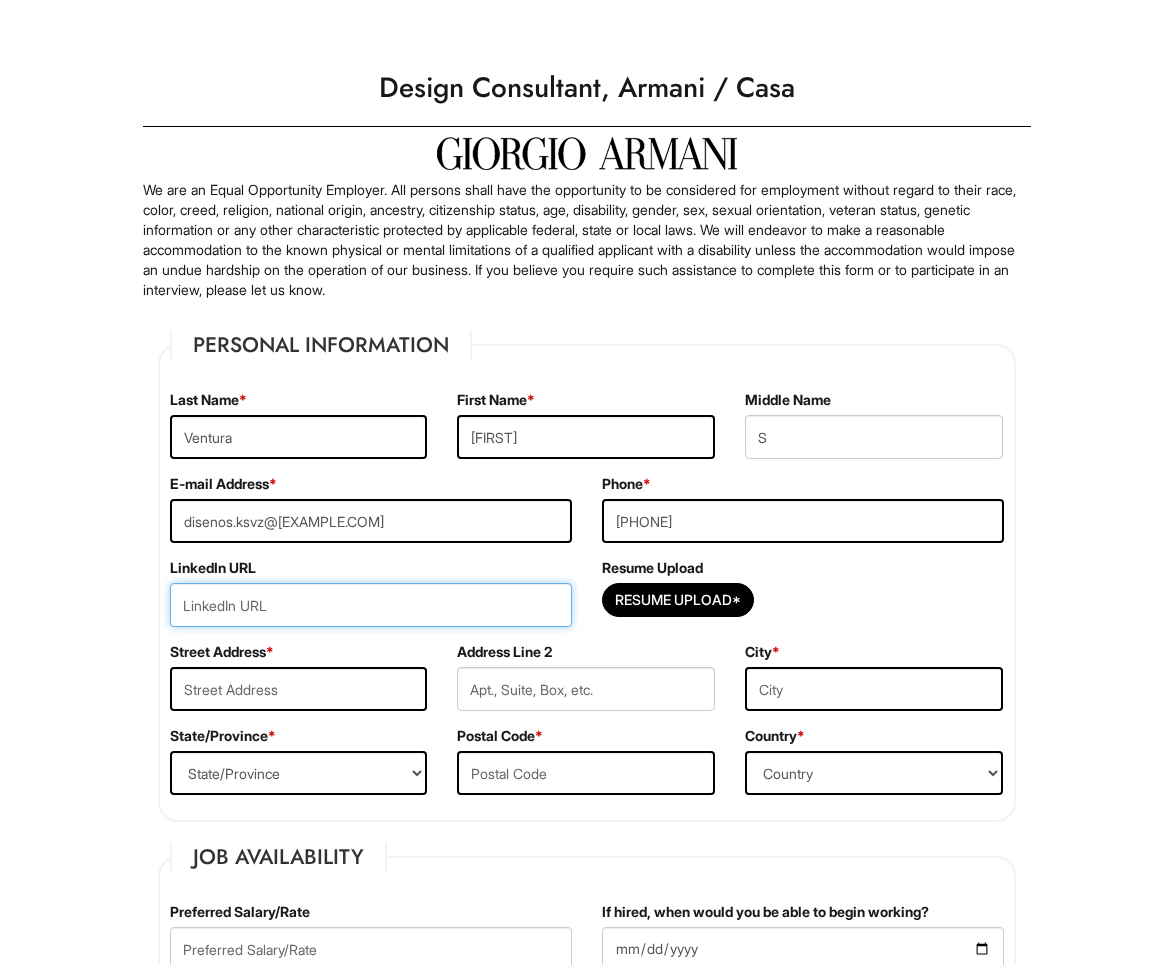 click at bounding box center [371, 605] 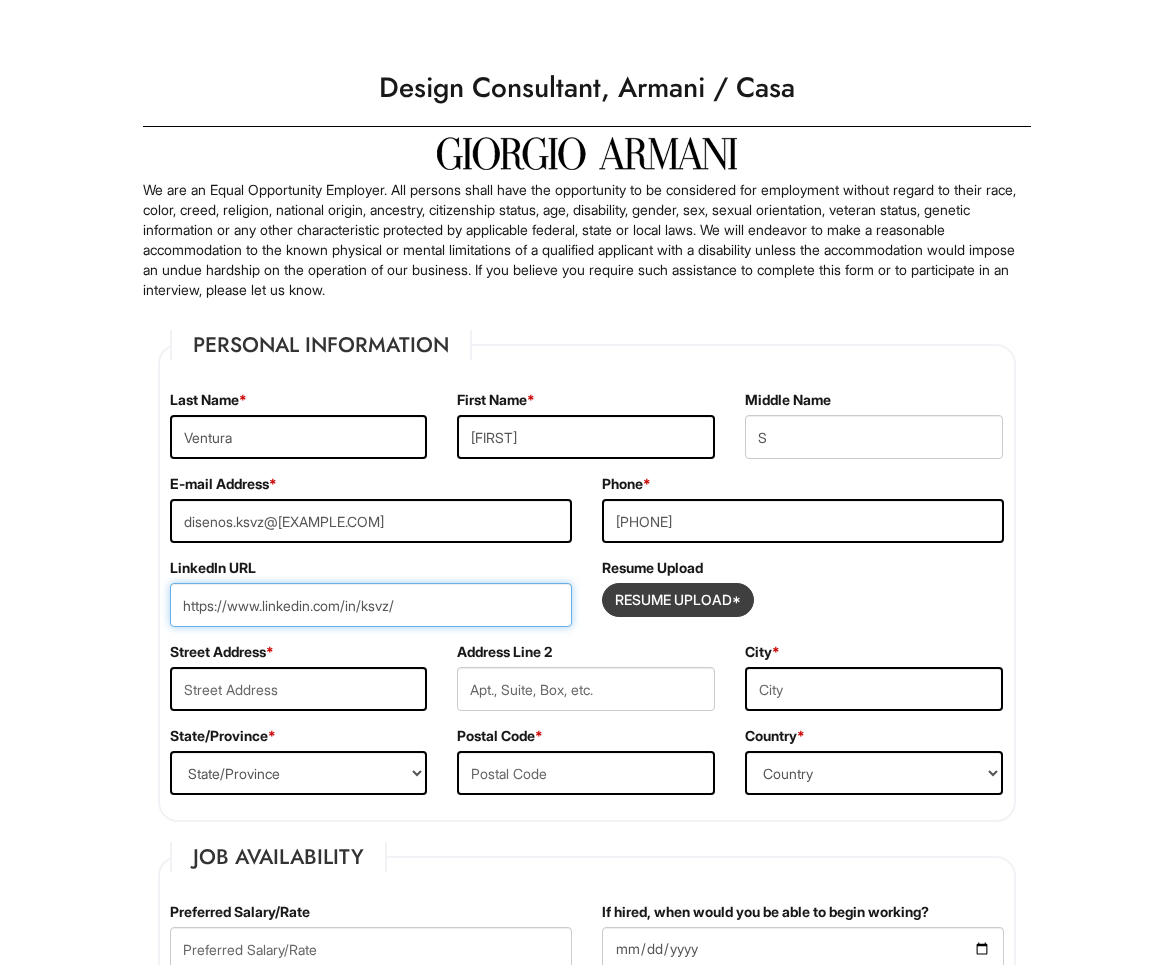 type on "https://www.linkedin.com/in/ksvz/" 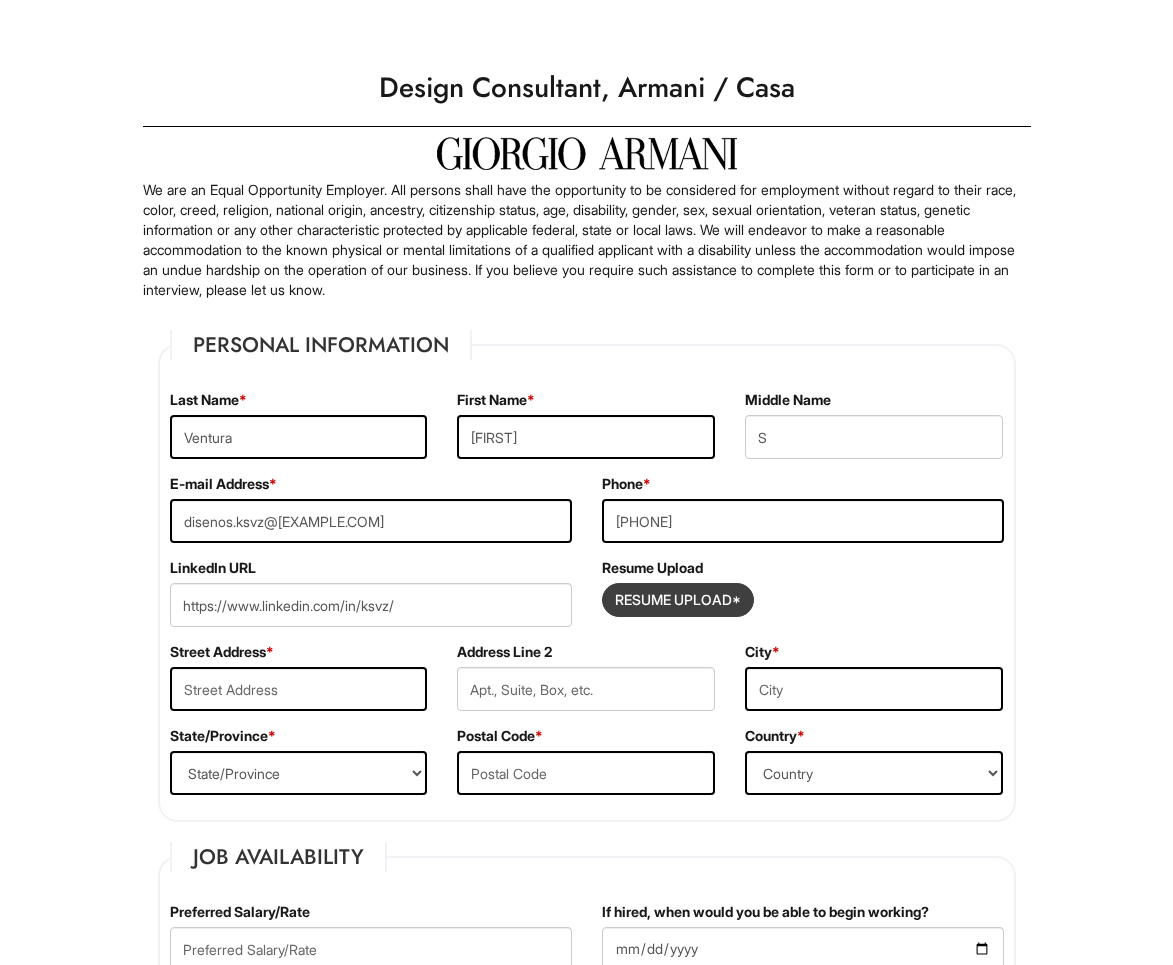 click at bounding box center [678, 600] 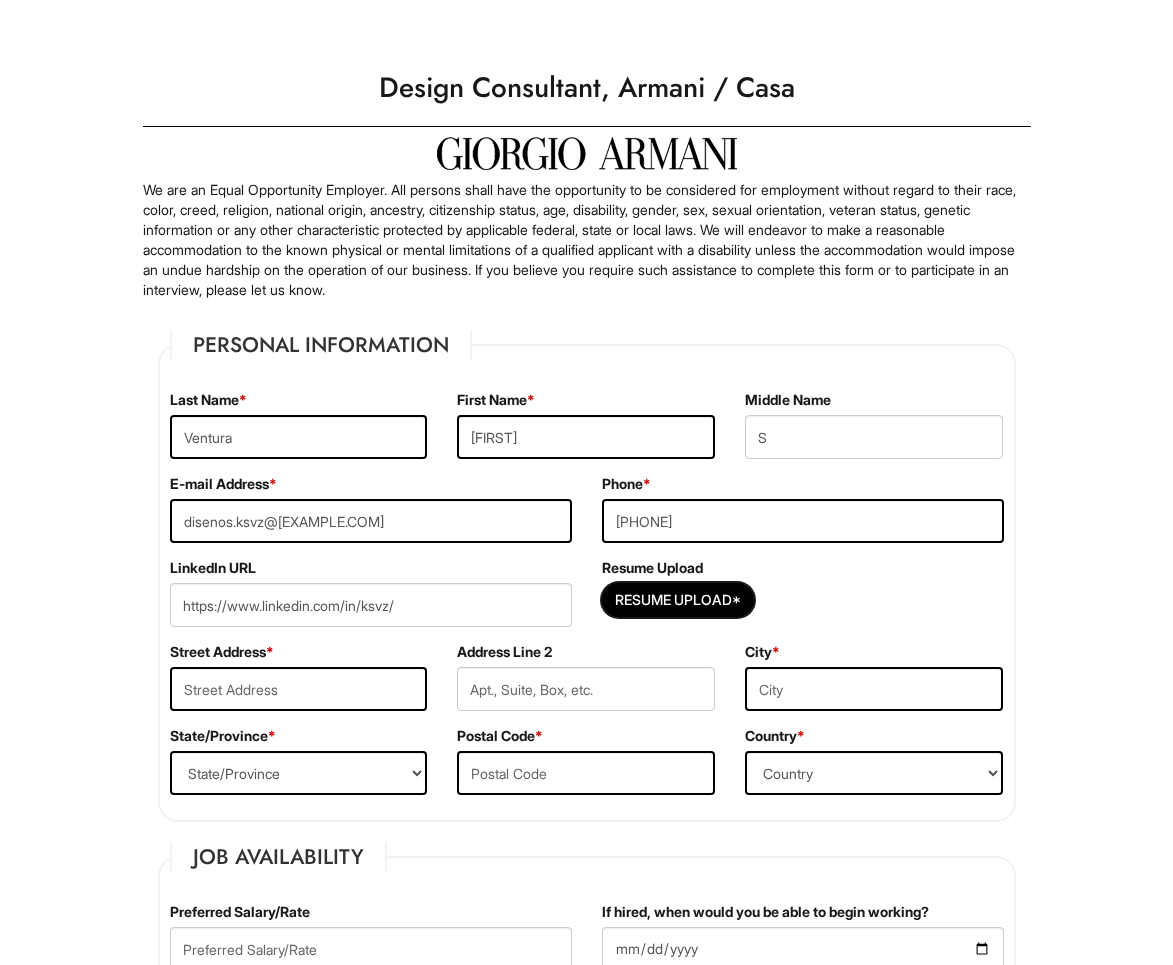 type on "C:\fakepath\ksvz resume.pdf" 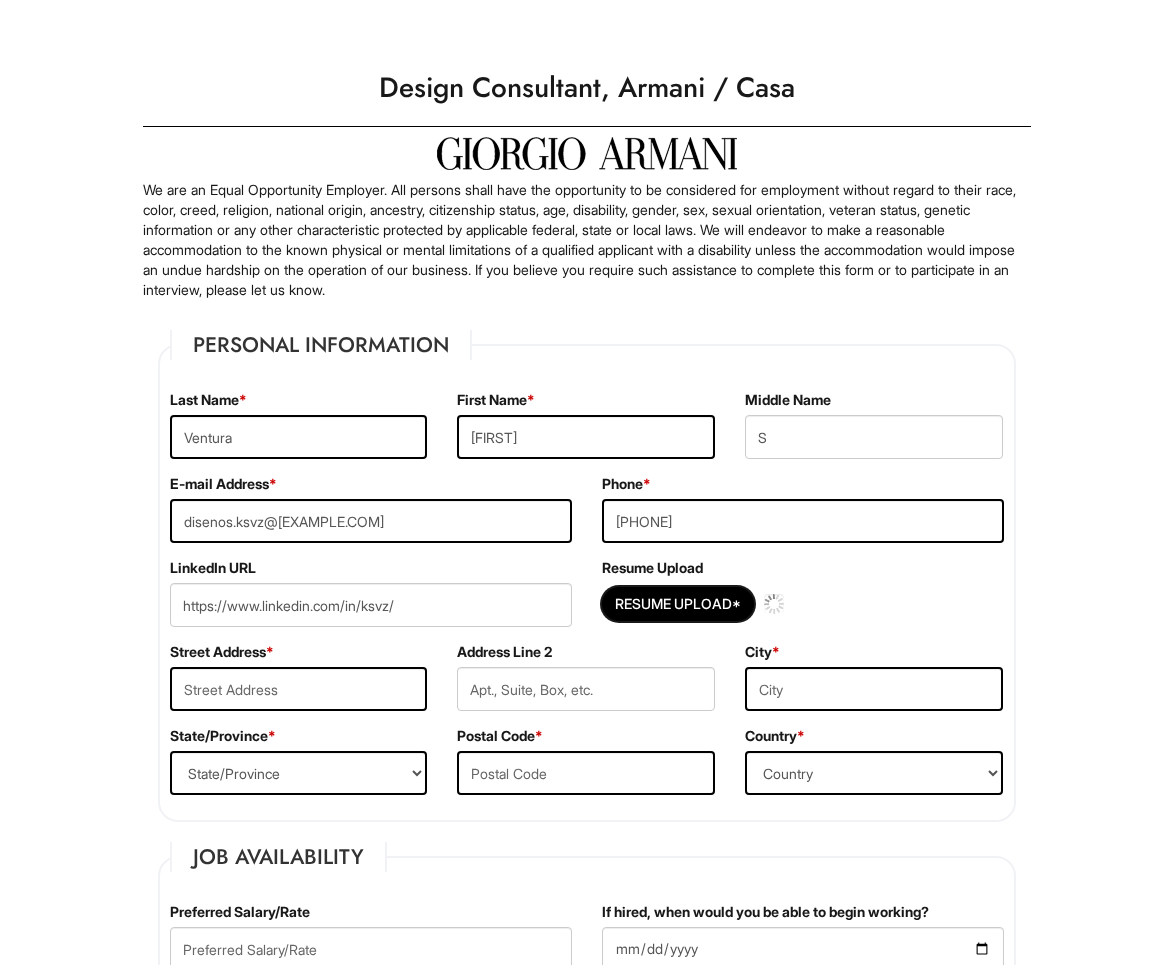 type 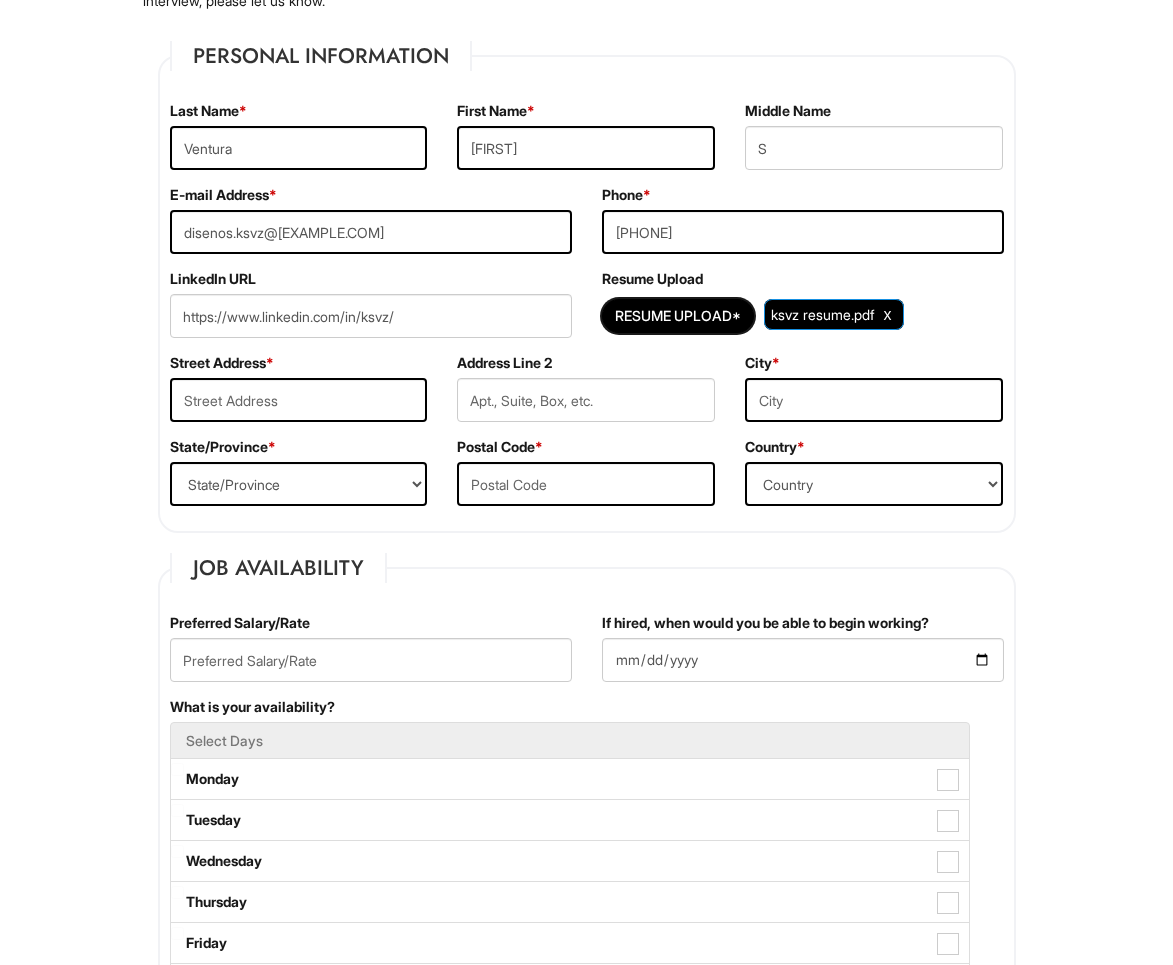 scroll, scrollTop: 513, scrollLeft: 0, axis: vertical 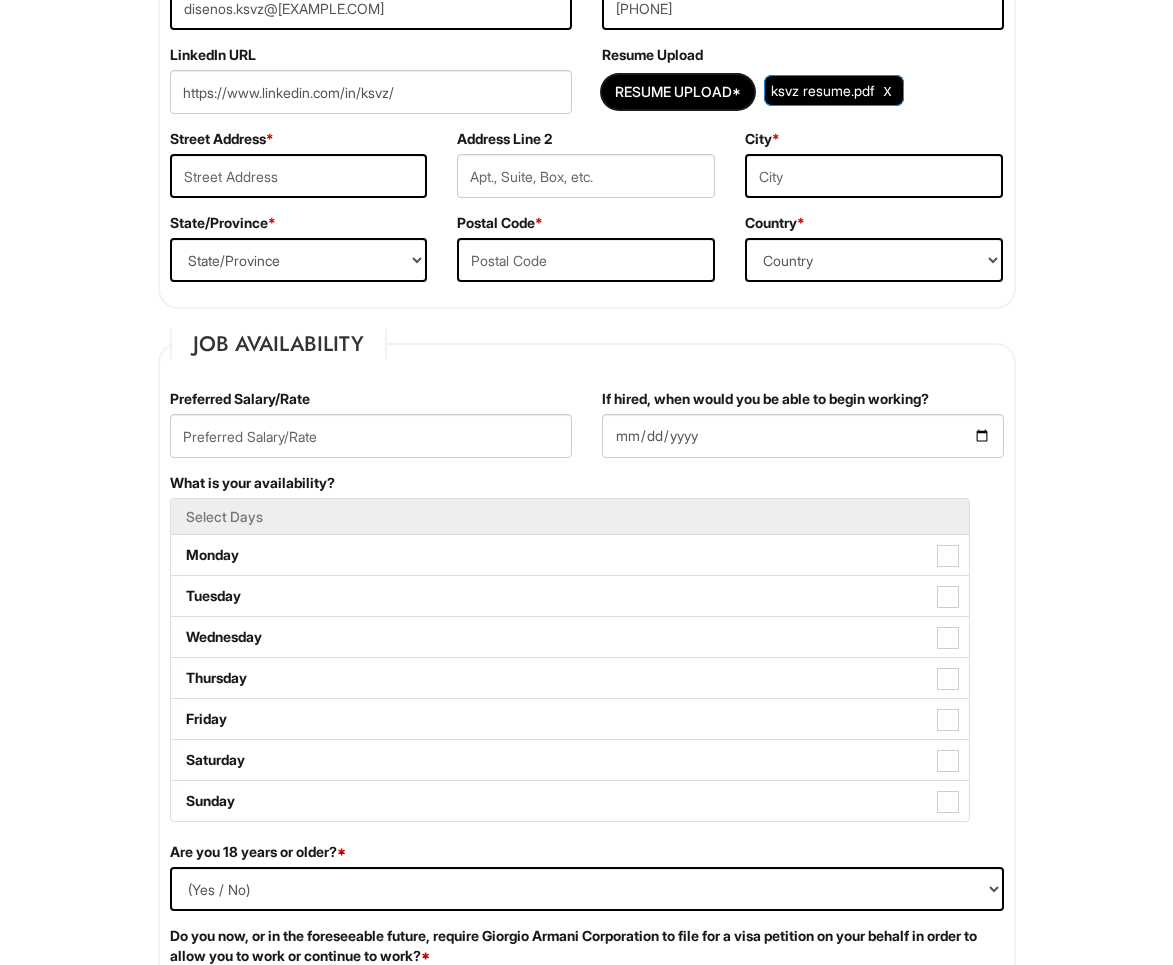 click on "Street Address  *" at bounding box center [299, 171] 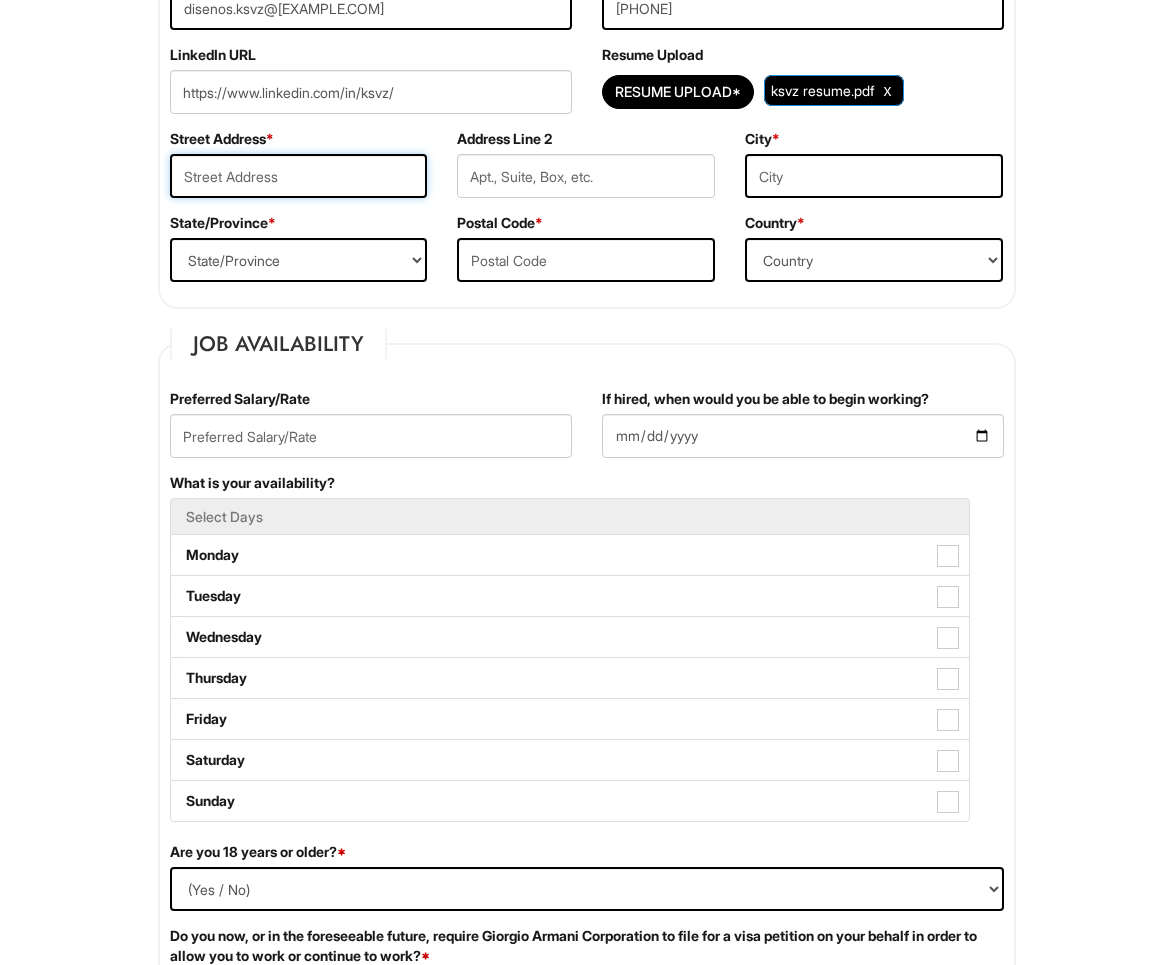 click at bounding box center (299, 176) 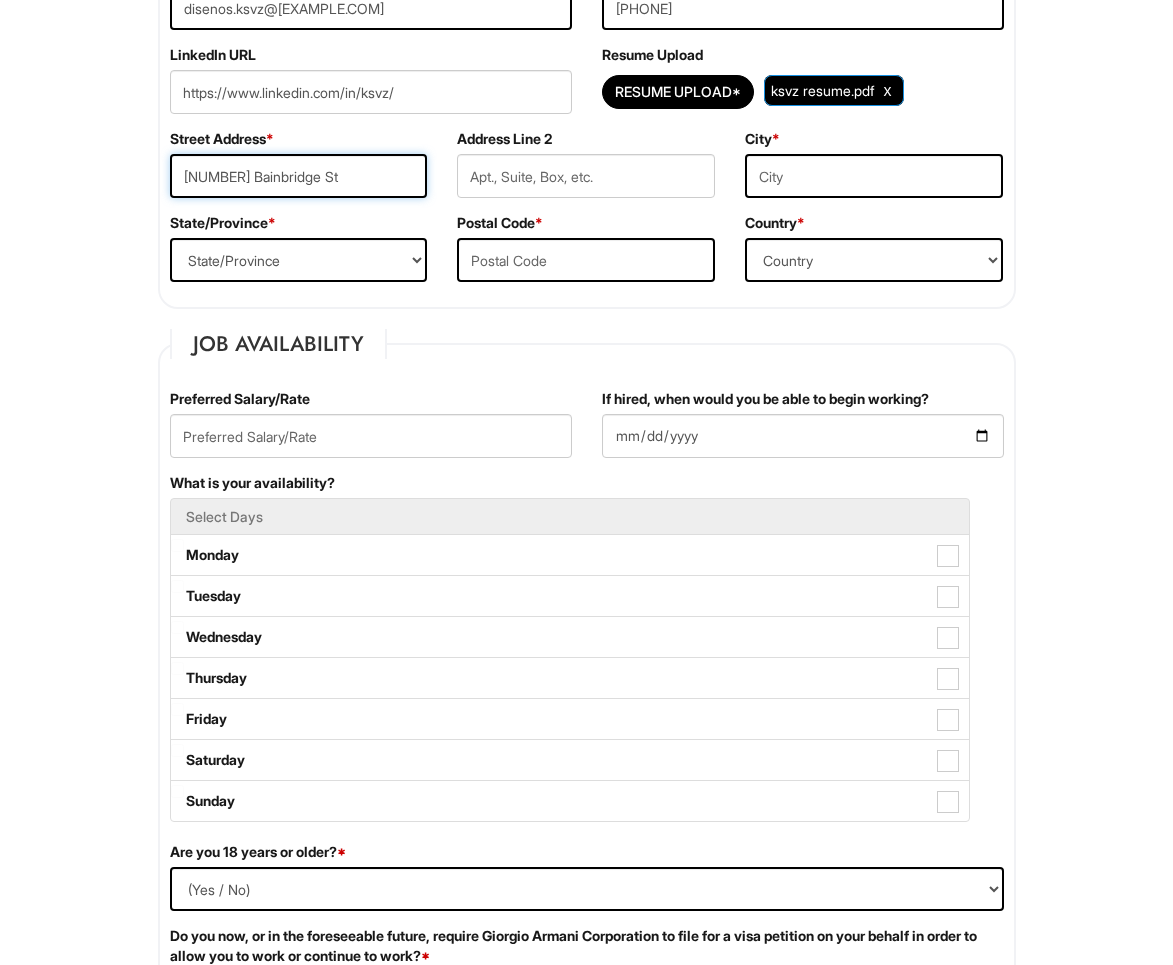 type on "[NUMBER] Bainbridge St" 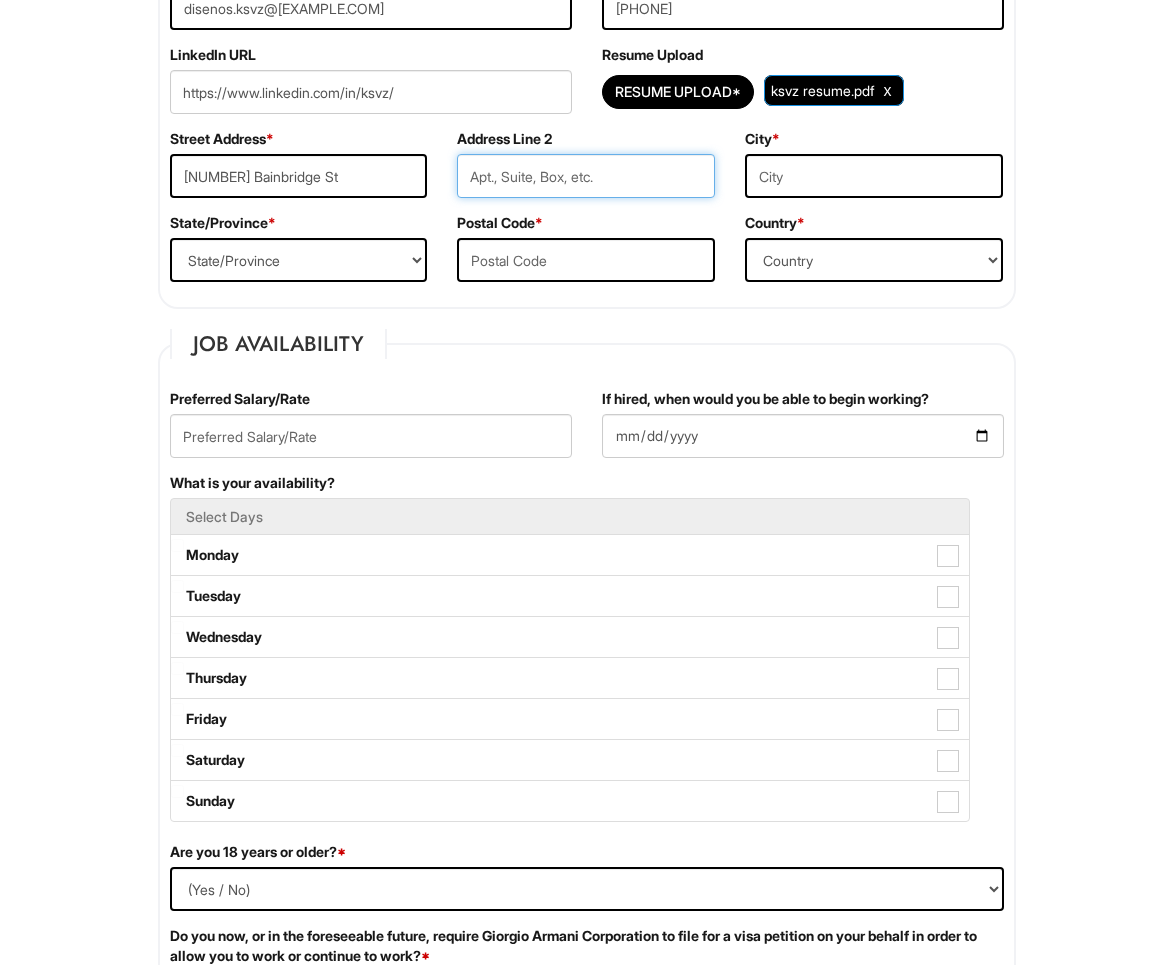 click at bounding box center [586, 176] 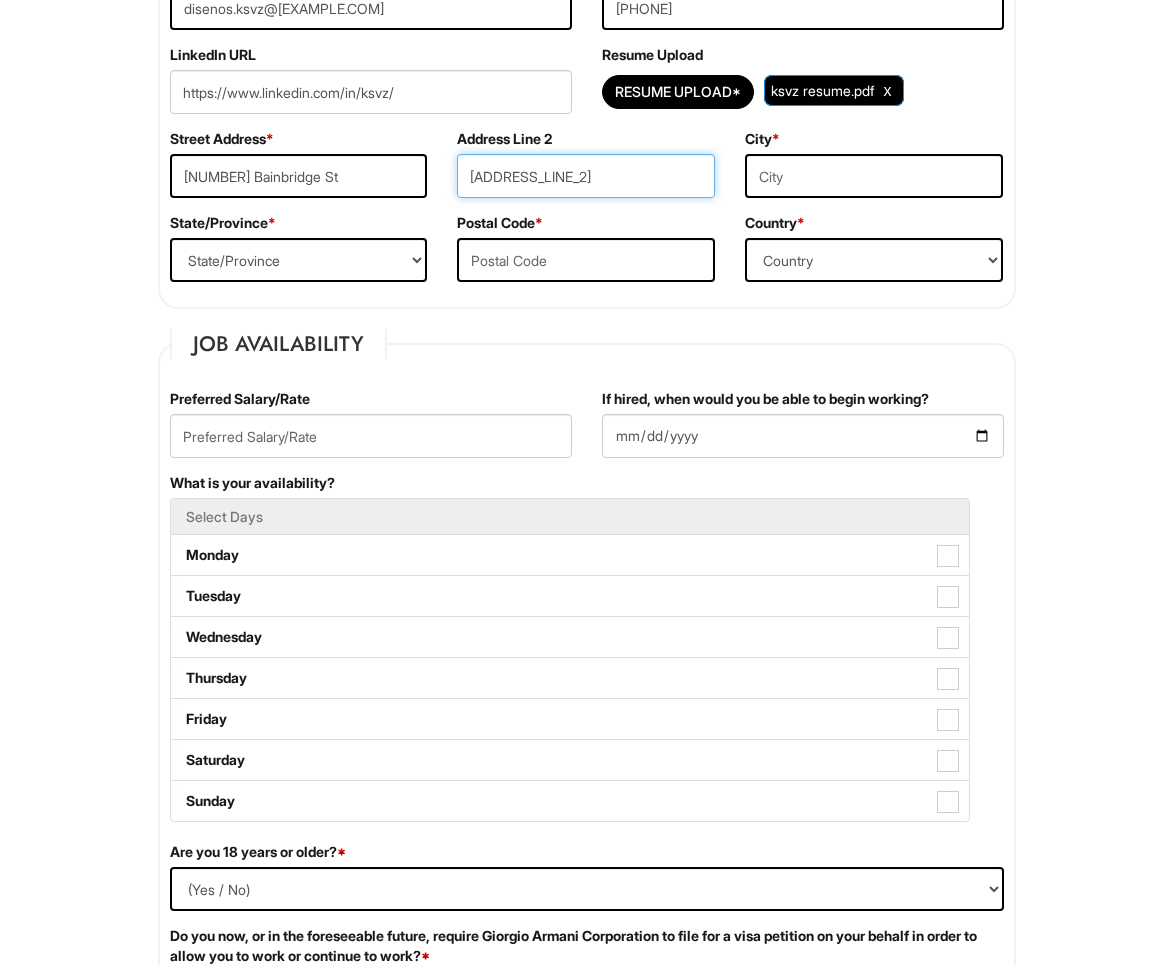 type on "[ADDRESS_LINE_2]" 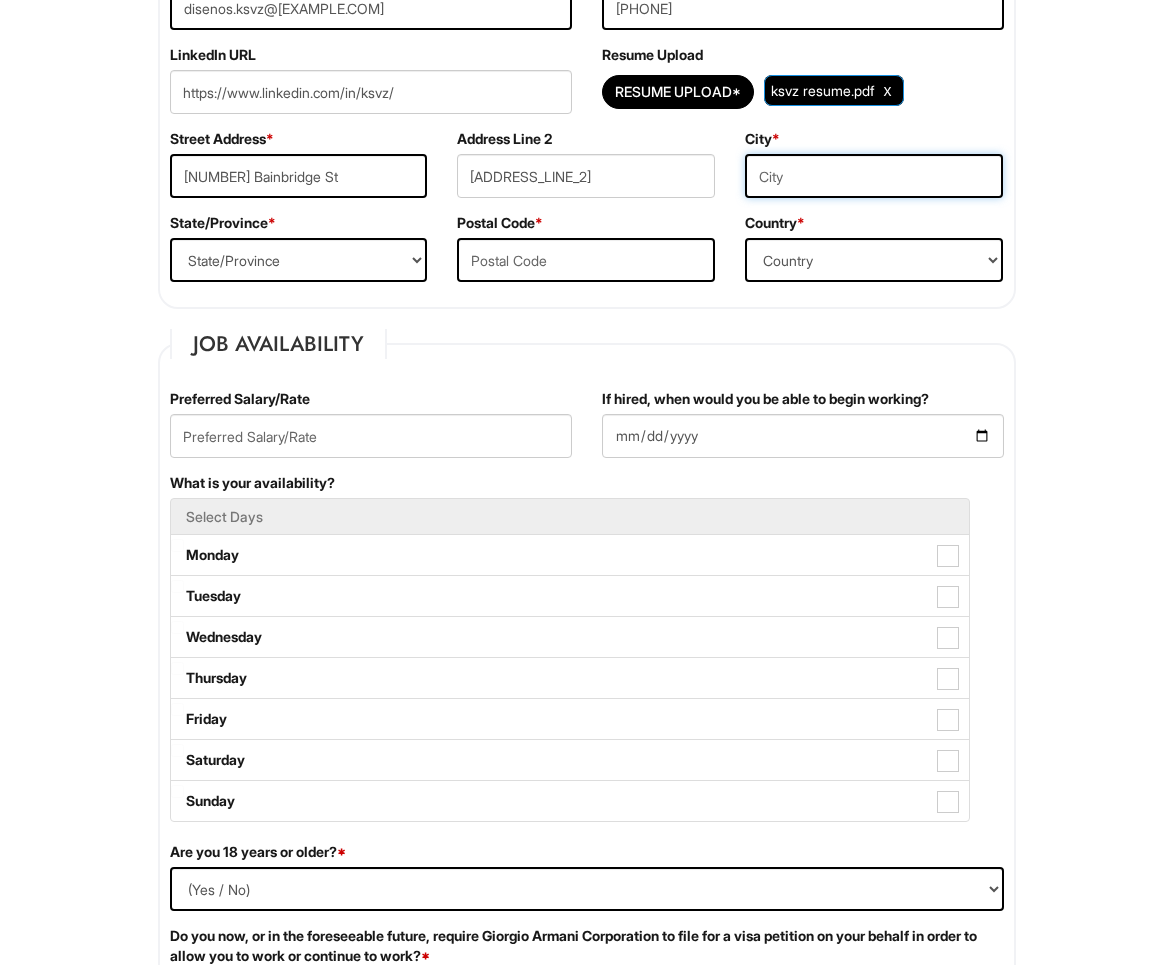 click at bounding box center [874, 176] 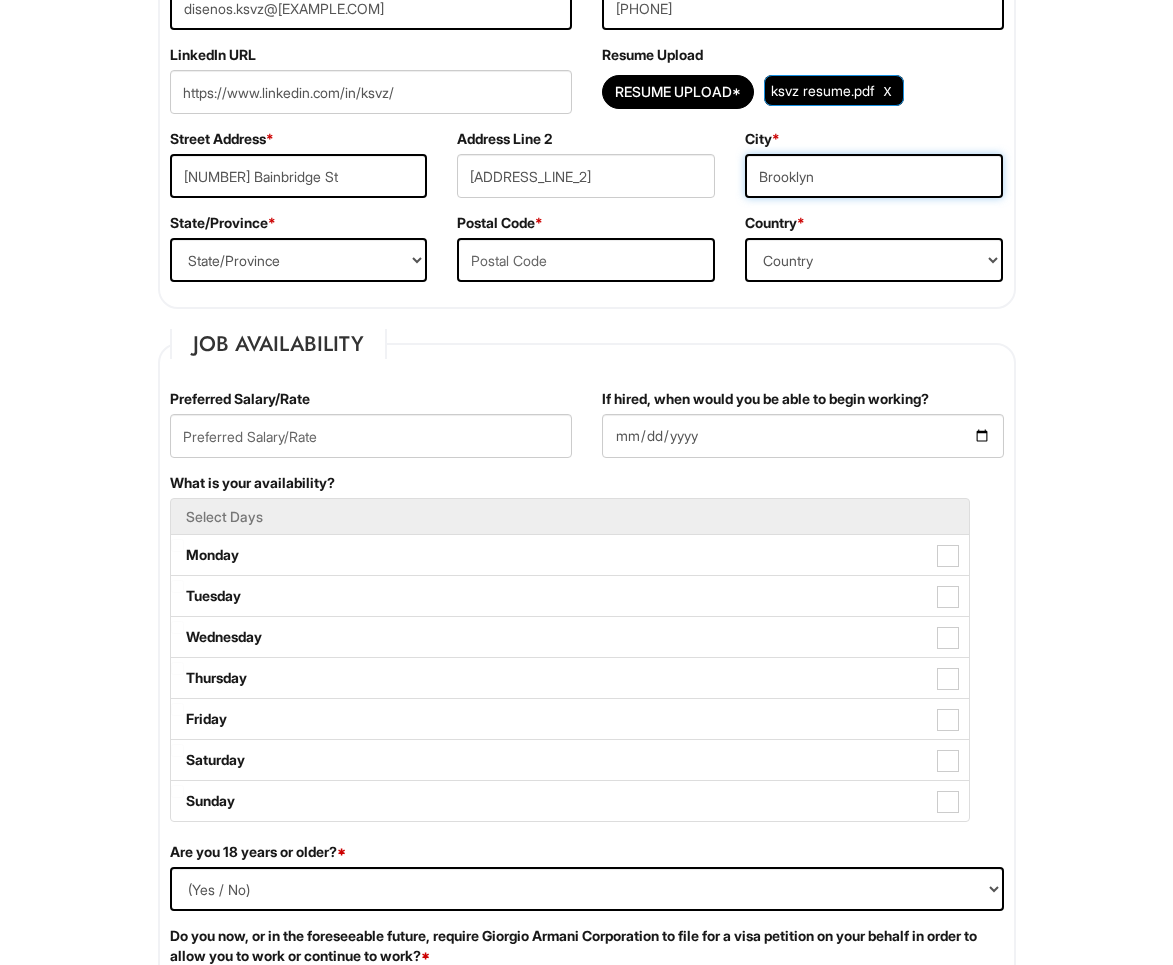 type on "Brooklyn" 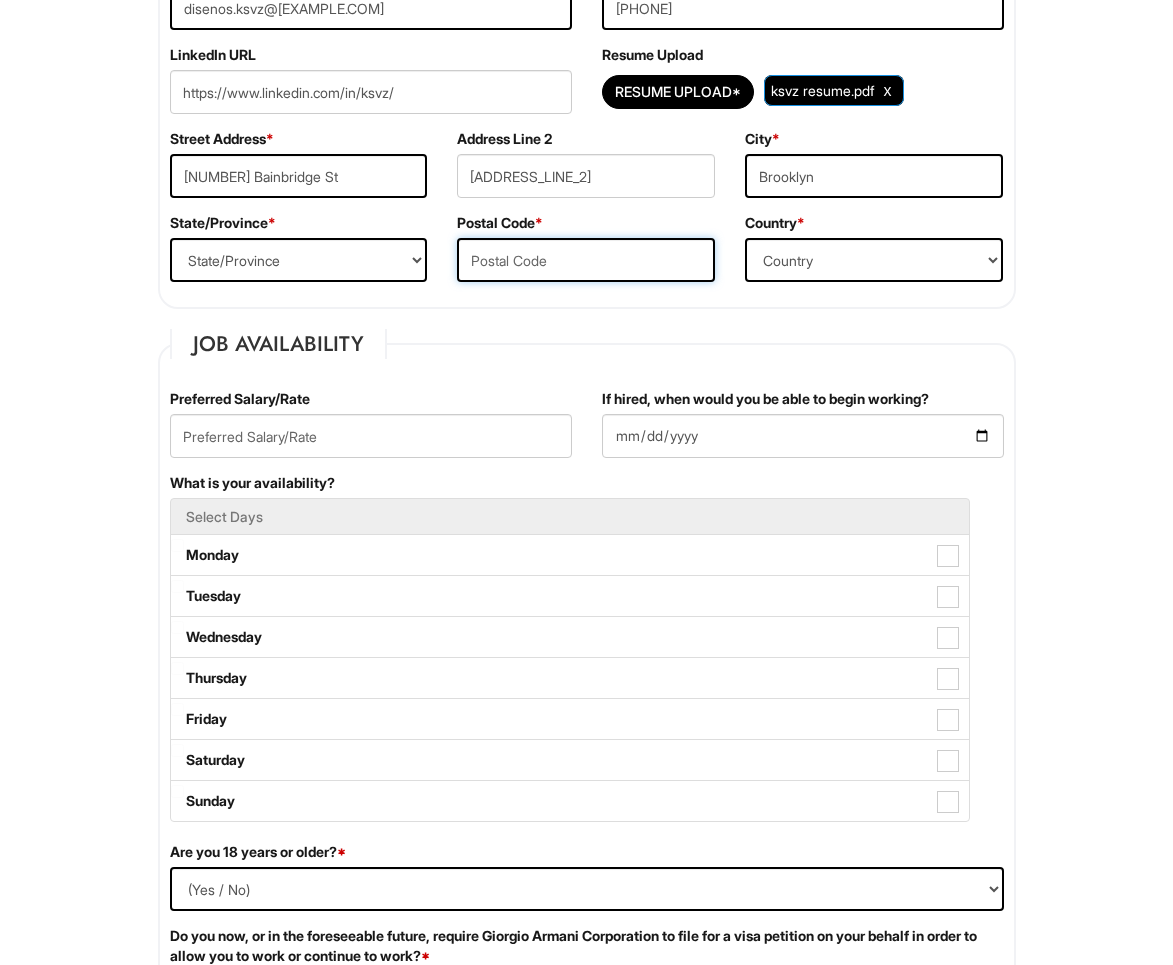 click at bounding box center [586, 260] 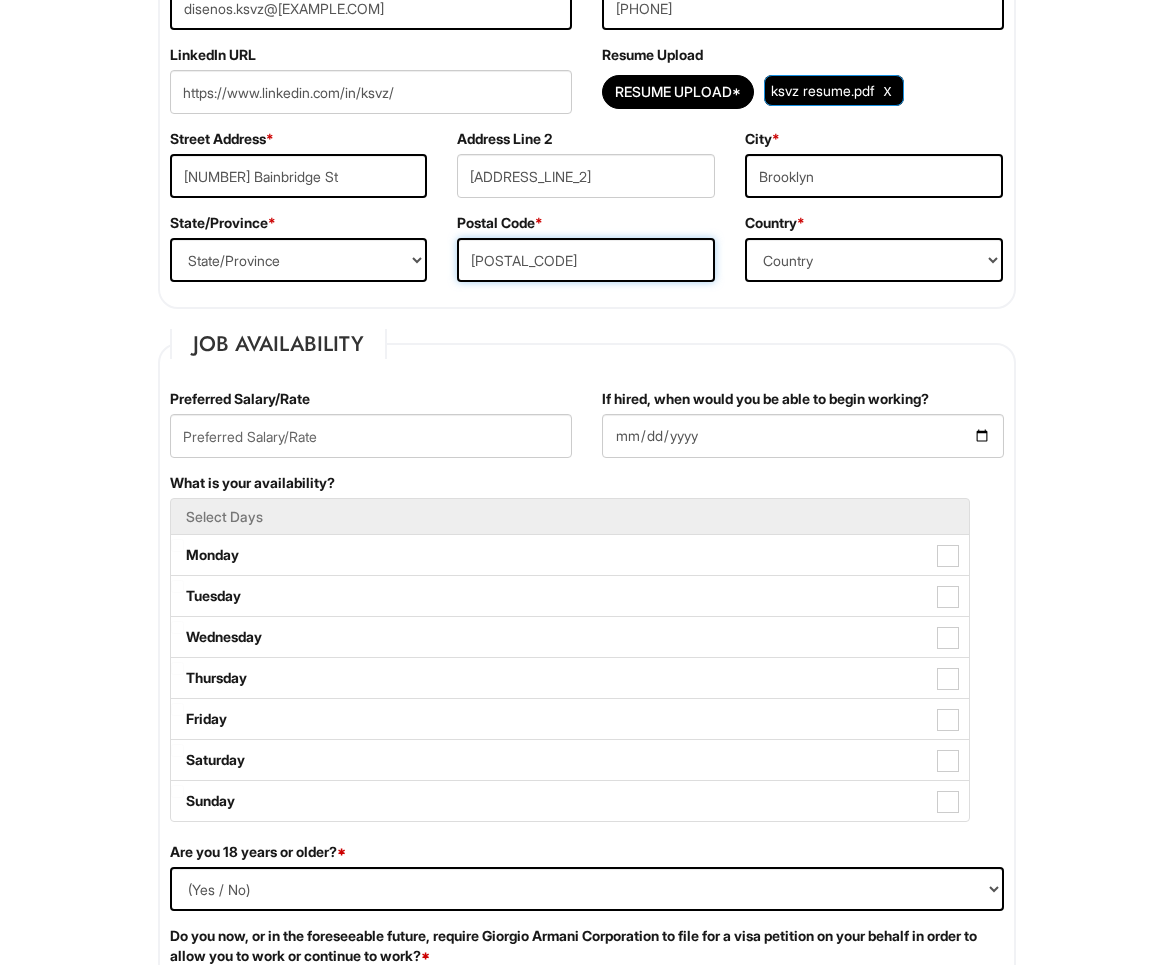 type on "[POSTAL_CODE]" 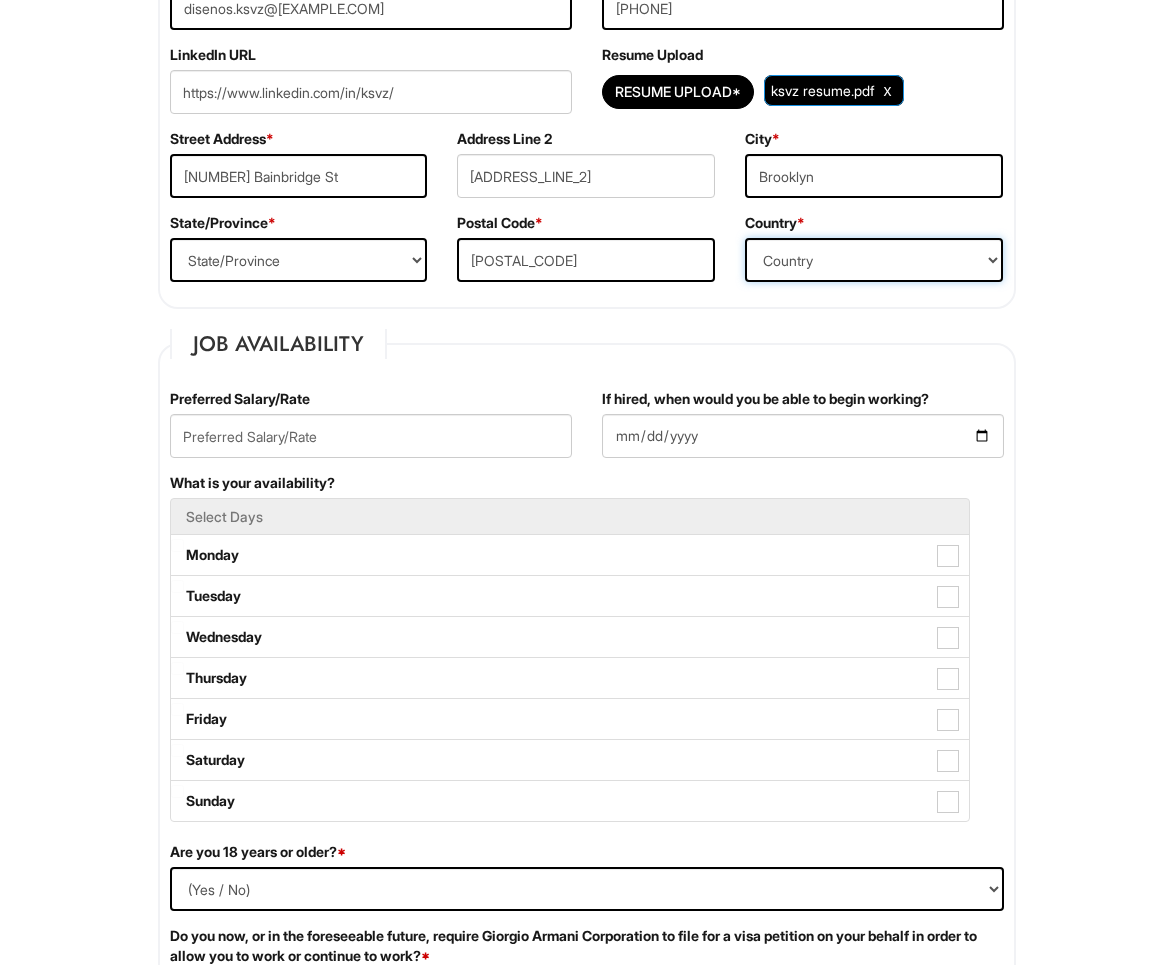click on "Country Afghanistan Albania Algeria American Samoa Andorra Angola Anguilla Antarctica Antigua Argentina Armenia Aruba Ascension Australia Austria Azerbaijan Bahamas Bahrain Bangladesh Barbados Barbuda Belarus Belgium Belize Benin Bermuda Bhutan Bolivia Bosnia & Herzegovina Botswana Brazil British Virgin Islands Brunei Darussalam Bulgaria Burkina Faso Burundi Cambodia Cameroon Canada Cape Verde Islands Cayman Islands Central African Republic Chad Chatham Island Chile China Christmas Island Cocos-Keeling Islands Colombia Comoros Congo Cook Islands Costa Rica Croatia Cuba Curaçao Cyprus Czech Republic Democratic Republic of the Congo Denmark Diego Garcia Djibouti Dominica Dominican Republic East Timor Easter Island Ecuador Egypt El Salvador Ellipso (Mobile Satellite service) EMSAT (Mobile Satellite service) Equatorial Guinea Eritrea Estonia Ethiopia European Union Falkland Islands (Malvinas) Faroe Islands Fiji Islands Finland France French Antilles French Guiana French Polynesia Gabonese Republic Gambia Georgia" at bounding box center (874, 260) 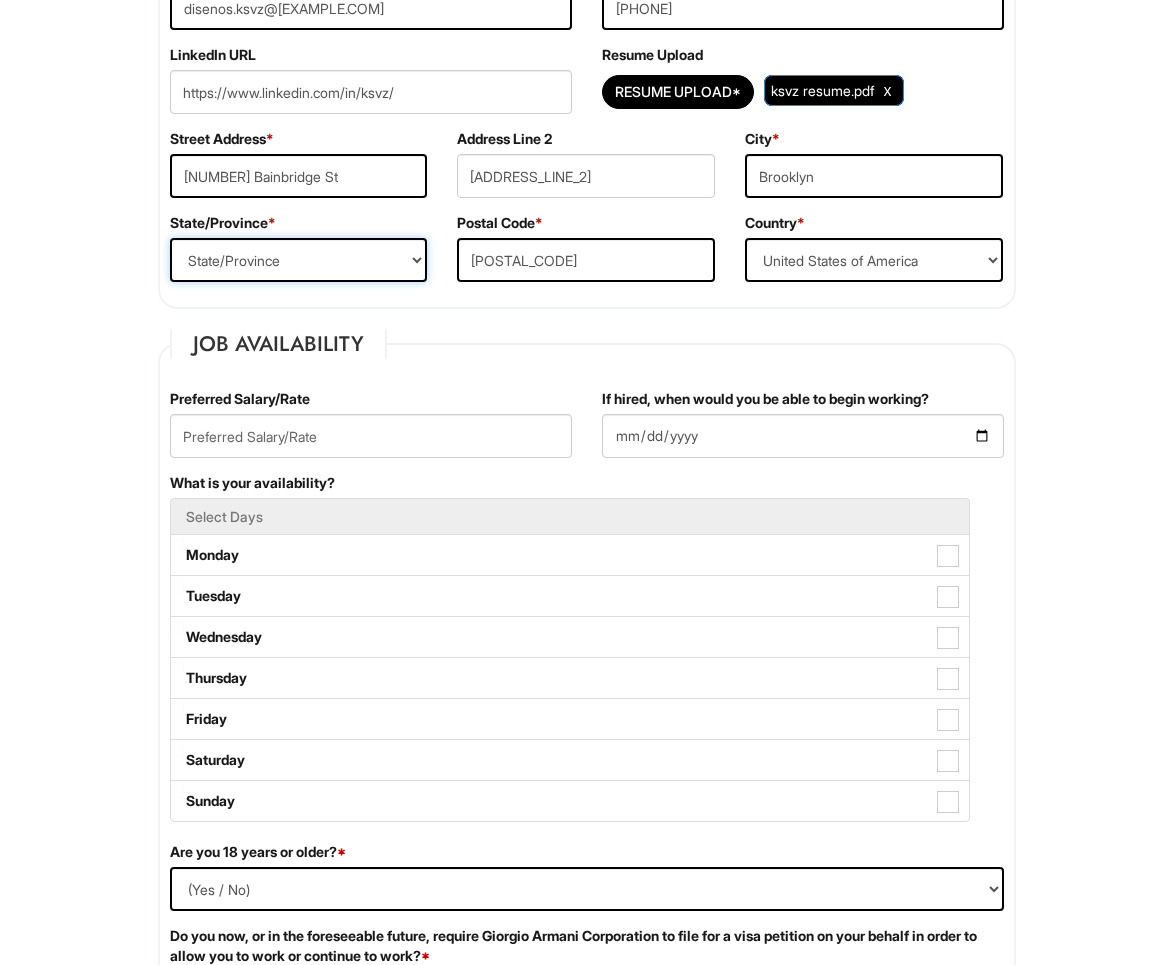click on "State/Province ALABAMA ALASKA ARIZONA ARKANSAS CALIFORNIA COLORADO CONNECTICUT DELAWARE DISTRICT OF COLUMBIA FLORIDA GEORGIA HAWAII IDAHO ILLINOIS INDIANA IOWA KANSAS KENTUCKY LOUISIANA MAINE MARYLAND MASSACHUSETTS MICHIGAN MINNESOTA MISSISSIPPI MISSOURI MONTANA NEBRASKA NEVADA NEW HAMPSHIRE NEW JERSEY NEW MEXICO NEW YORK NORTH CAROLINA NORTH DAKOTA OHIO OKLAHOMA OREGON PENNSYLVANIA RHODE ISLAND SOUTH CAROLINA SOUTH DAKOTA TENNESSEE TEXAS UTAH VERMONT VIRGINIA WASHINGTON WEST VIRGINIA WISCONSIN WYOMING CA-ALBERTA CA-BRITISH COLUMBIA CA-MANITOBA CA-NEW BRUNSWICK CA-NEWFOUNDLAND CA-NOVA SCOTIA CA-NORTHWEST TERRITORIES CA-NUNAVUT CA-ONTARIO CA-PRINCE EDWARD ISLAND CA-QUEBEC CA-SASKATCHEWAN CA-YUKON TERRITORY US-AMERICAN SAMOA US-FEDERATED STATES OF MICRONESIA US-GUAM US-MARSHALL ISLANDS US-NORTHERN MARIANA ISLANDS US-PALAU US-PUERTO RICO" at bounding box center [299, 260] 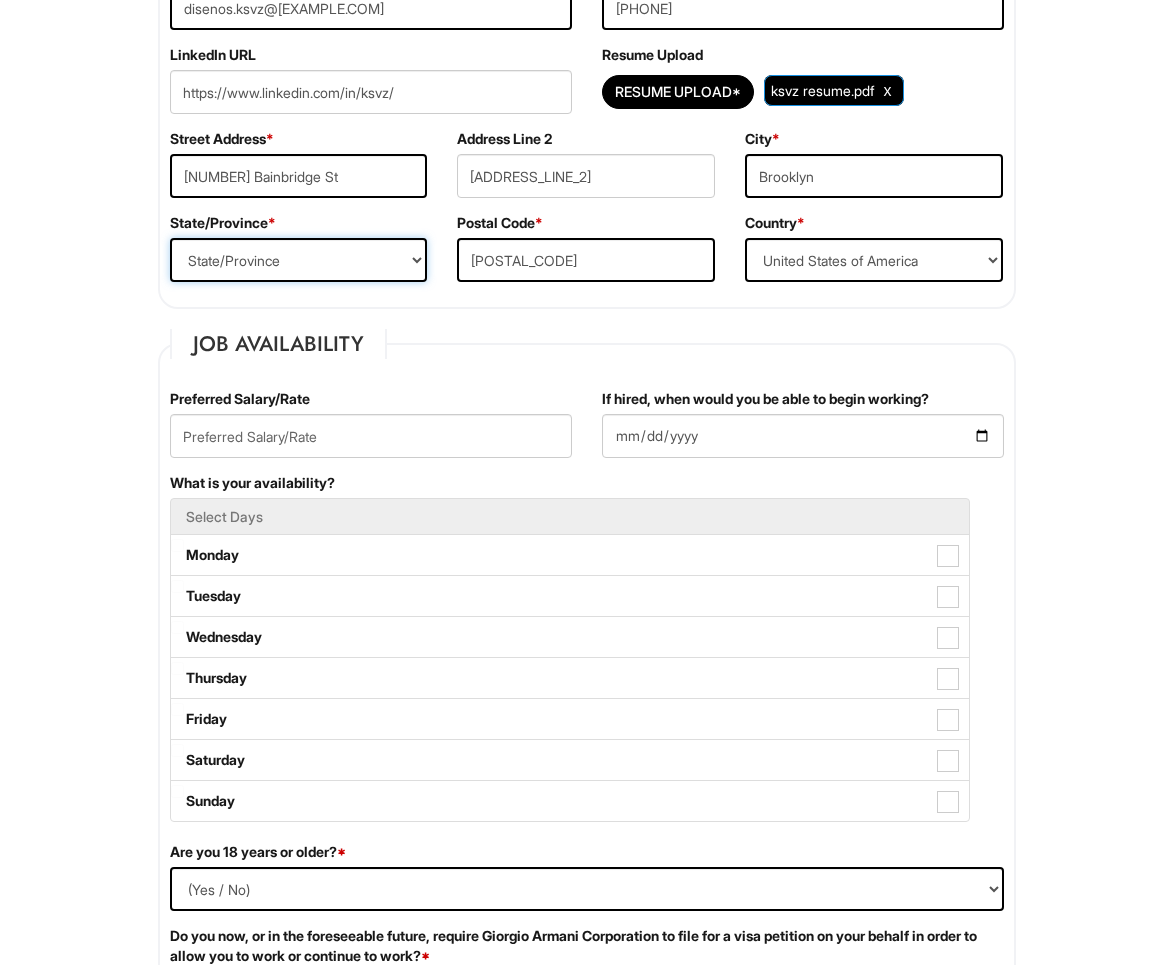 select on "NY" 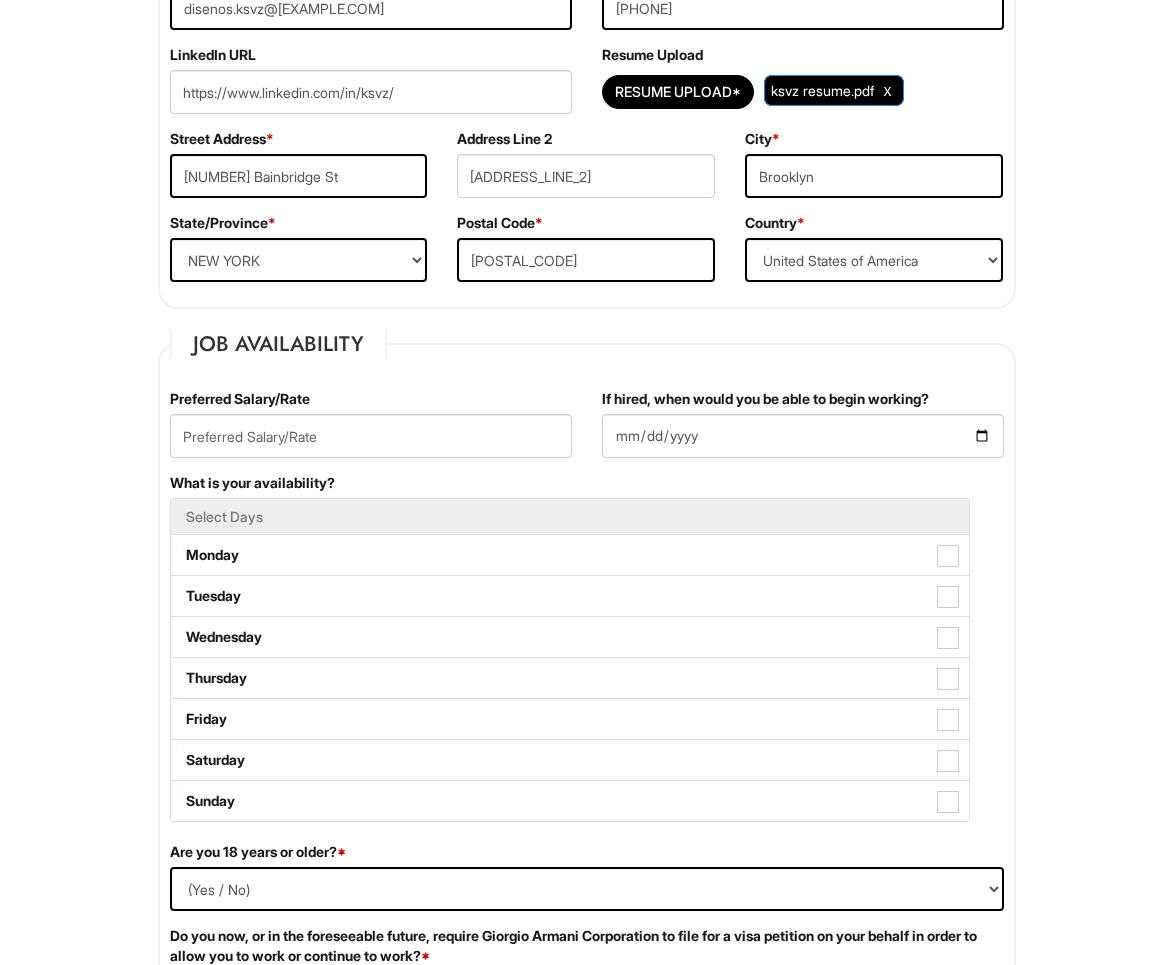 click on "Job Availability" at bounding box center [278, 344] 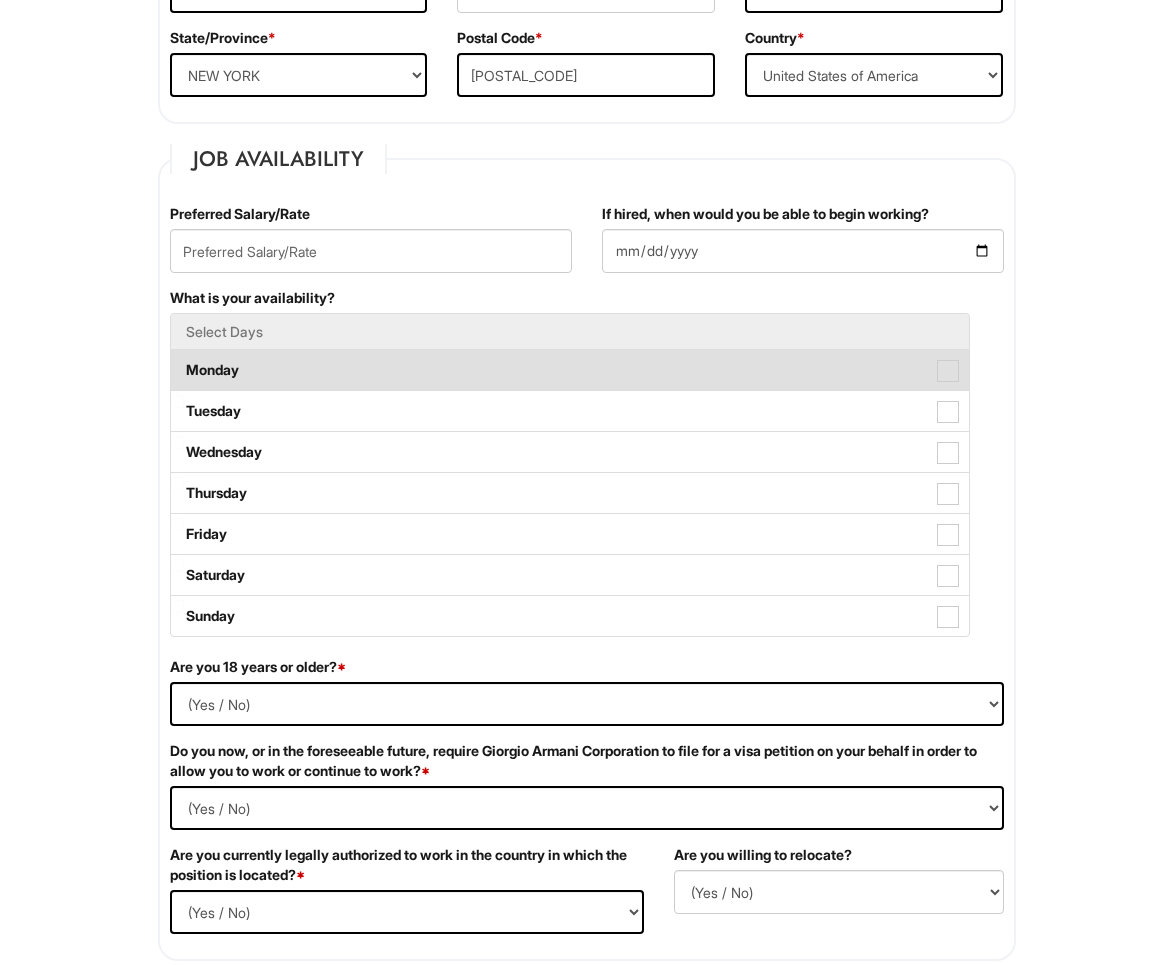 scroll, scrollTop: 729, scrollLeft: 0, axis: vertical 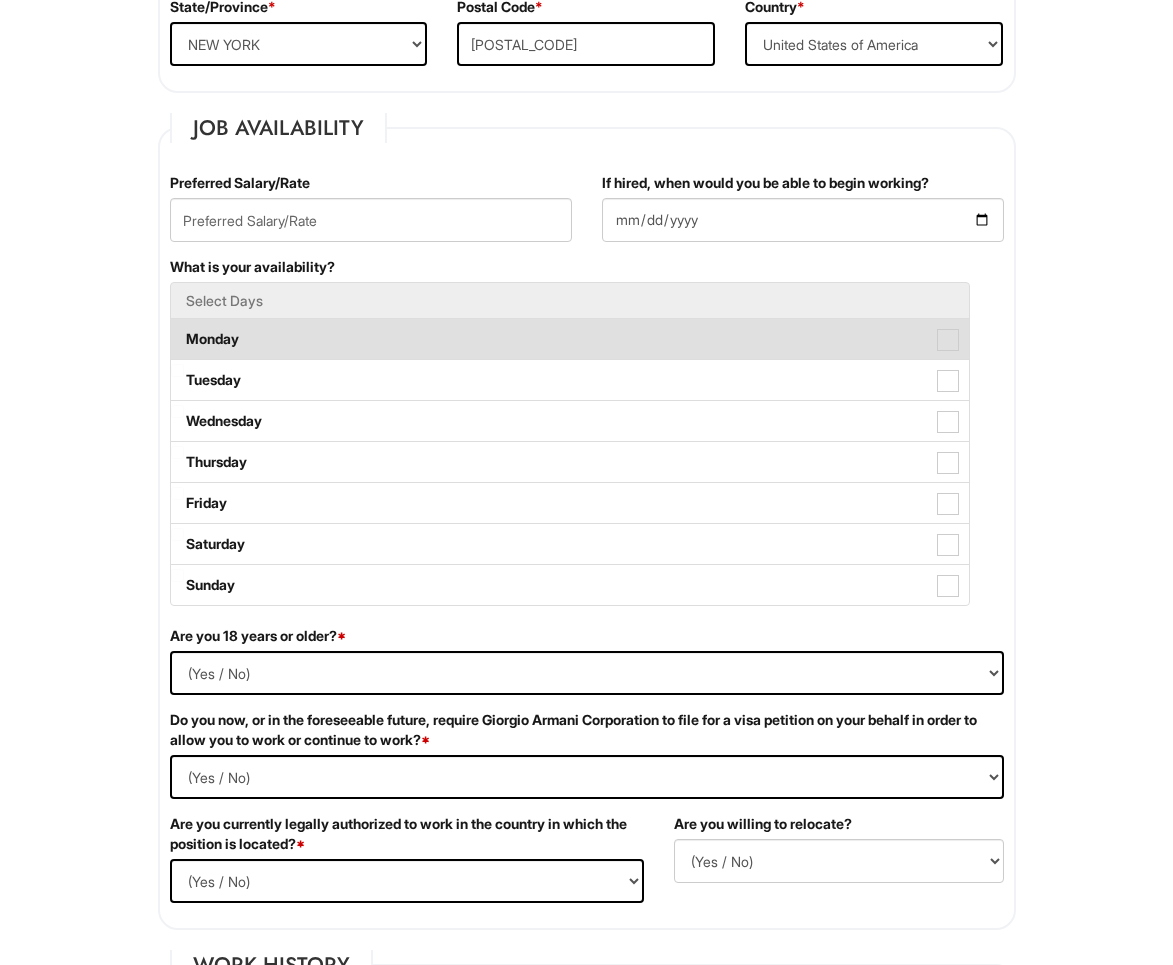 click on "Monday" at bounding box center (570, 339) 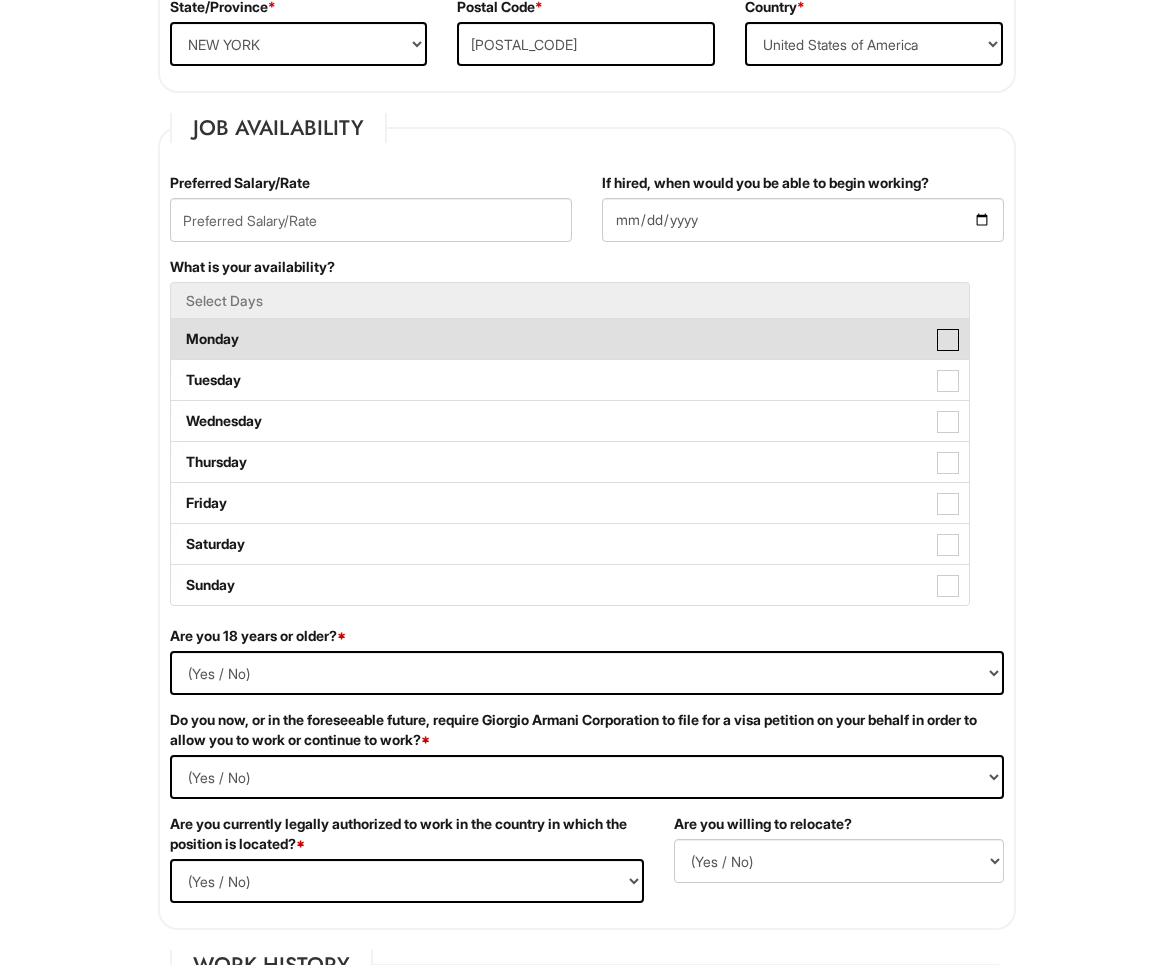 click on "Monday" at bounding box center (177, 329) 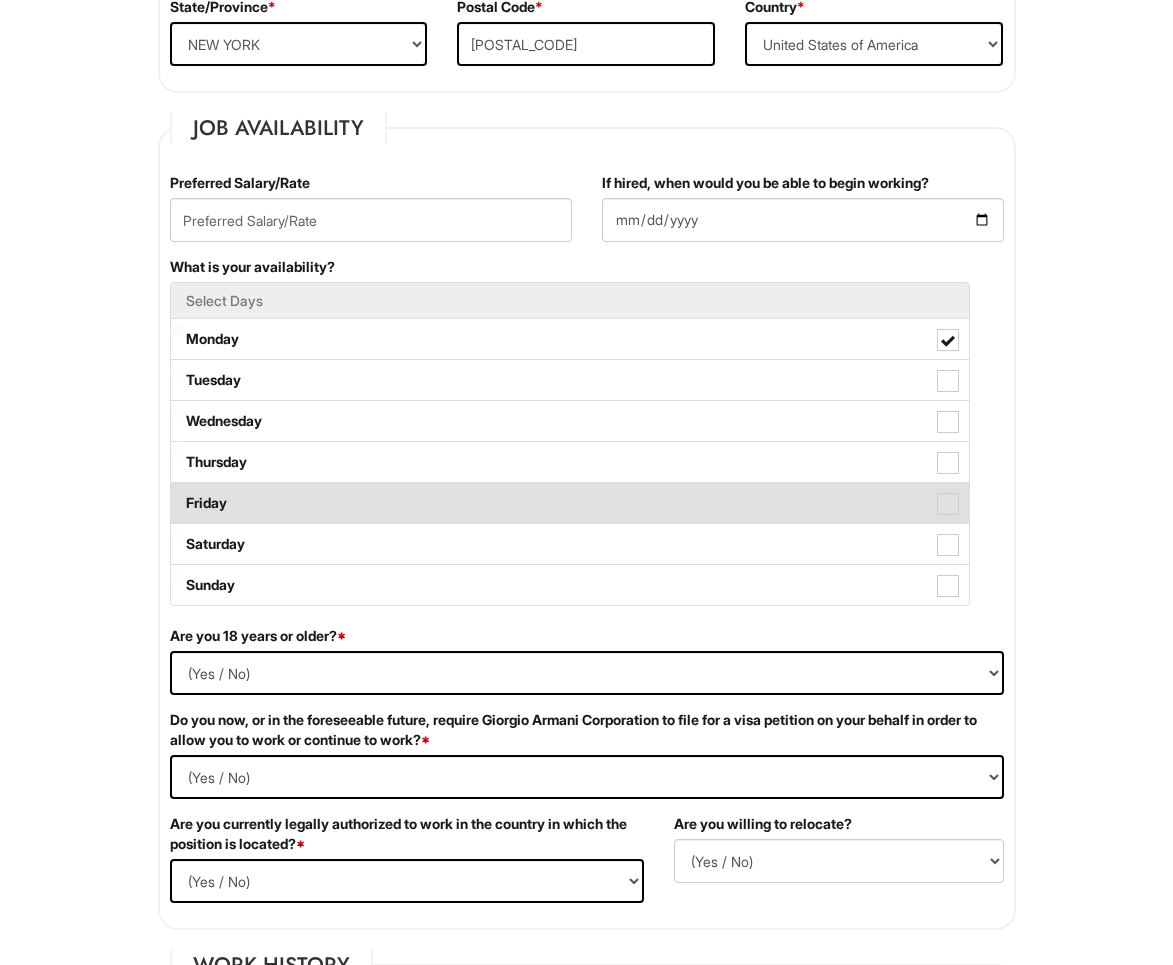 click on "Friday" at bounding box center [570, 503] 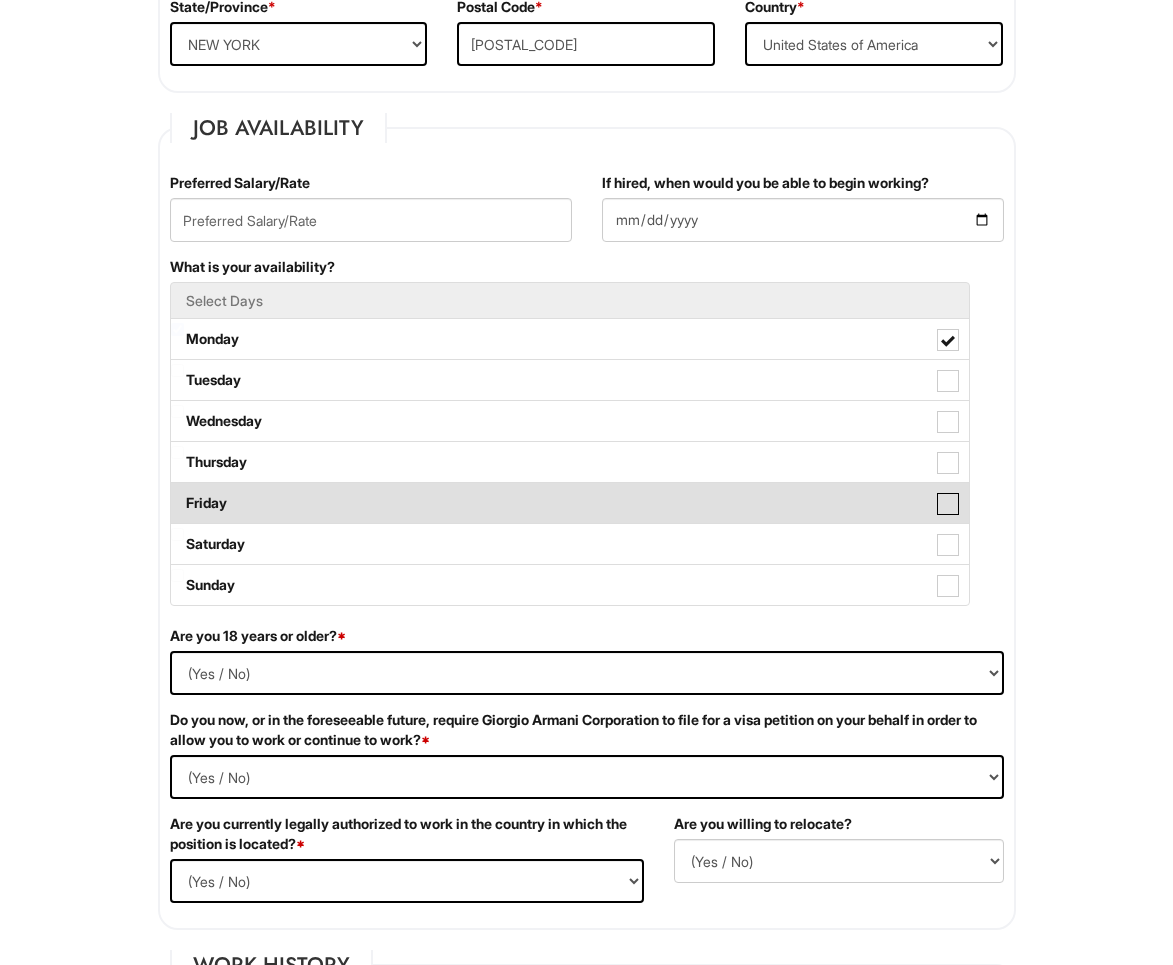 click on "Friday" at bounding box center (177, 493) 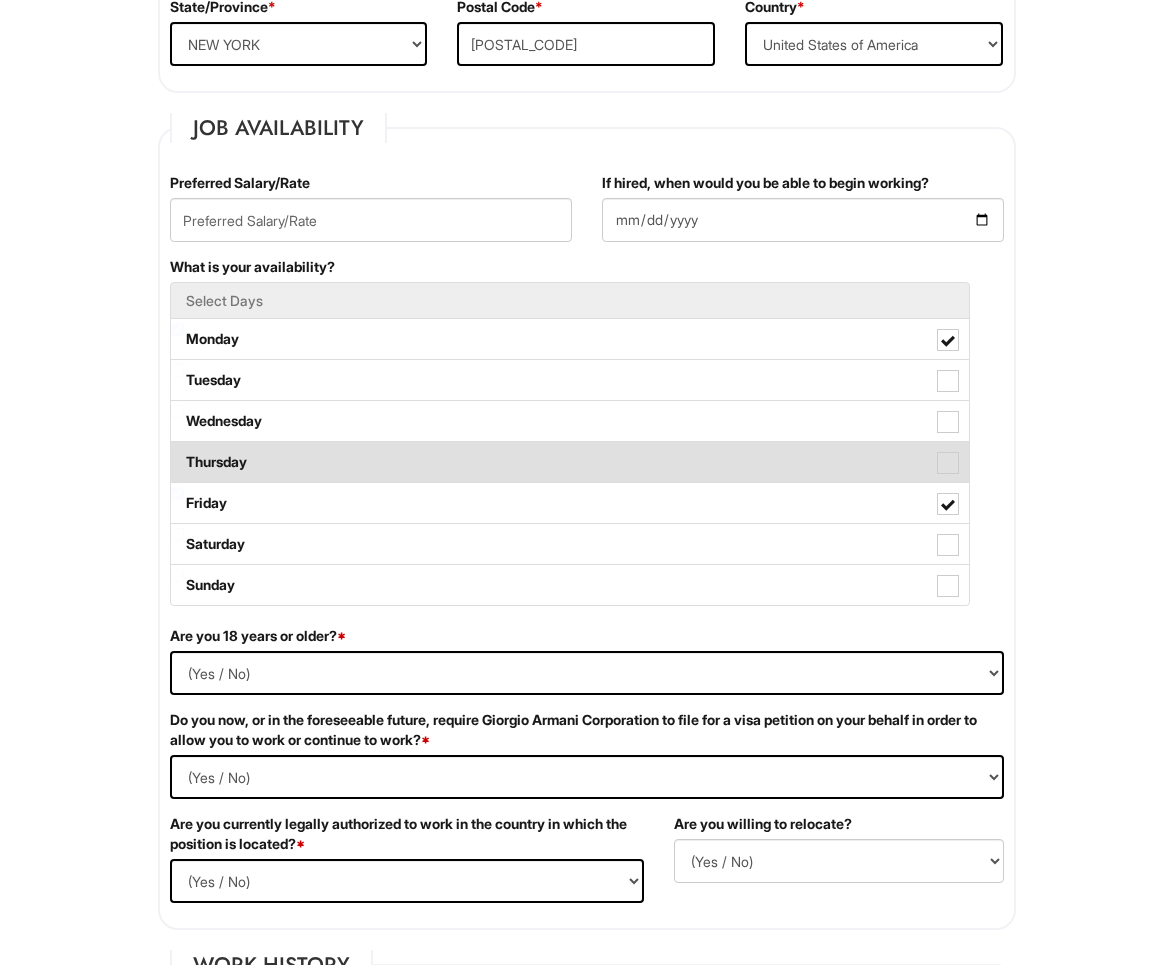 click on "Thursday" at bounding box center [570, 462] 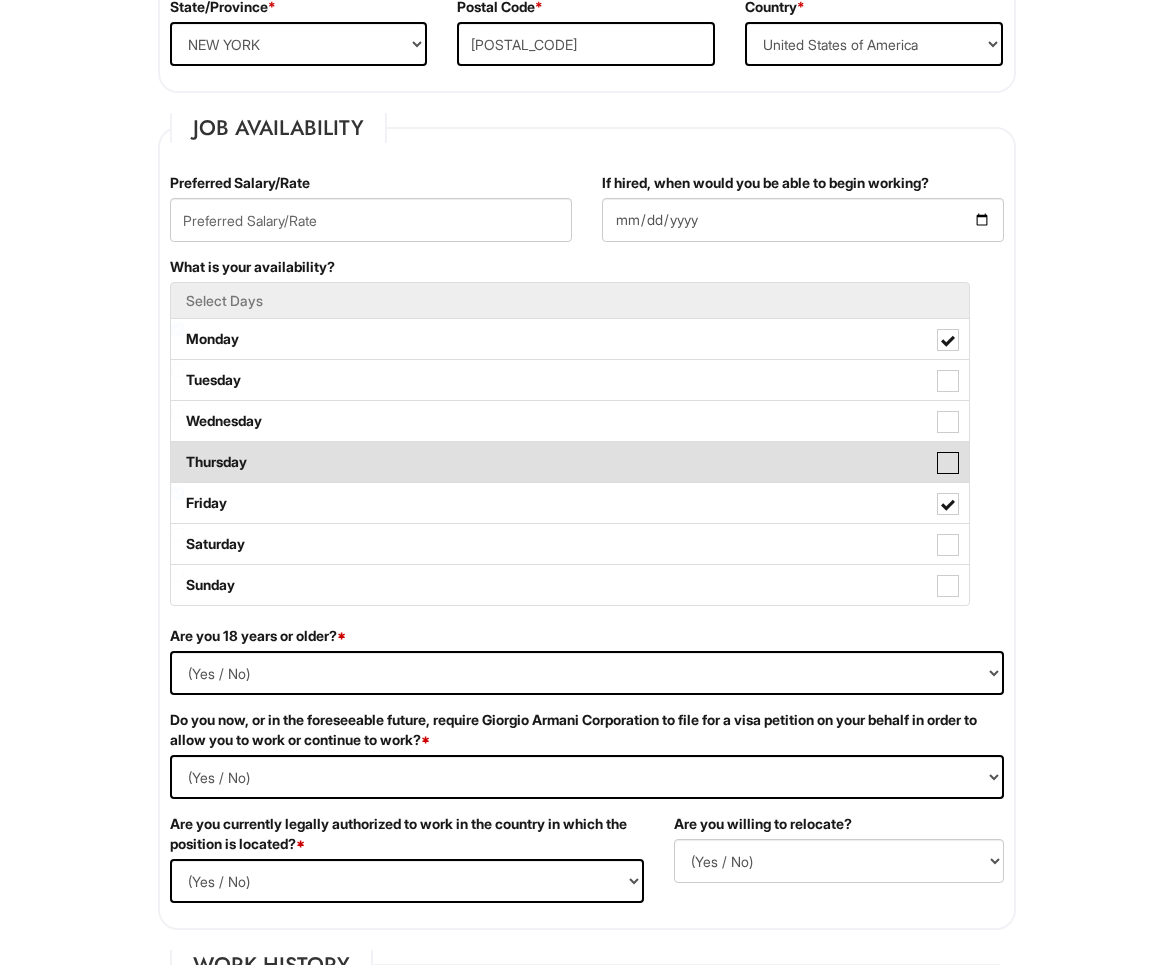 click on "Thursday" at bounding box center [177, 452] 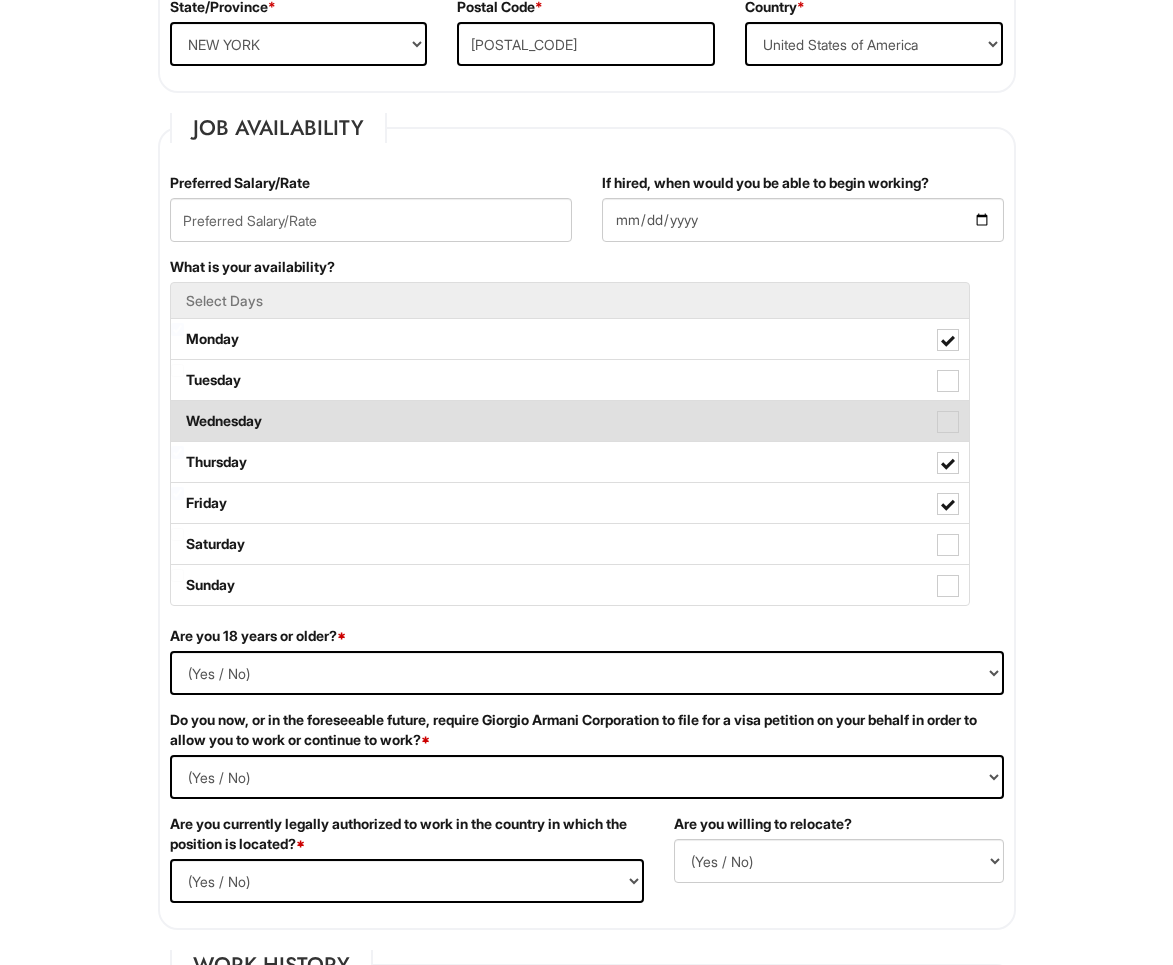 click on "Wednesday" at bounding box center (570, 421) 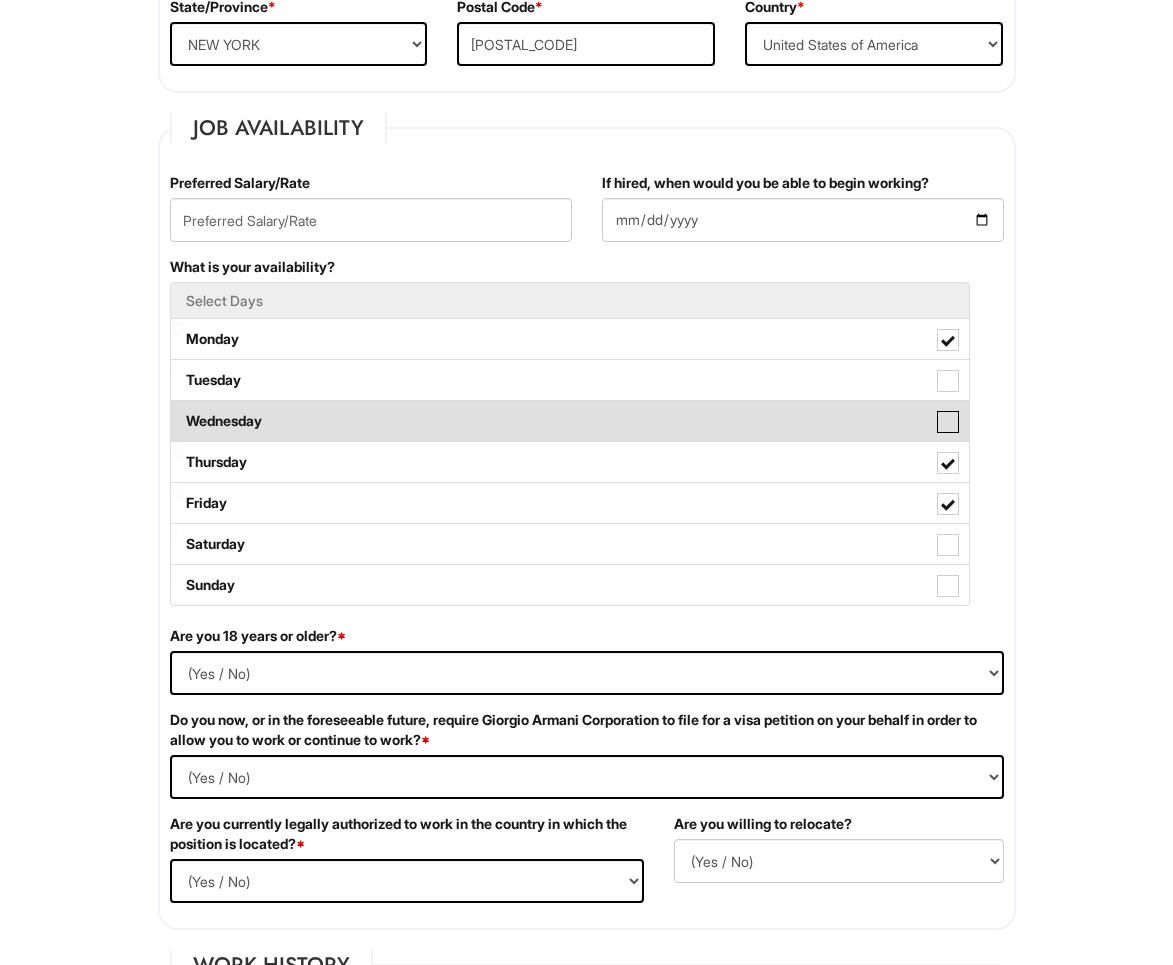 click on "Wednesday" at bounding box center [177, 411] 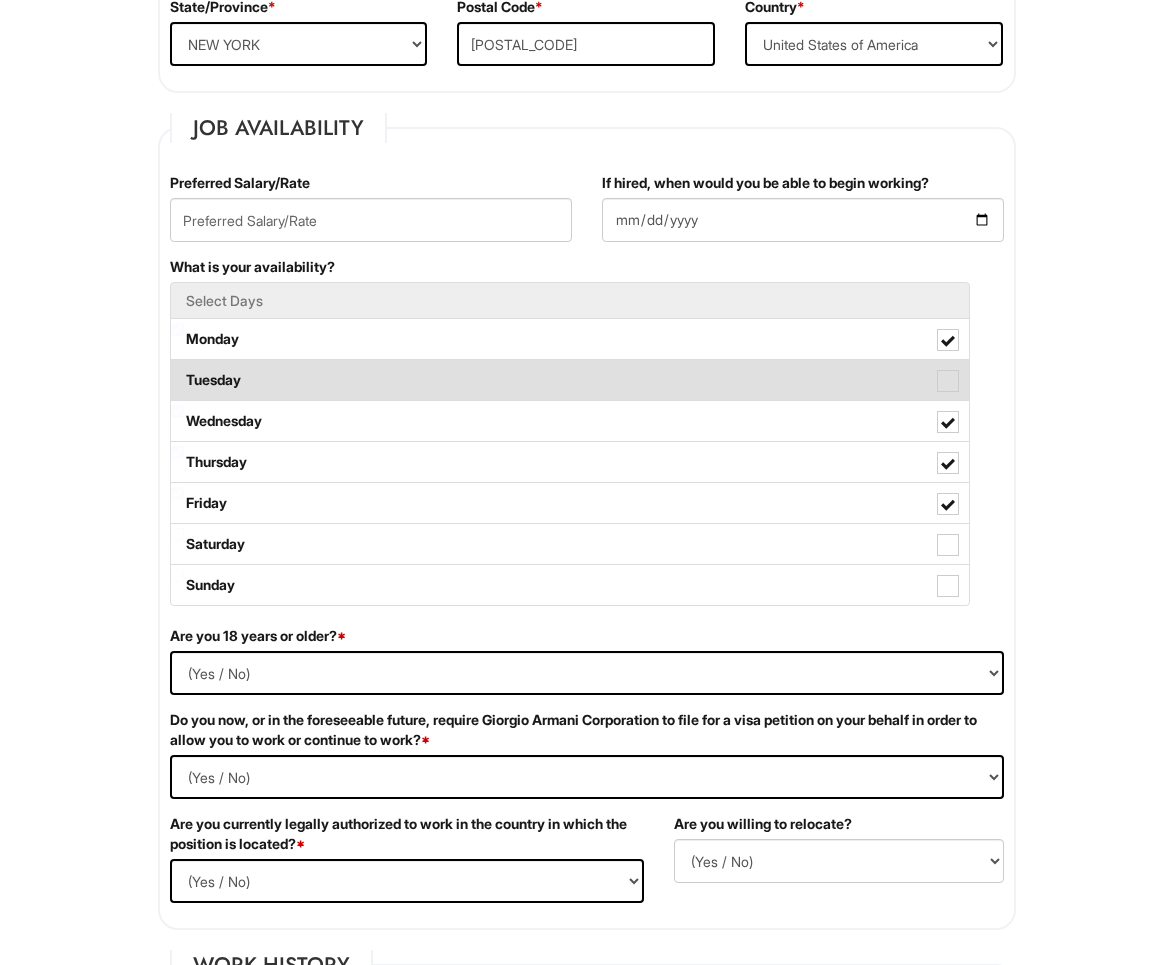 click on "Tuesday" at bounding box center [570, 380] 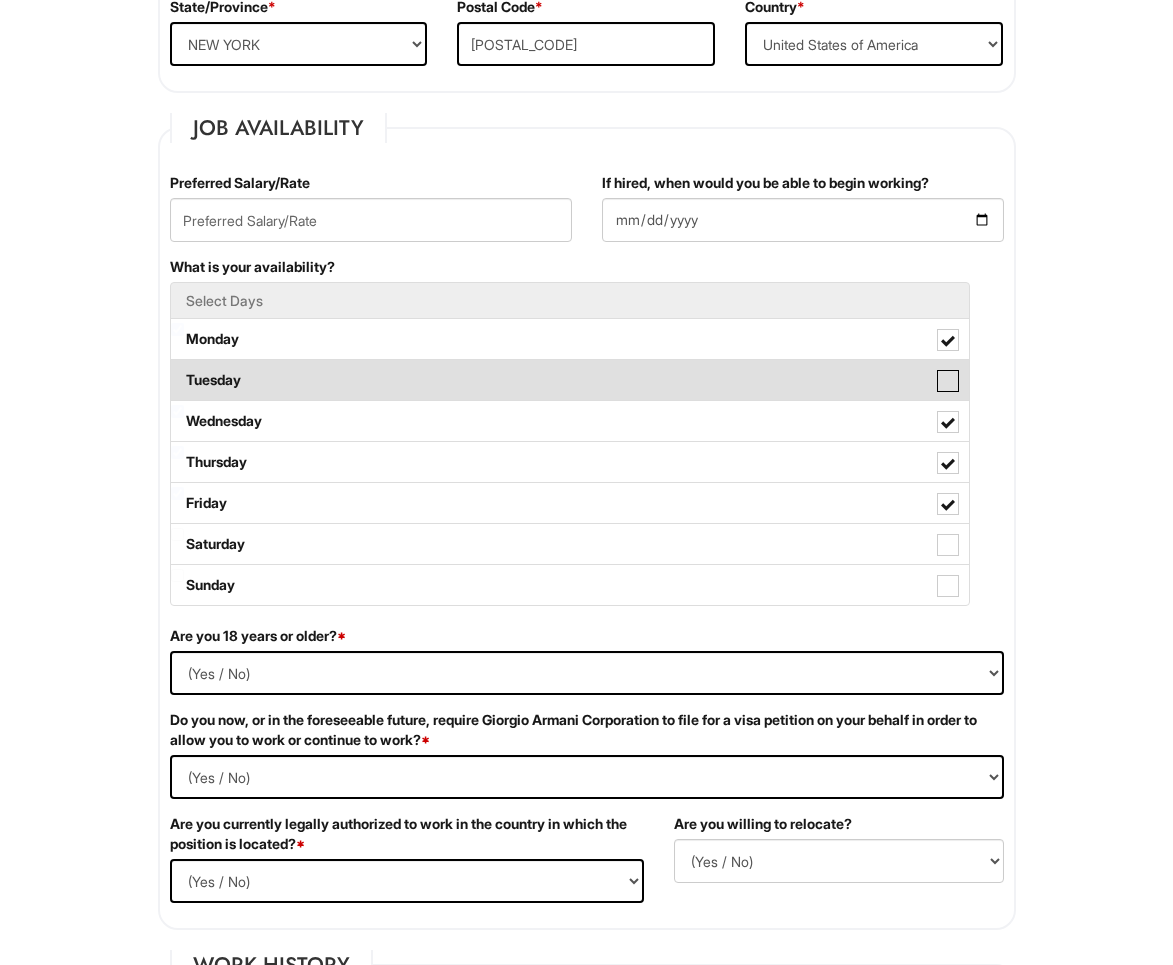 click on "Tuesday" at bounding box center [177, 370] 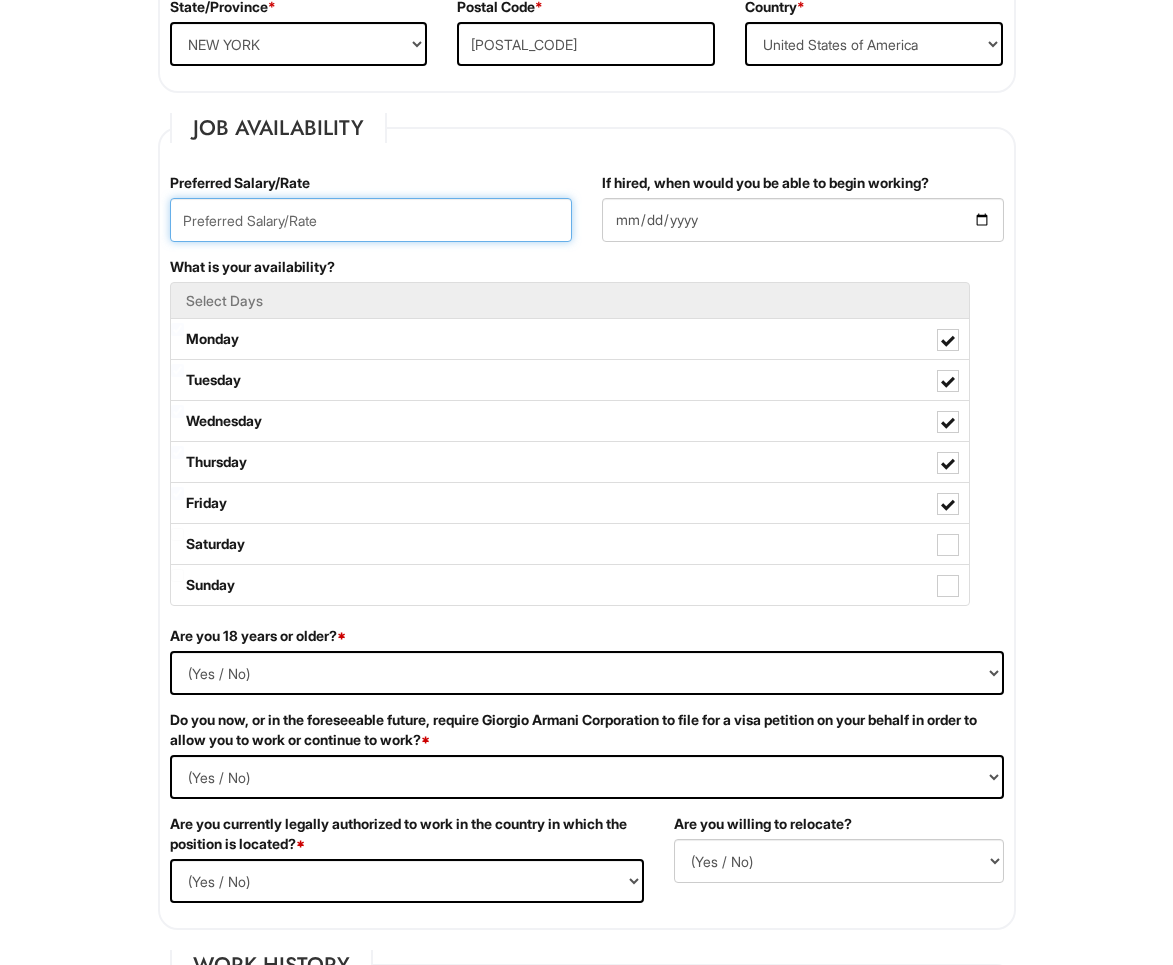 click at bounding box center (371, 220) 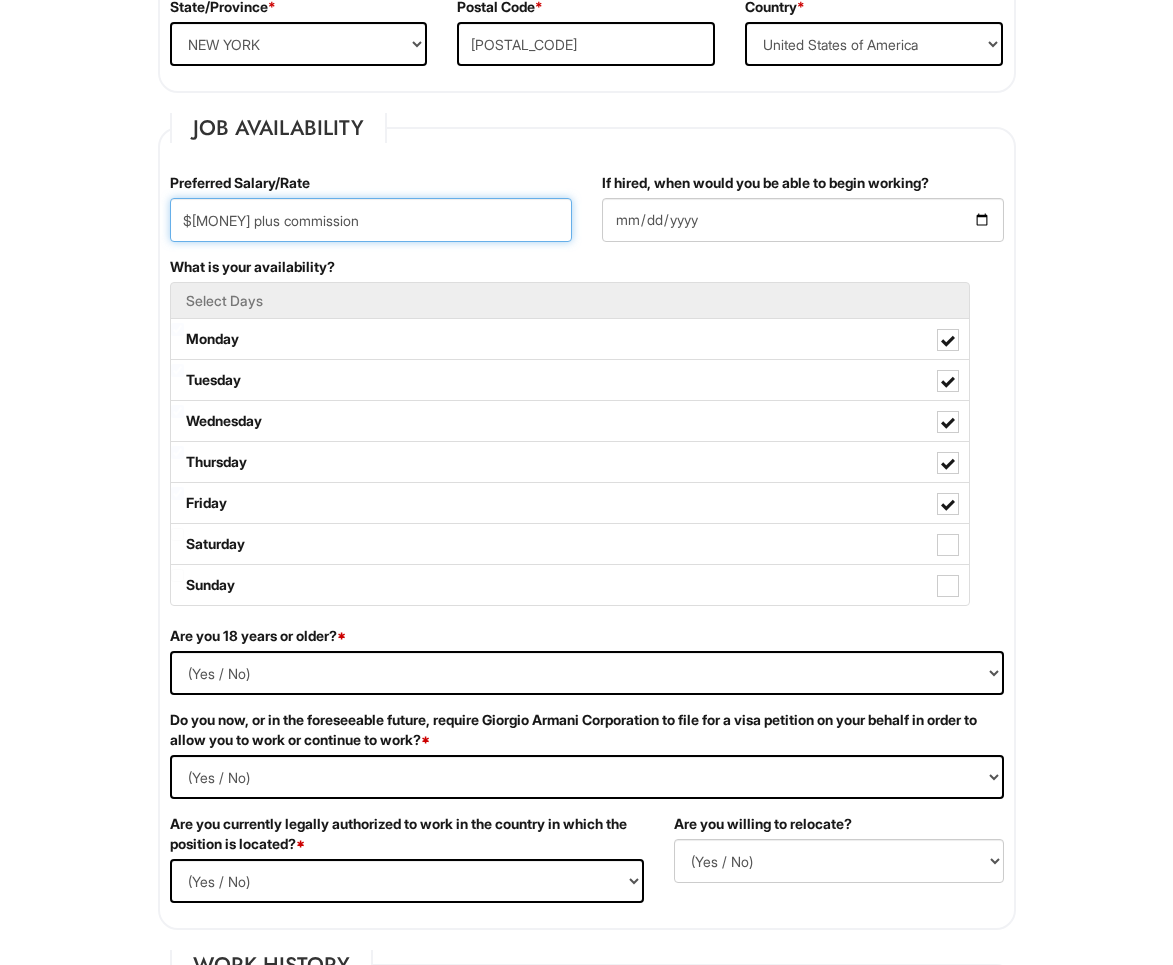 type on "$[MONEY] plus commission" 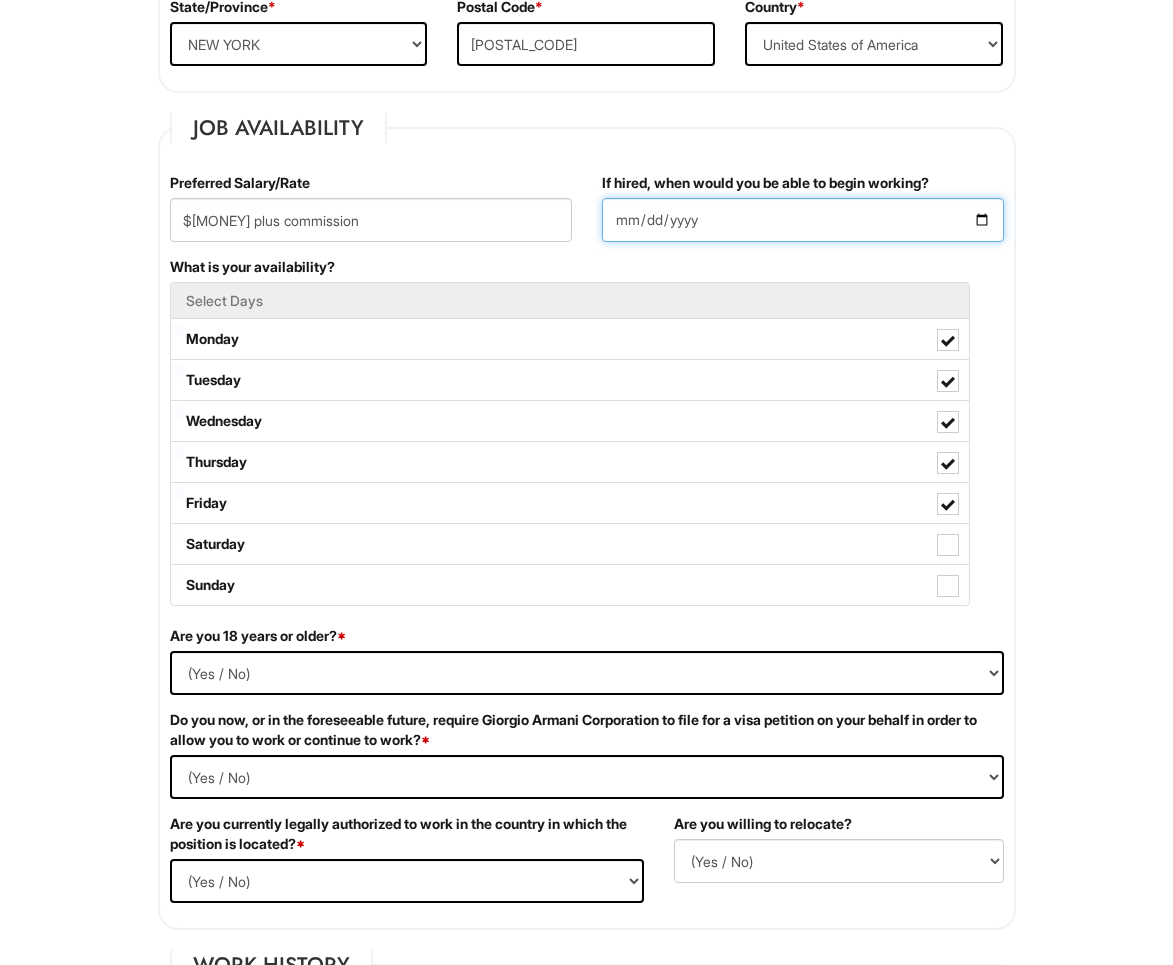 click on "If hired, when would you be able to begin working?" at bounding box center [803, 220] 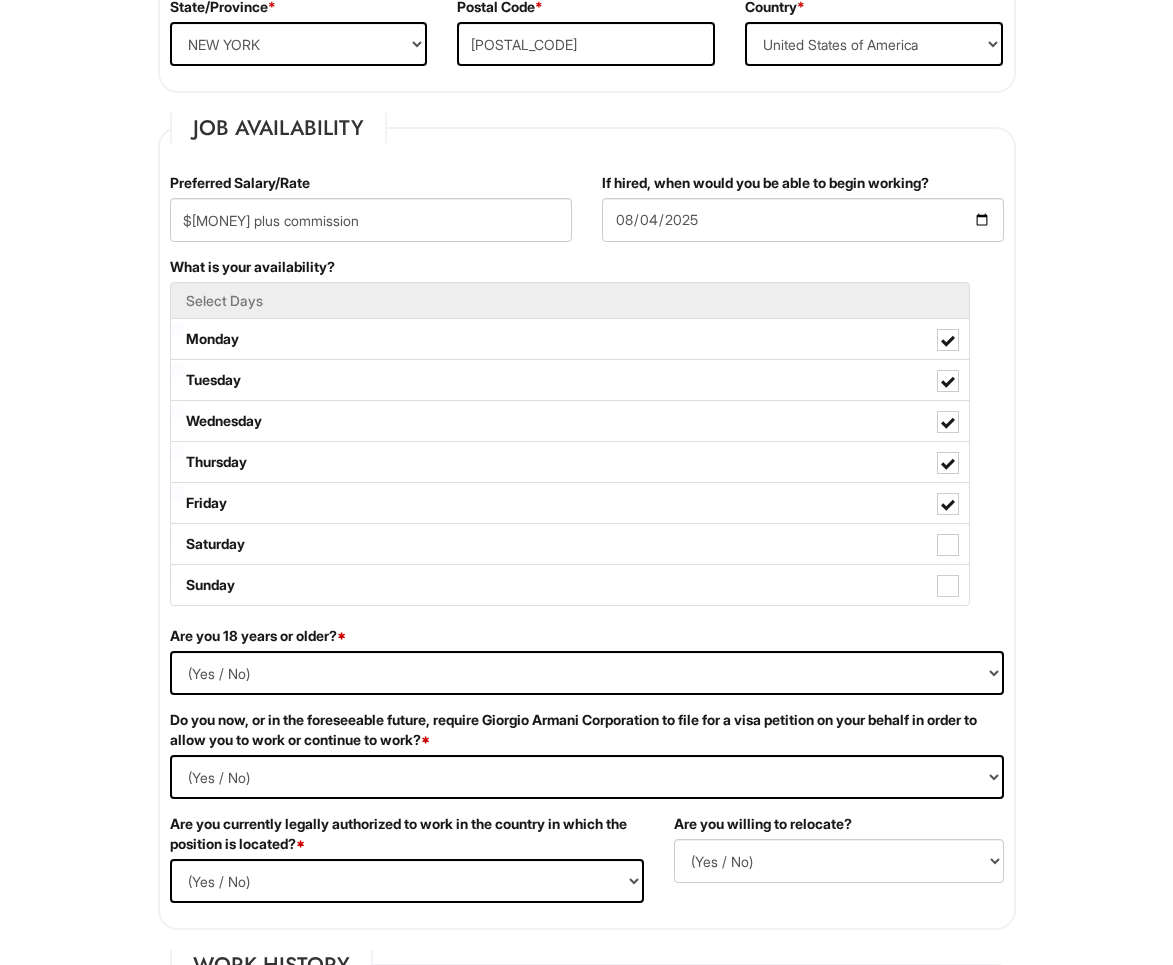 click on "Please Complete This Form 1 2 3 Design Consultant, Armani / Casa PLEASE COMPLETE ALL REQUIRED FIELDS
We are an Equal Opportunity Employer. All persons shall have the opportunity to be considered for employment without regard to their race, color, creed, religion, national origin, ancestry, age, disability, gender, sex, sexual orientation, veteran status, genetic information or any other characteristic protected by applicable federal, state or local laws. We will endeavor to make a reasonable accommodation to the known physical or mental limitations of a qualified applicant with a disability unless the accommodation would impose an undue hardship on the operation of our business. If you believe you require such assistance to complete this form or to participate in an interview, please let us know.
Personal Information
Last Name  *   [LAST]
First Name  *   [FIRST]
Middle Name   S
E-mail Address  *   disenos.ksvz@[EXAMPLE.COM]
Phone  *   [PHONE]
LinkedIn URL" at bounding box center [586, 1224] 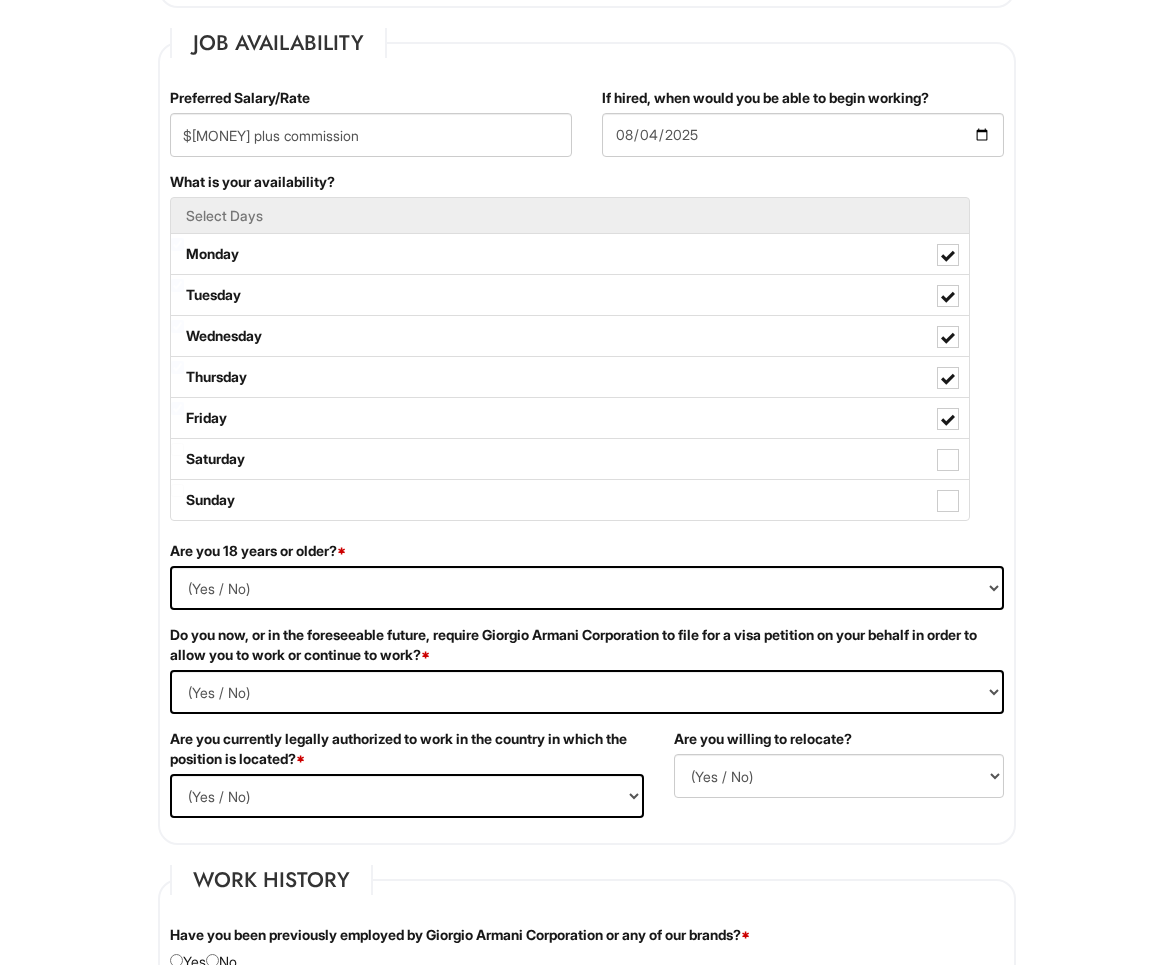scroll, scrollTop: 1056, scrollLeft: 0, axis: vertical 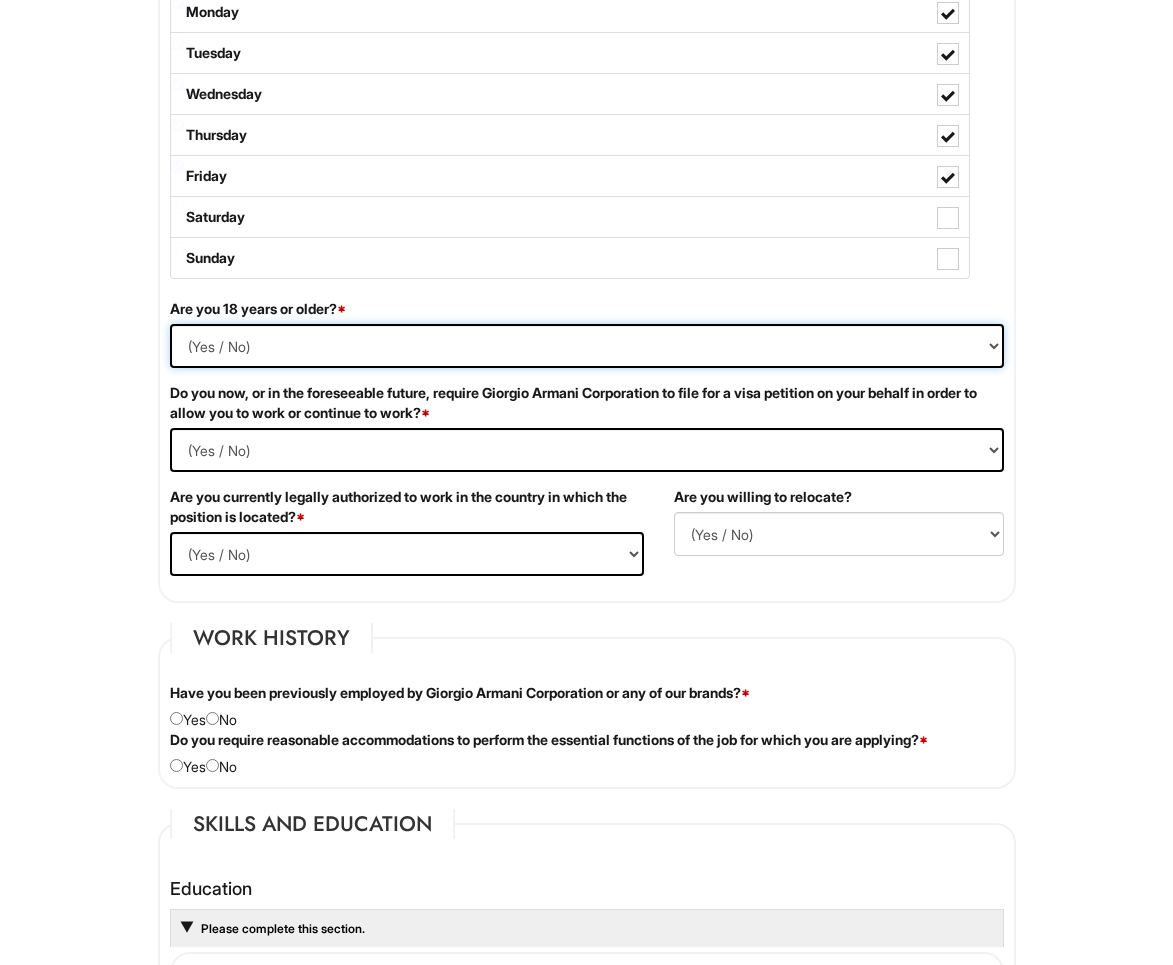 click on "(Yes / No) Yes No" at bounding box center [587, 346] 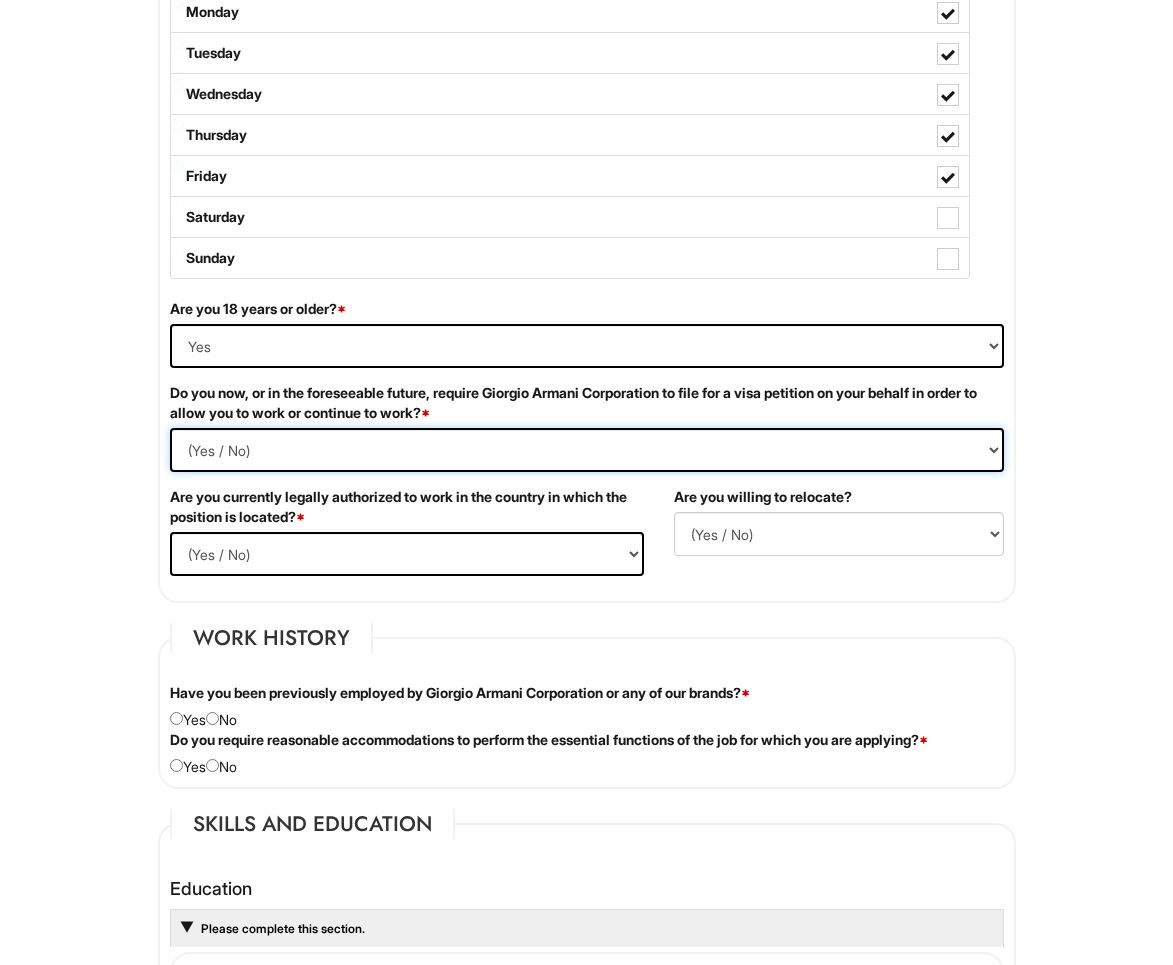 click on "(Yes / No) Yes No" at bounding box center (587, 450) 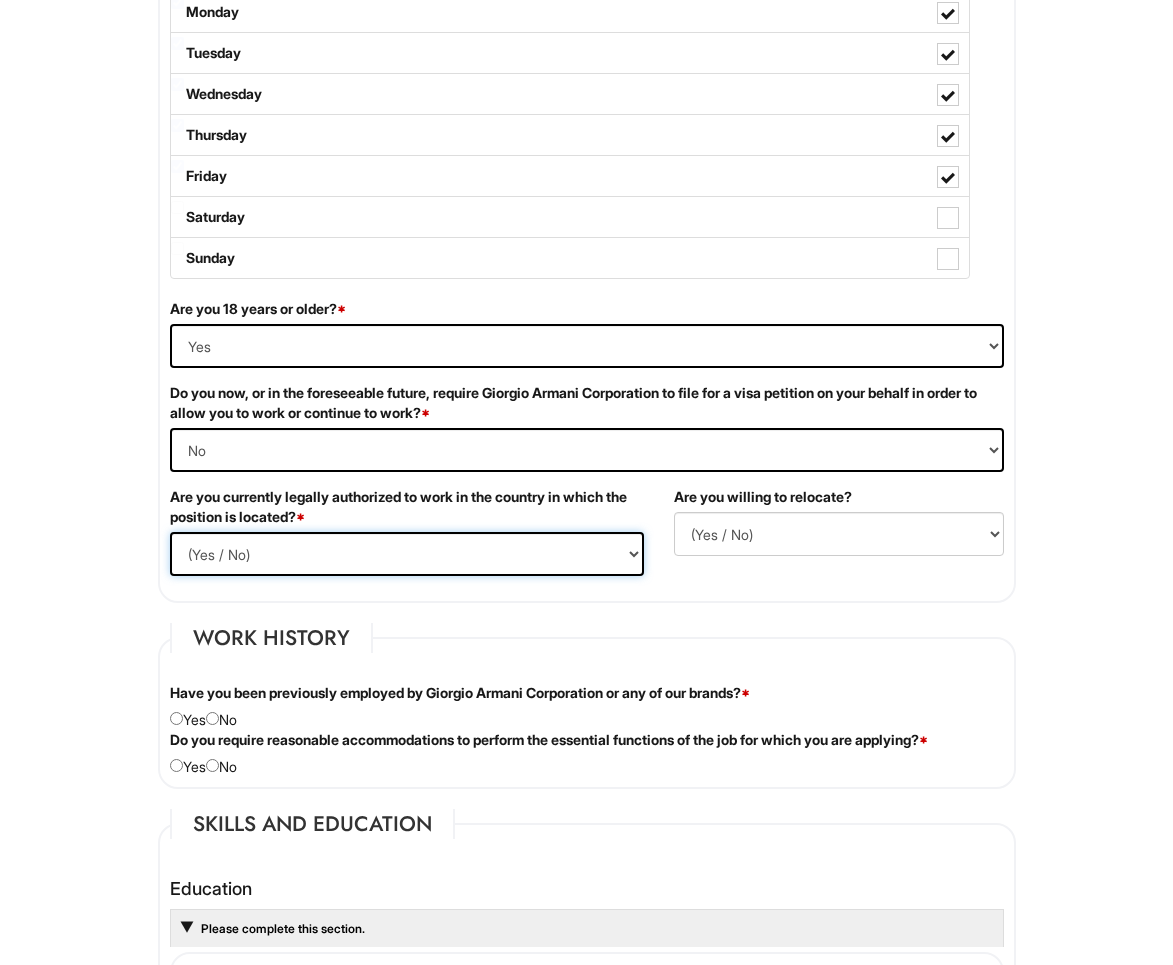 click on "(Yes / No) Yes No" at bounding box center (407, 554) 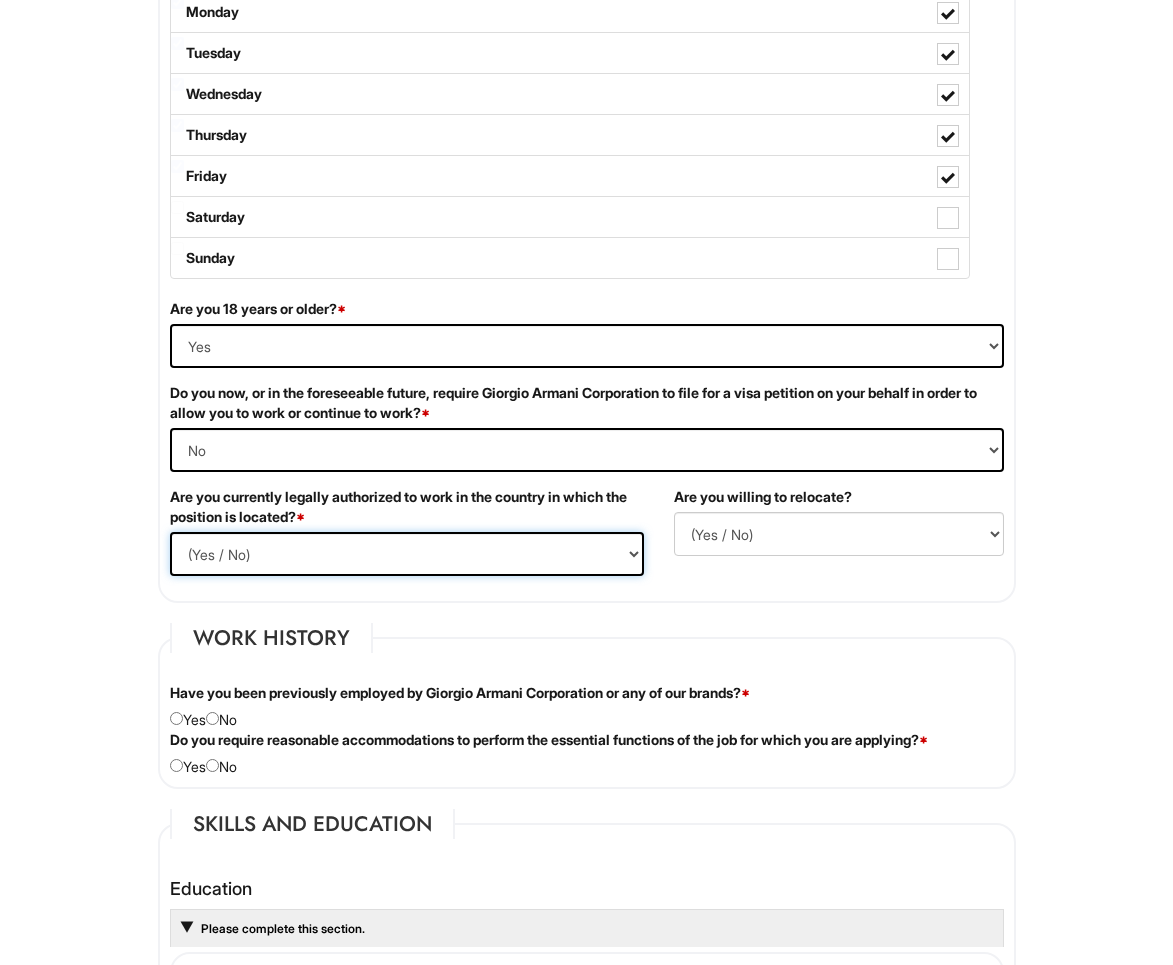select on "Yes" 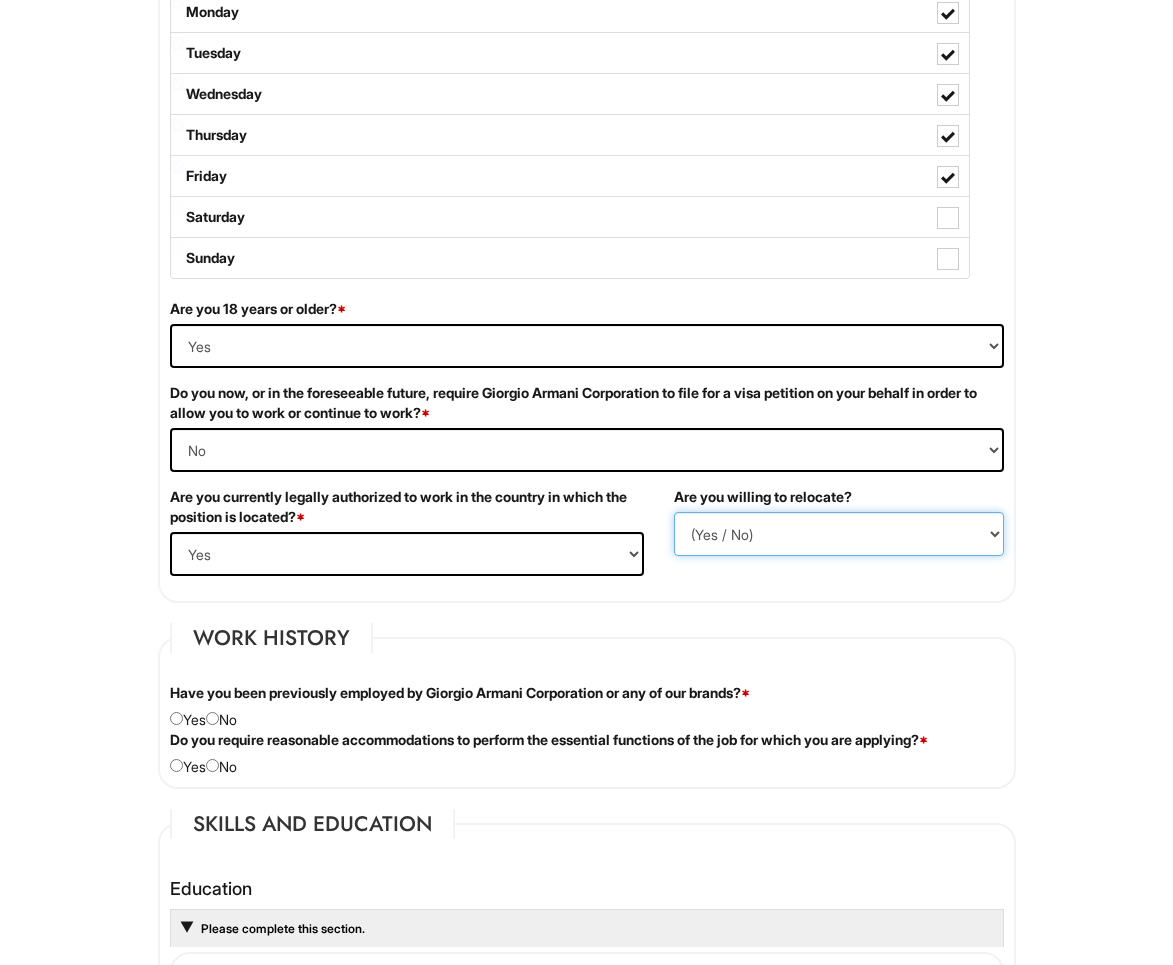 click on "(Yes / No) No Yes" at bounding box center [839, 534] 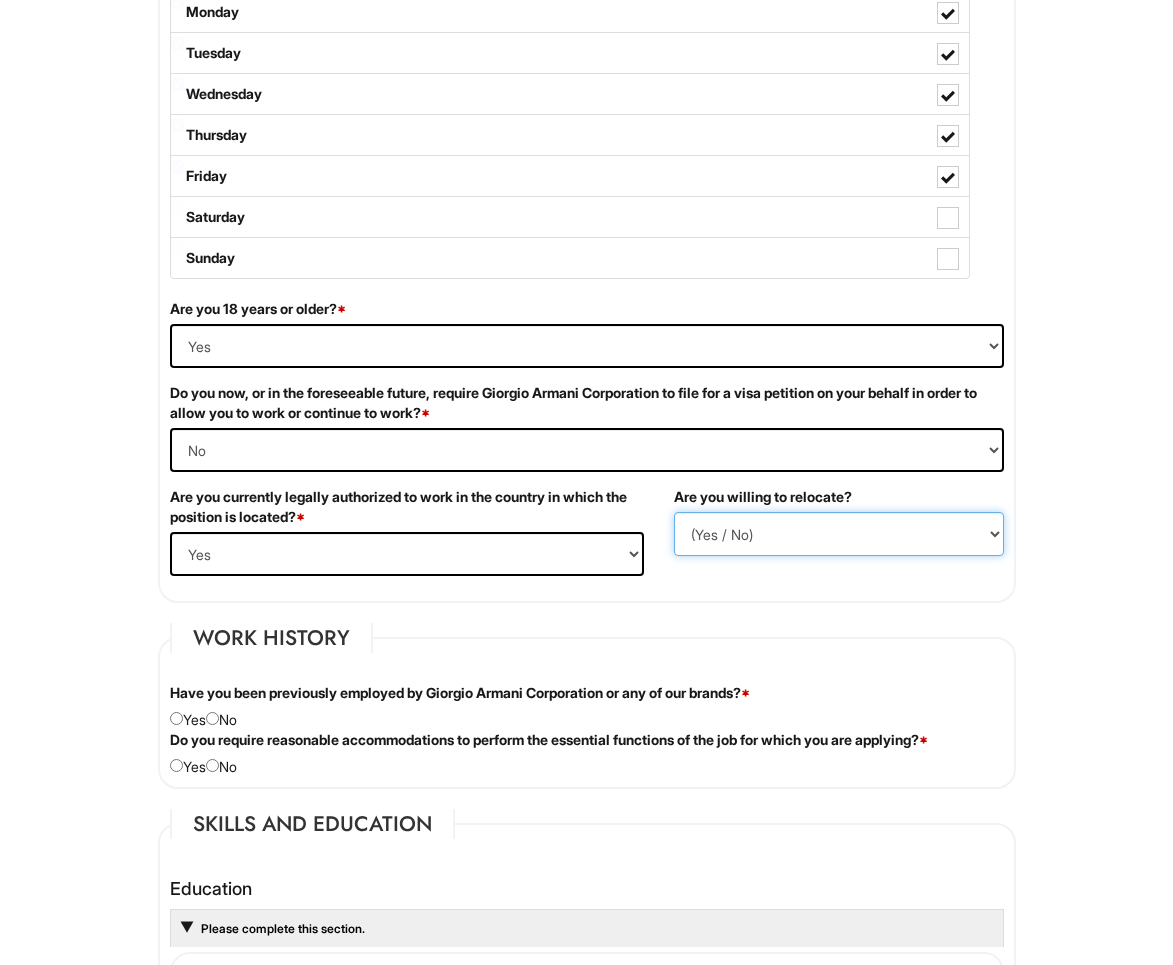 click on "(Yes / No) No Yes" at bounding box center [839, 534] 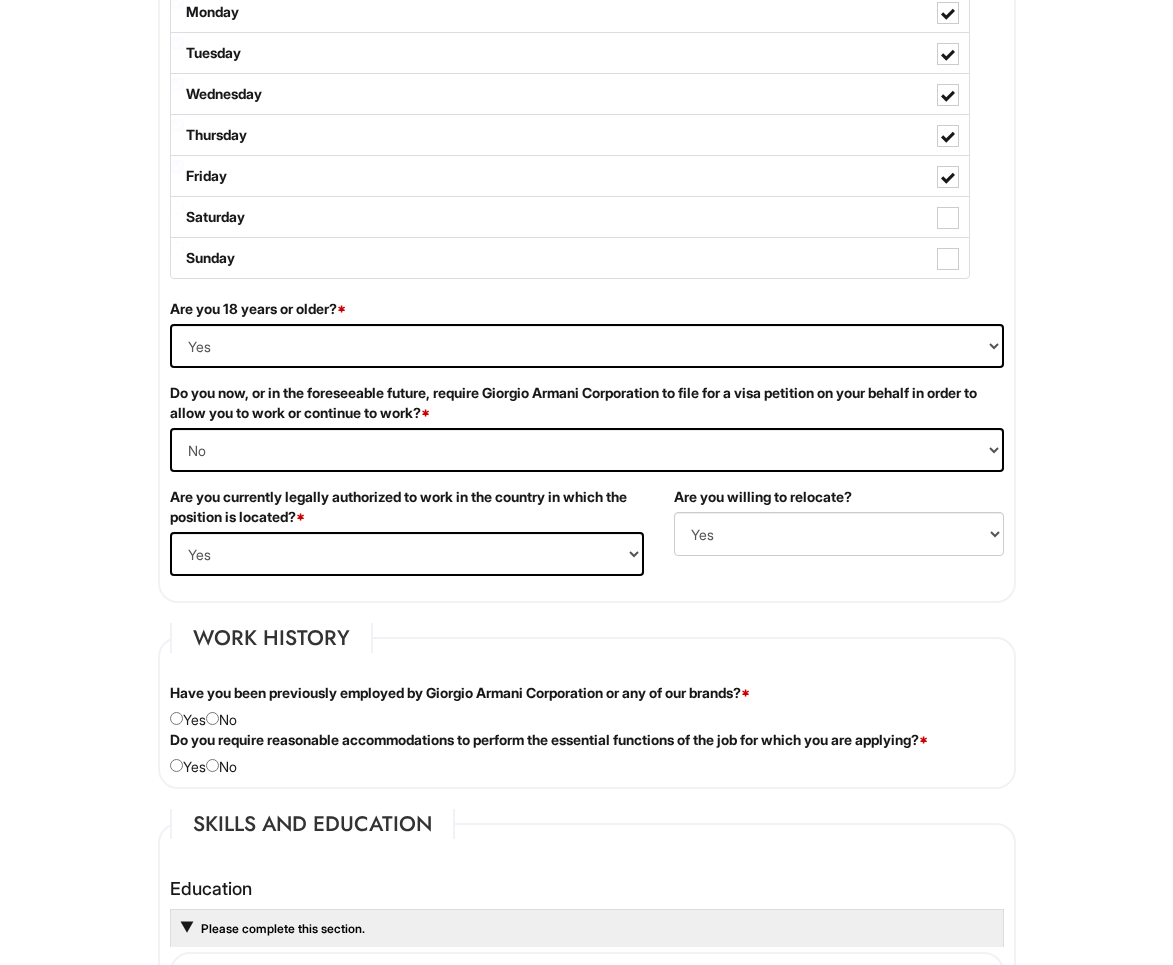 click on "Personal Information
Last Name  *   [LAST]
First Name  *   [FIRST]
Middle Name   S
E-mail Address  *   disenos.ksvz@[EXAMPLE.COM]
Phone  *   [PHONE]
LinkedIn URL   https://www.linkedin.com/in/ksvz/
Resume Upload   Resume Upload* ksvz resume.pdf
Street Address  *   [NUMBER] Bainbridge St
Address Line 2   4A
City  *   [CITY]
State/Province  *   State/Province ALABAMA ALASKA ARIZONA ARKANSAS CALIFORNIA COLORADO CONNECTICUT DELAWARE DISTRICT OF COLUMBIA FLORIDA GEORGIA HAWAII IDAHO ILLINOIS INDIANA IOWA KANSAS KENTUCKY LOUISIANA MAINE MARYLAND MASSACHUSETTS MICHIGAN MINNESOTA MISSISSIPPI MISSOURI MONTANA NEBRASKA NEVADA NEW HAMPSHIRE NEW JERSEY NEW MEXICO NEW YORK NORTH CAROLINA NORTH DAKOTA OHIO OKLAHOMA OREGON PENNSYLVANIA RHODE ISLAND SOUTH CAROLINA SOUTH DAKOTA TENNESSEE TEXAS UTAH VERMONT VIRGINIA WASHINGTON WEST VIRGINIA WISCONSIN WYOMING CA-ALBERTA CA-BRITISH COLUMBIA CA-MANITOBA CA-NEW BRUNSWICK CA-NEWFOUNDLAND CA-NOVA SCOTIA CA-NORTHWEST TERRITORIES CA-NUNAVUT CA-ONTARIO" at bounding box center (587, 952) 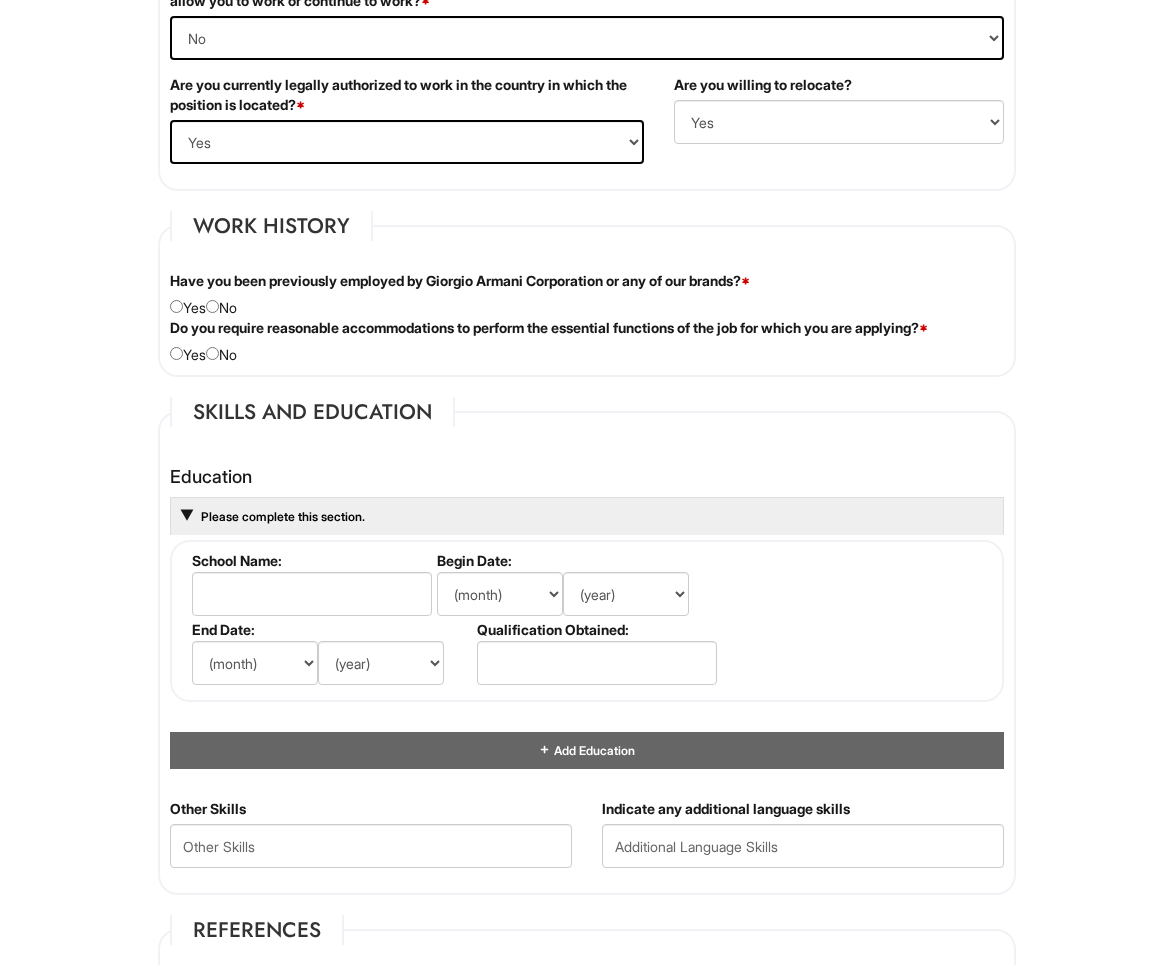 scroll, scrollTop: 1487, scrollLeft: 0, axis: vertical 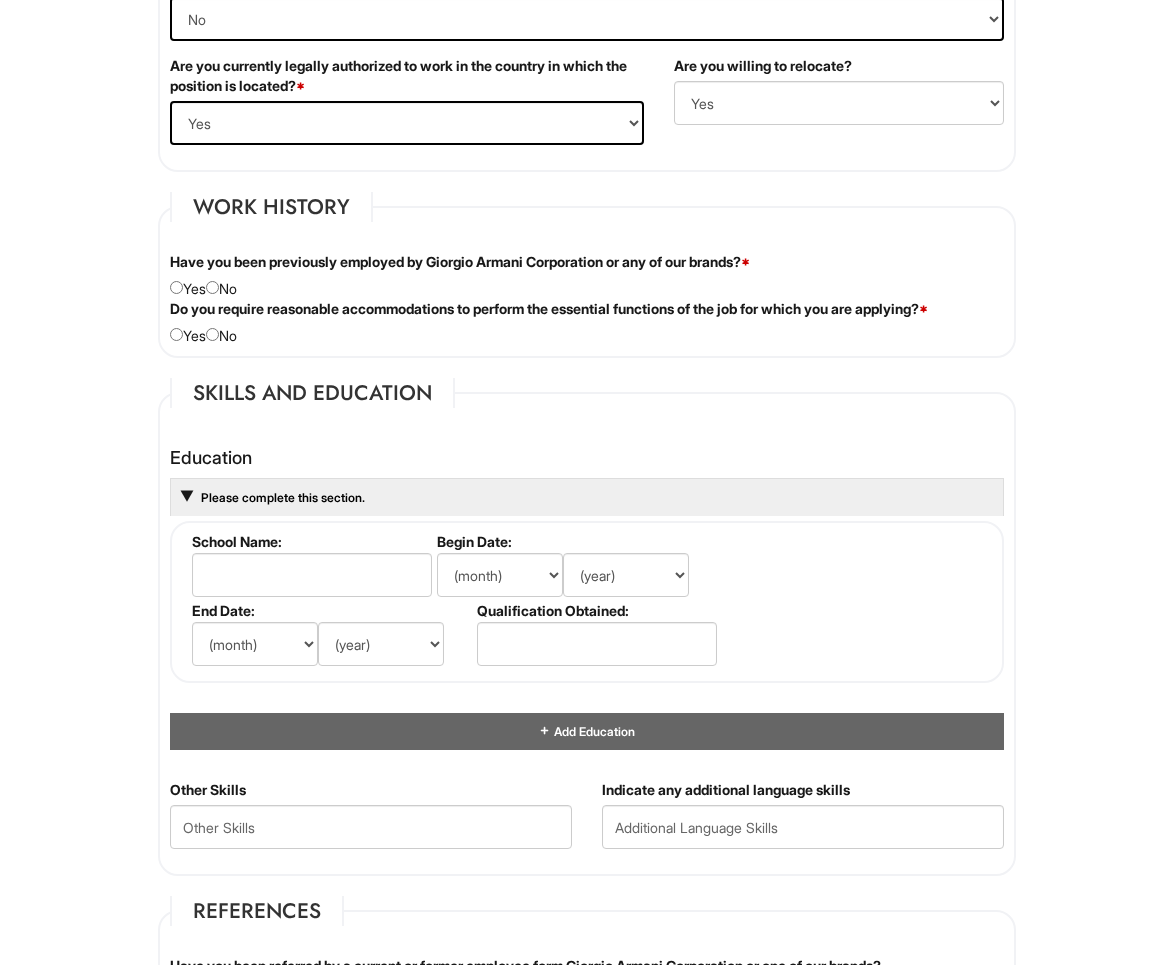 click on "Have you been previously employed by Giorgio Armani Corporation or any of our brands? *    Yes   No" at bounding box center (587, 275) 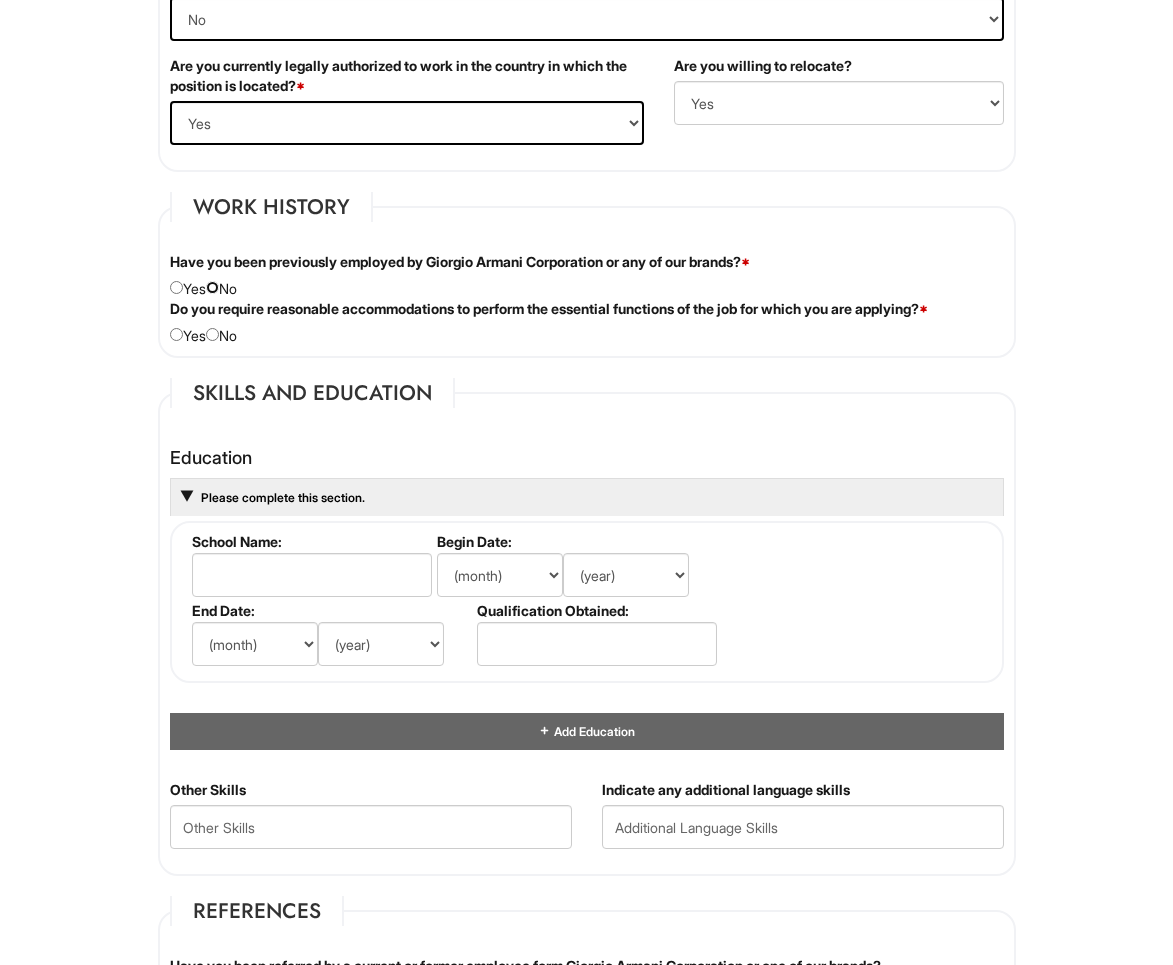 click at bounding box center [212, 287] 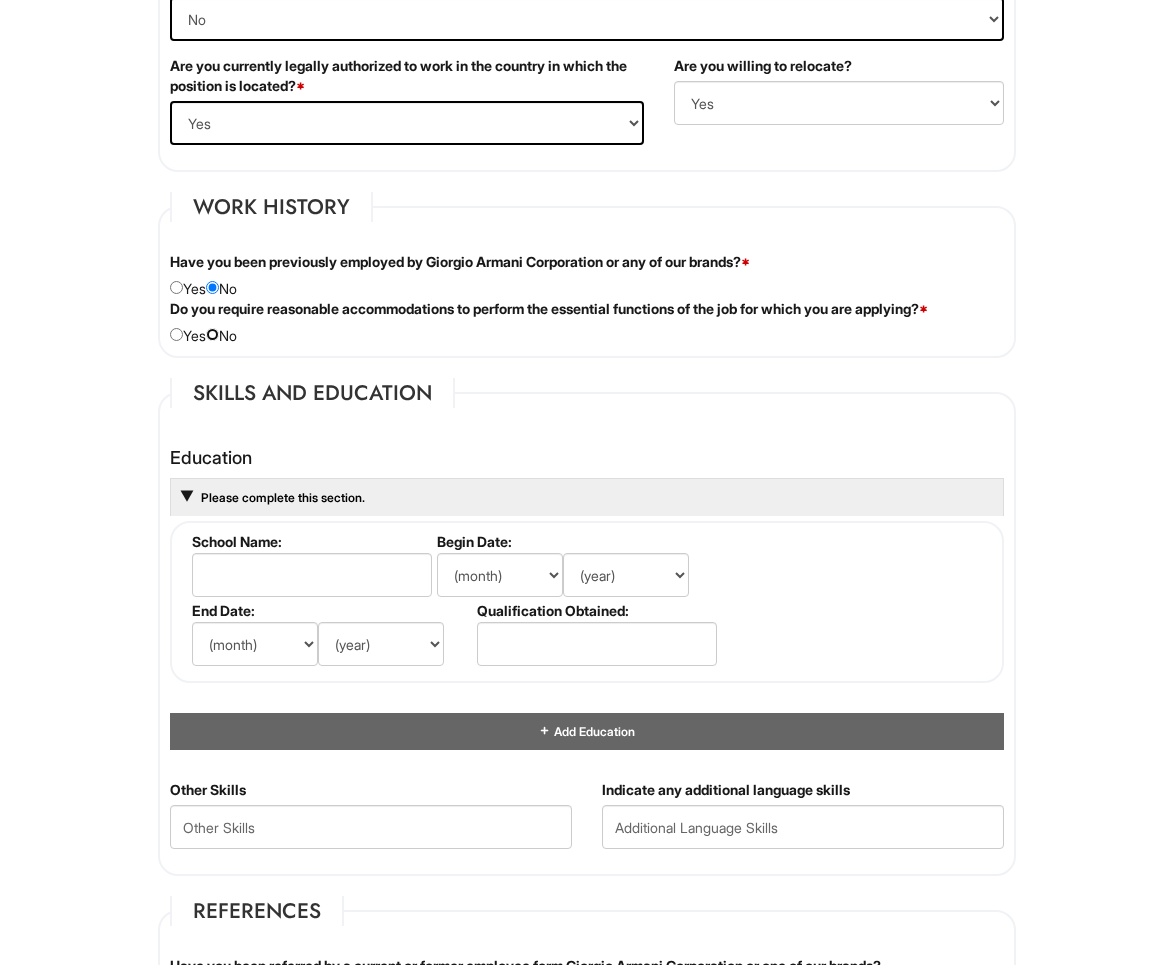 click at bounding box center (212, 334) 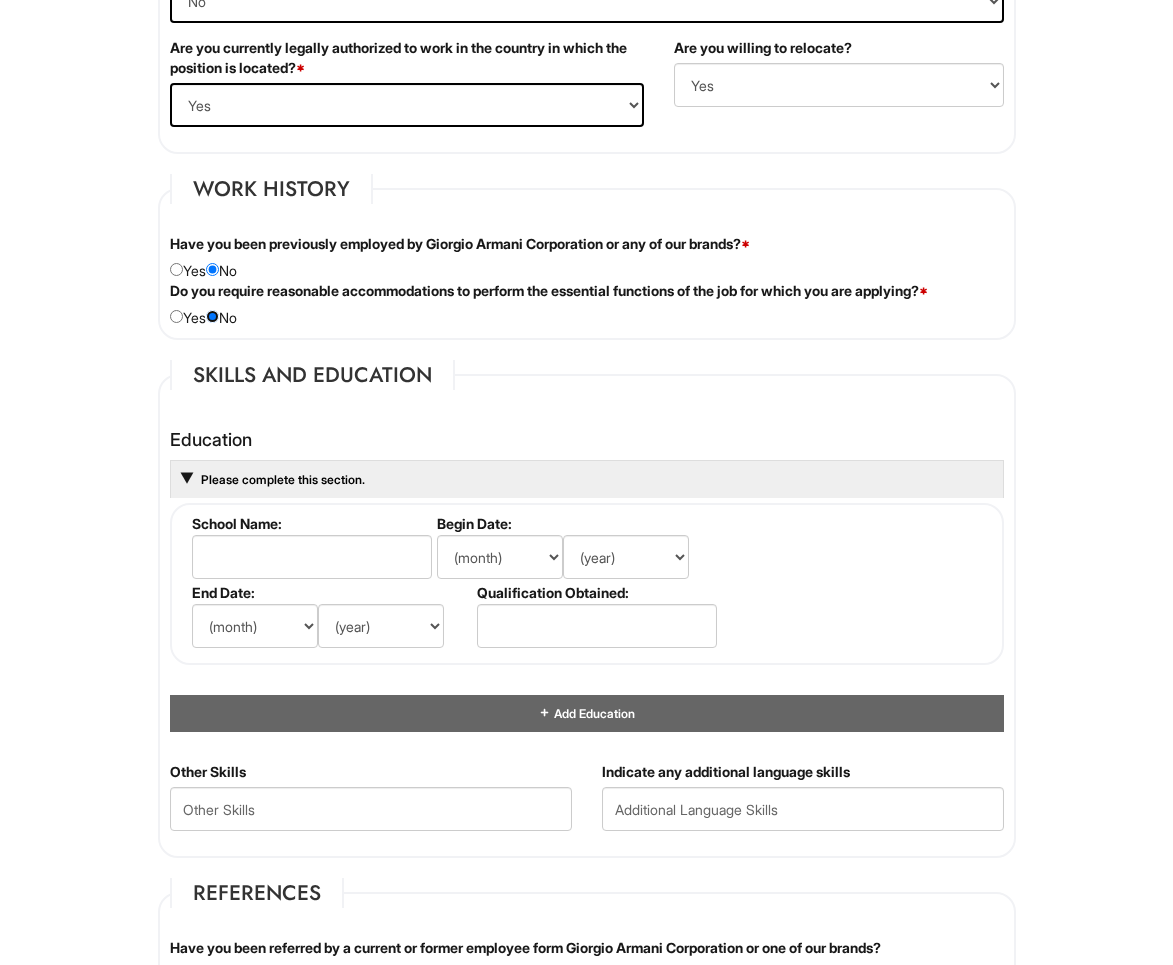 scroll, scrollTop: 1710, scrollLeft: 0, axis: vertical 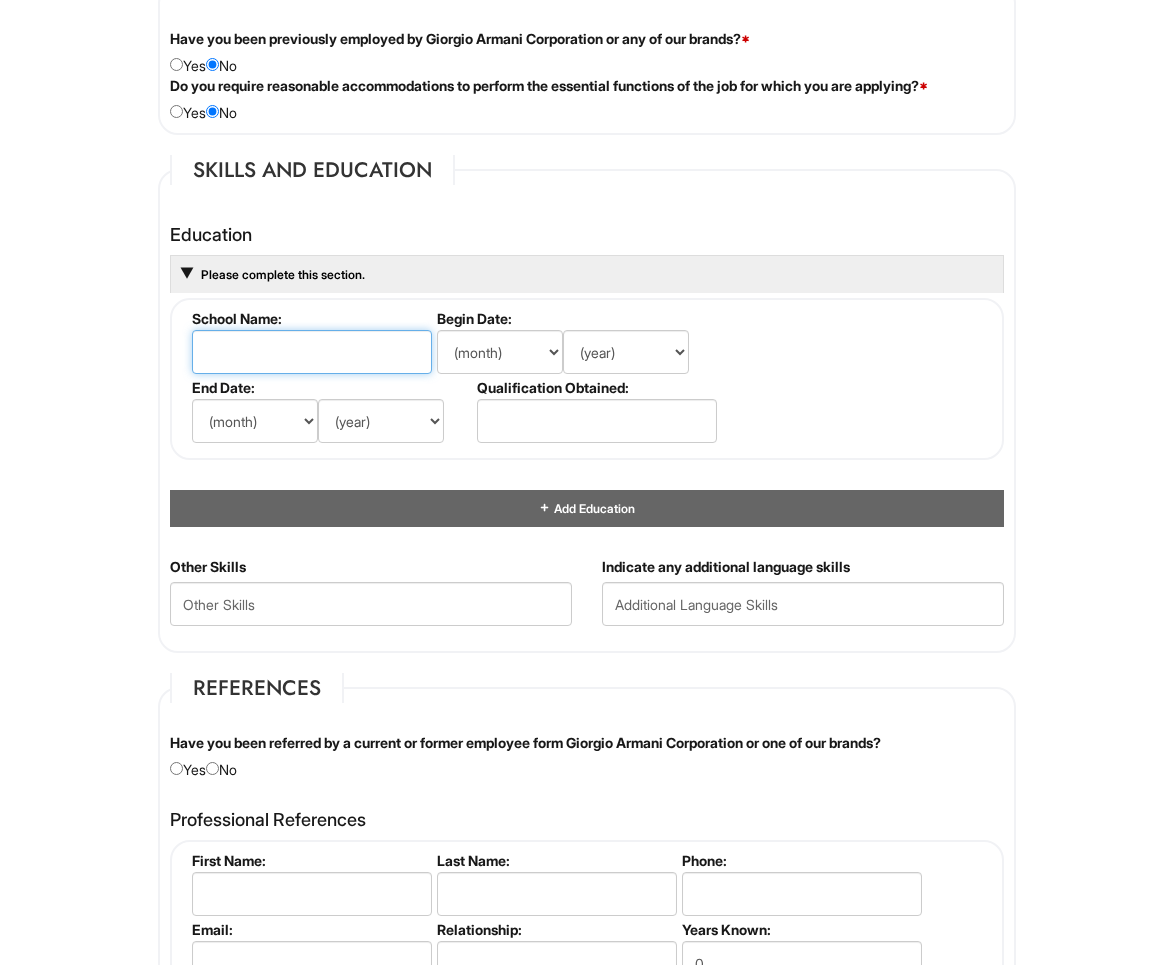 click at bounding box center (312, 352) 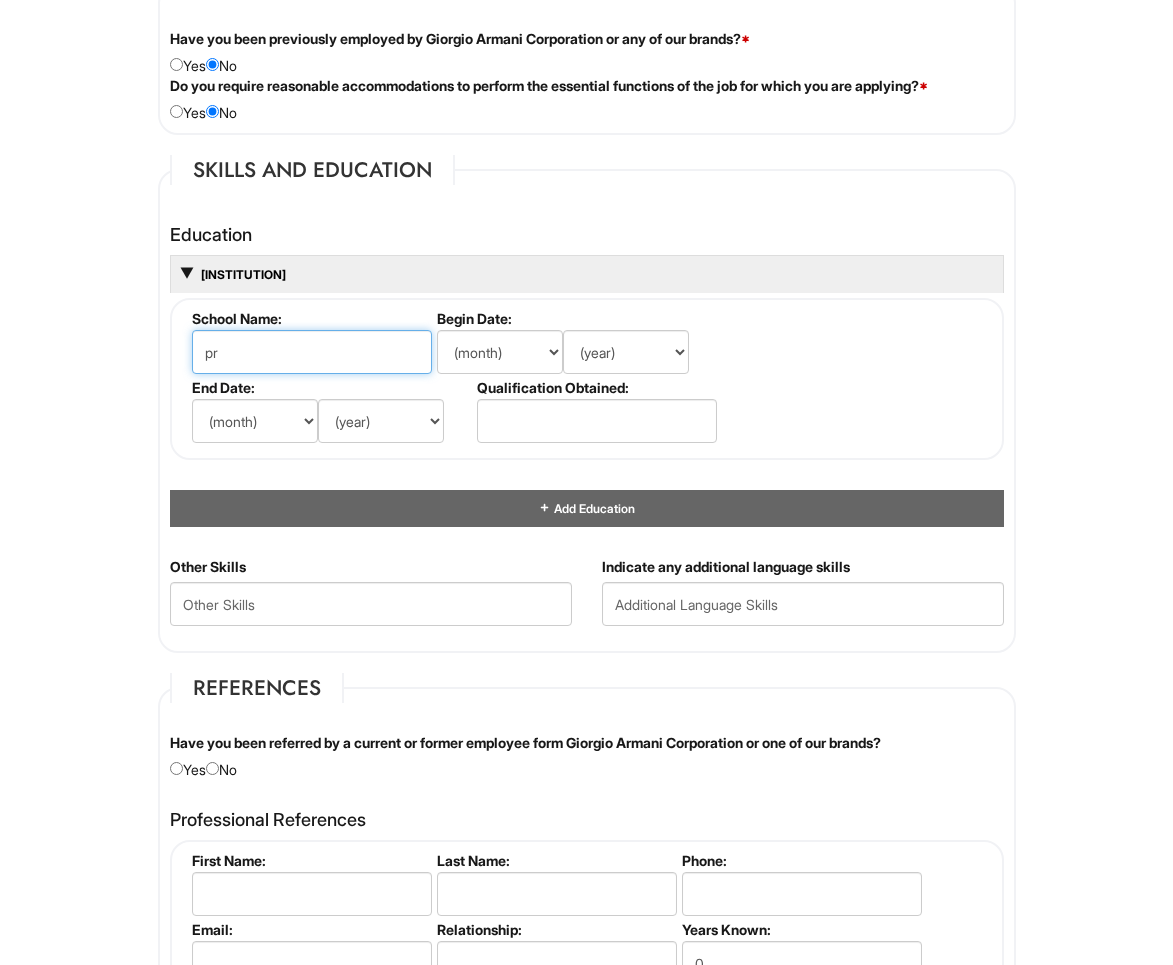 type on "p" 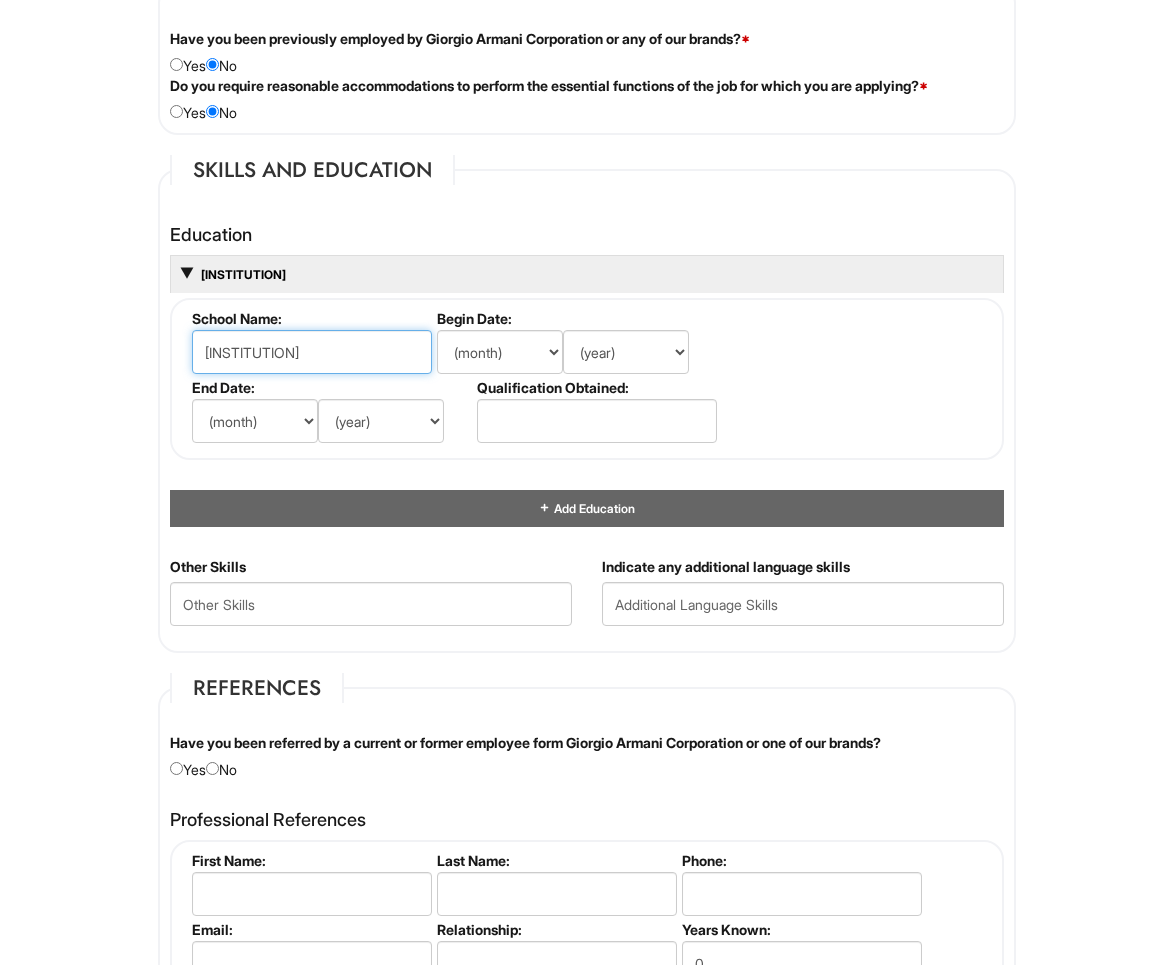 type on "[INSTITUTION]" 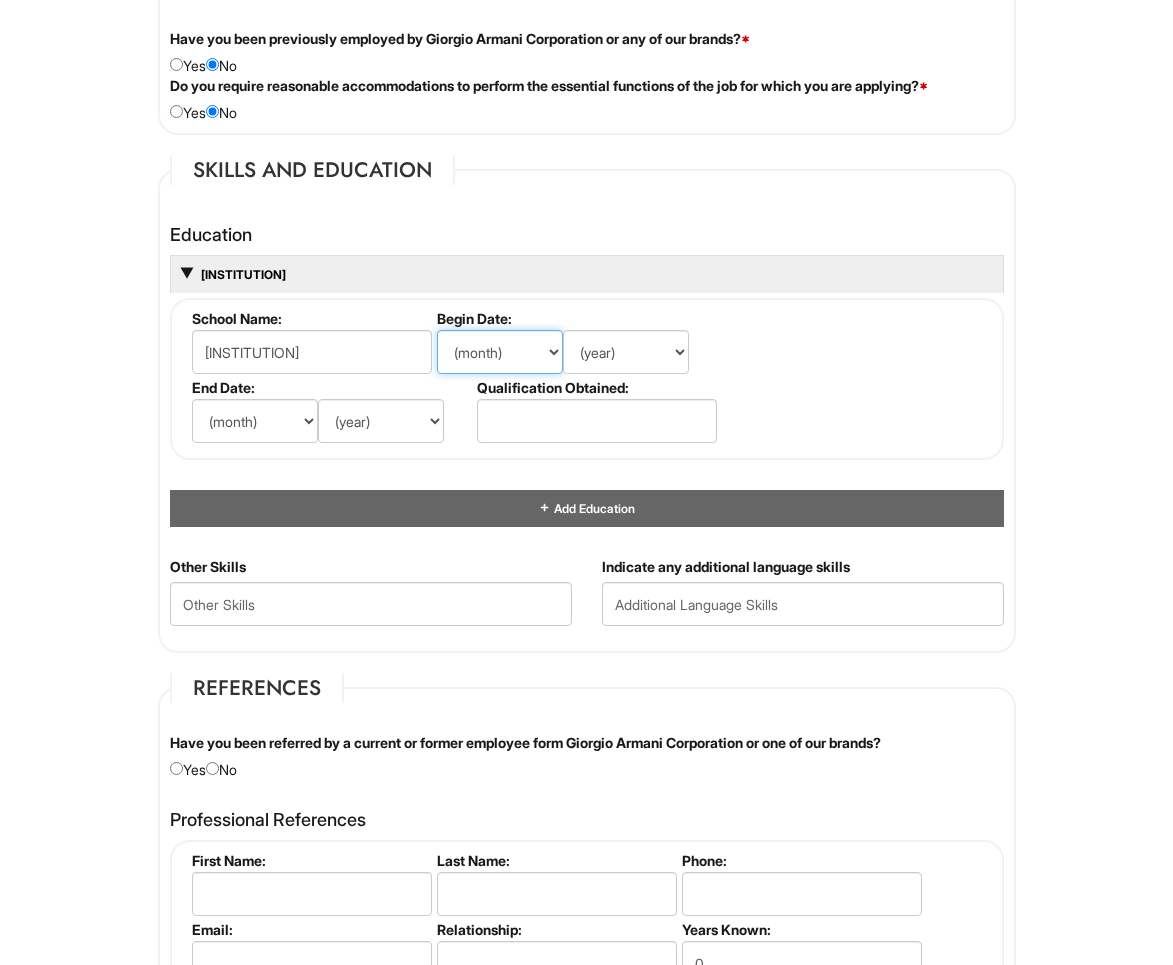 click on "(month) Jan Feb Mar Apr May Jun Jul Aug Sep Oct Nov Dec" at bounding box center [500, 352] 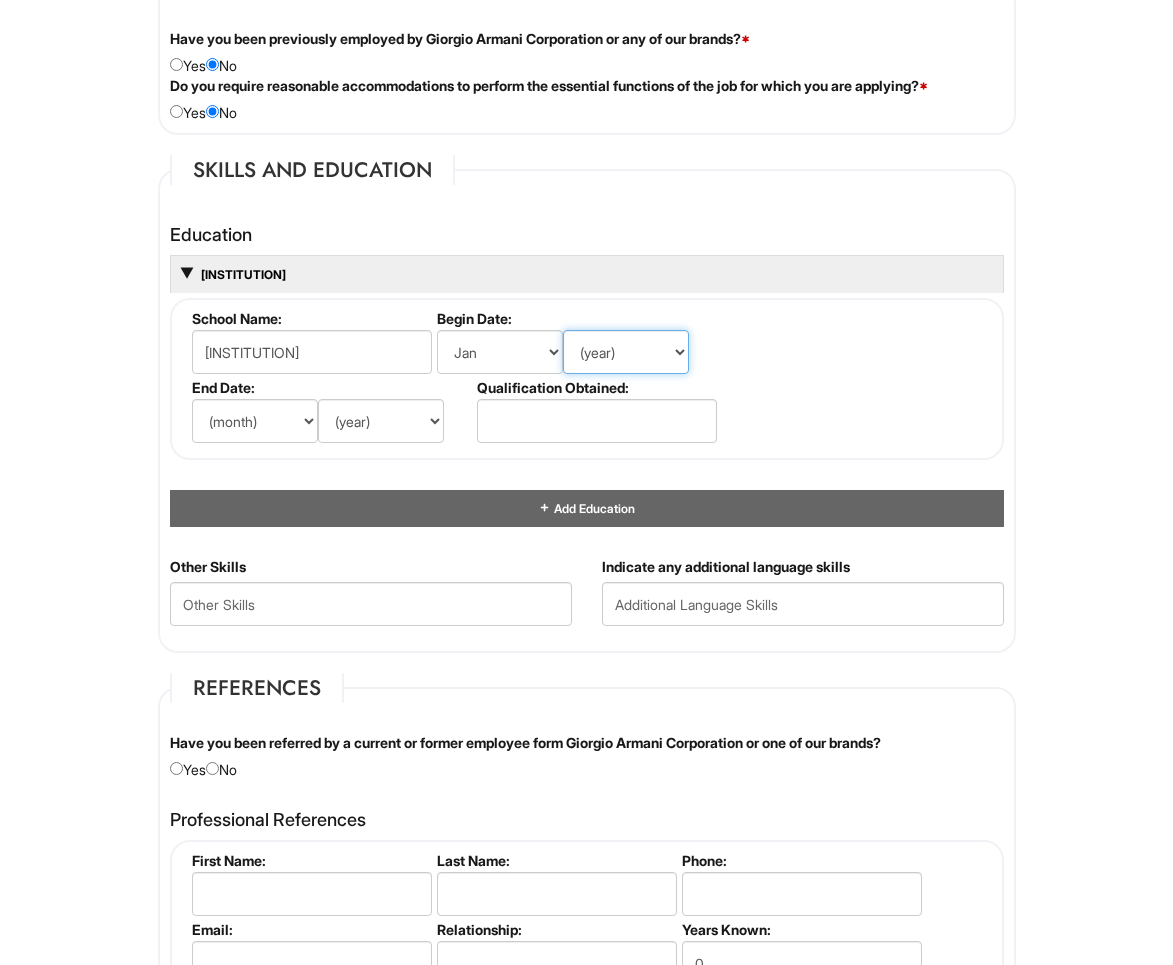 click on "(year) 2029 2028 2027 2026 2025 2024 2023 2022 2021 2020 2019 2018 2017 2016 2015 2014 2013 2012 2011 2010 2009 2008 2007 2006 2005 2004 2003 2002 2001 2000 1999 1998 1997 1996 1995 1994 1993 1992 1991 1990 1989 1988 1987 1986 1985 1984 1983 1982 1981 1980 1979 1978 1977 1976 1975 1974 1973 1972 1971 1970 1969 1968 1967 1966 1965 1964 1963 1962 1961 1960 1959 1958 1957 1956 1955 1954 1953 1952 1951 1950 1949 1948 1947 1946  --  2030 2031 2032 2033 2034 2035 2036 2037 2038 2039 2040 2041 2042 2043 2044 2045 2046 2047 2048 2049 2050 2051 2052 2053 2054 2055 2056 2057 2058 2059 2060 2061 2062 2063 2064" at bounding box center [626, 352] 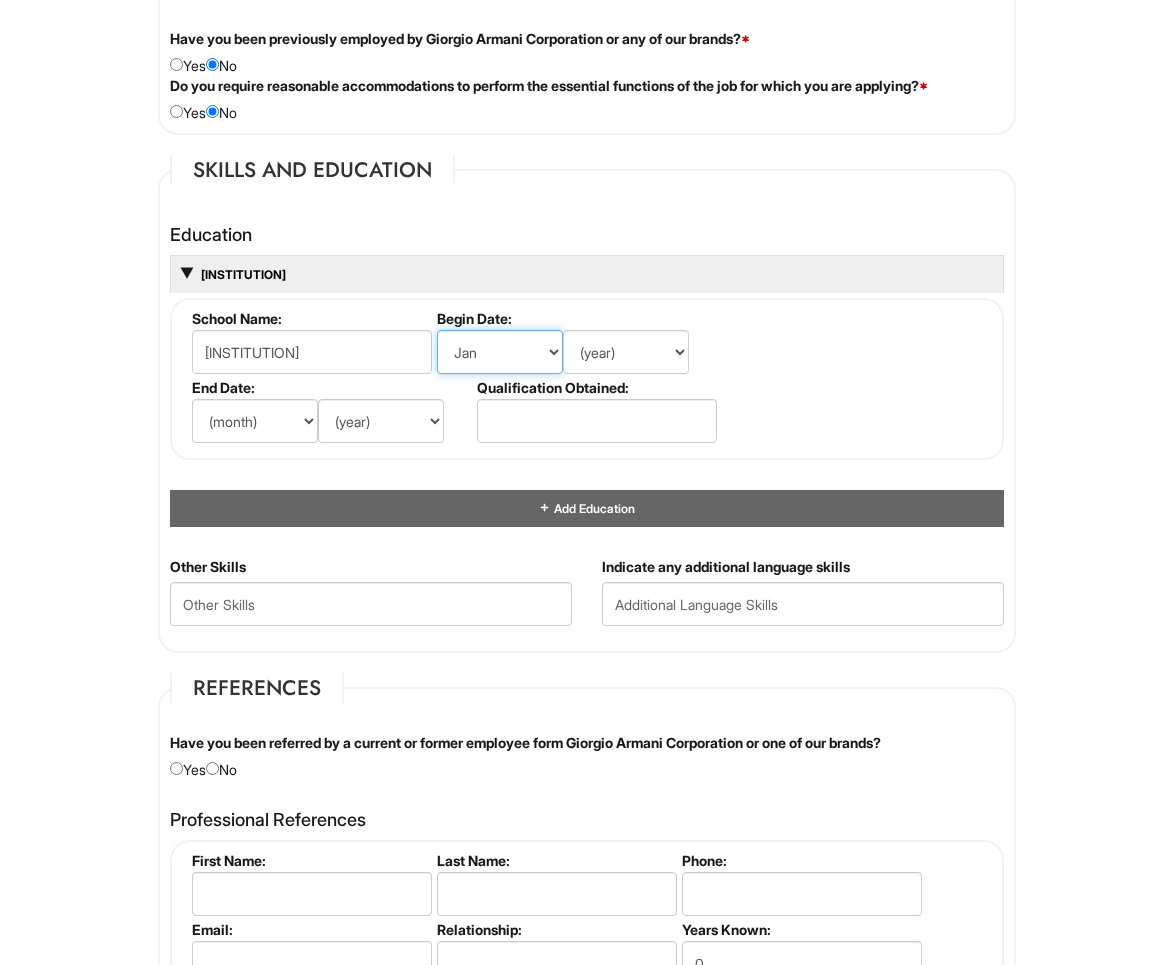 click on "(month) Jan Feb Mar Apr May Jun Jul Aug Sep Oct Nov Dec" at bounding box center [500, 352] 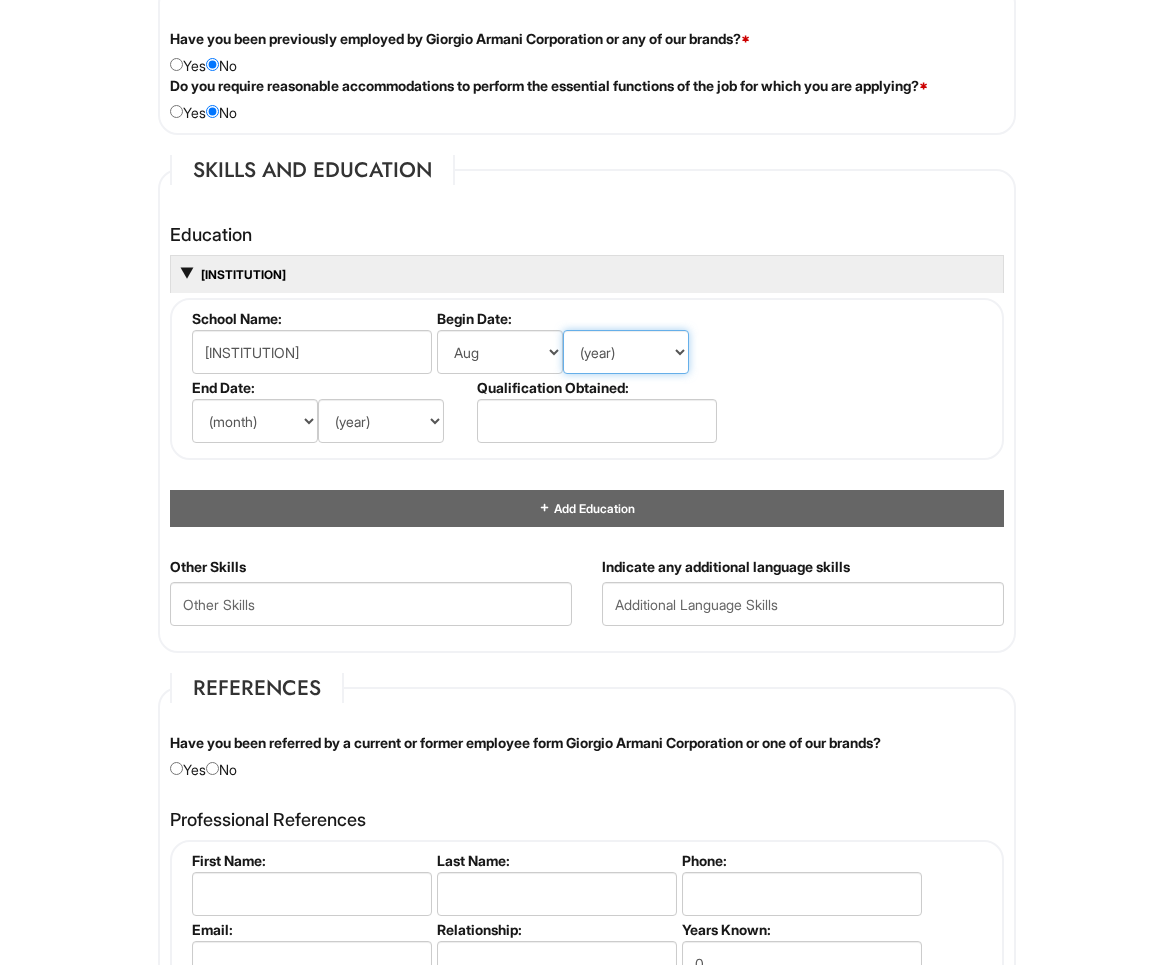 click on "(year) 2029 2028 2027 2026 2025 2024 2023 2022 2021 2020 2019 2018 2017 2016 2015 2014 2013 2012 2011 2010 2009 2008 2007 2006 2005 2004 2003 2002 2001 2000 1999 1998 1997 1996 1995 1994 1993 1992 1991 1990 1989 1988 1987 1986 1985 1984 1983 1982 1981 1980 1979 1978 1977 1976 1975 1974 1973 1972 1971 1970 1969 1968 1967 1966 1965 1964 1963 1962 1961 1960 1959 1958 1957 1956 1955 1954 1953 1952 1951 1950 1949 1948 1947 1946  --  2030 2031 2032 2033 2034 2035 2036 2037 2038 2039 2040 2041 2042 2043 2044 2045 2046 2047 2048 2049 2050 2051 2052 2053 2054 2055 2056 2057 2058 2059 2060 2061 2062 2063 2064" at bounding box center [626, 352] 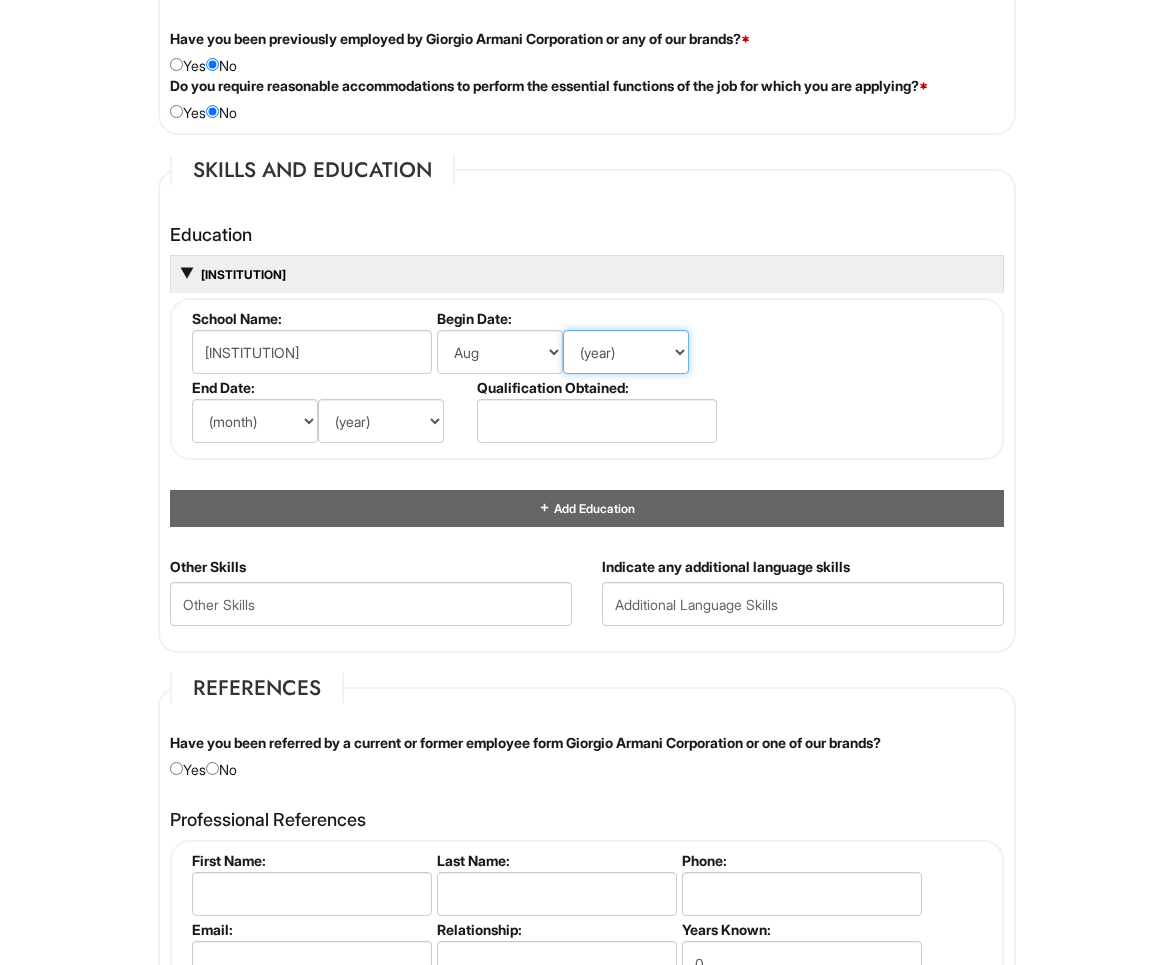 select on "2022" 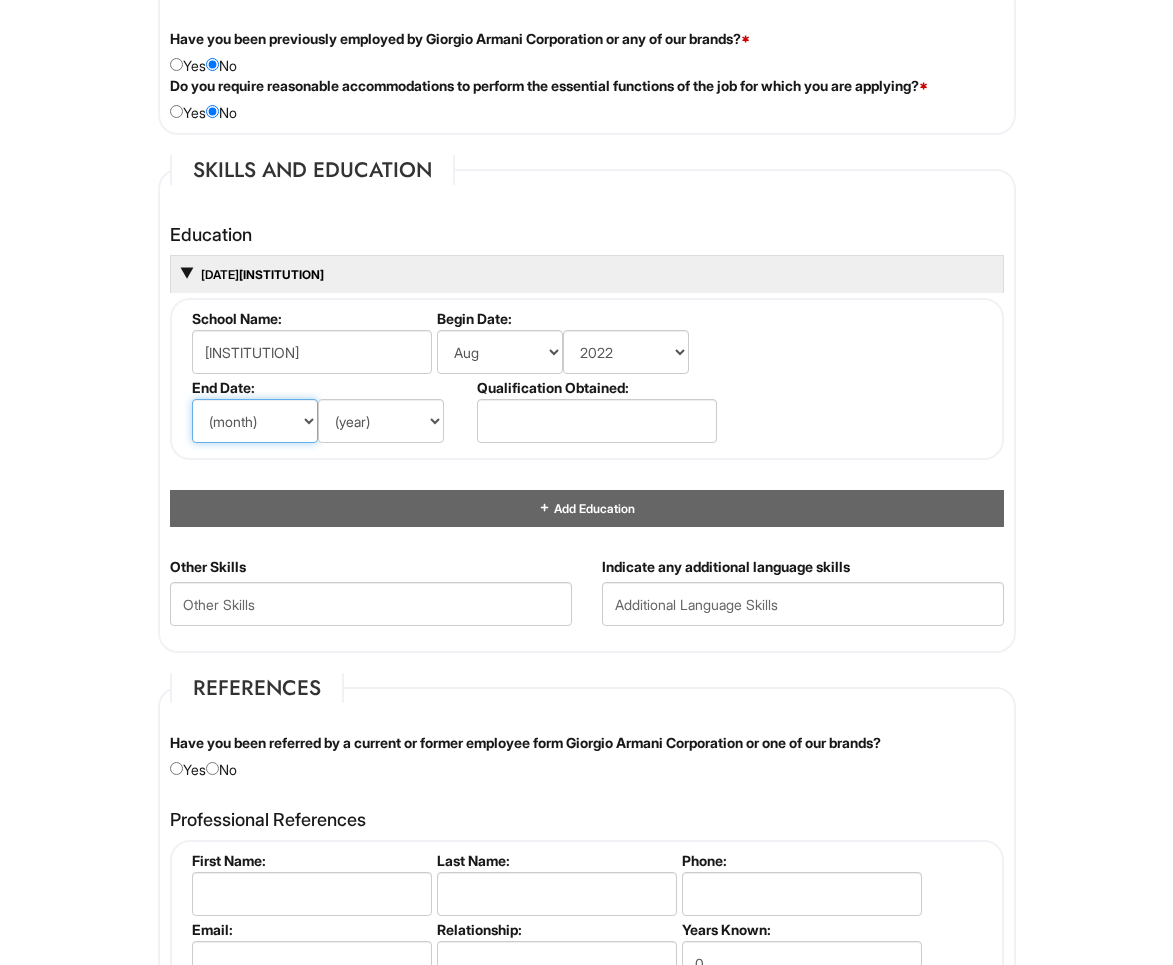 click on "(month) Jan Feb Mar Apr May Jun Jul Aug Sep Oct Nov Dec" at bounding box center [255, 421] 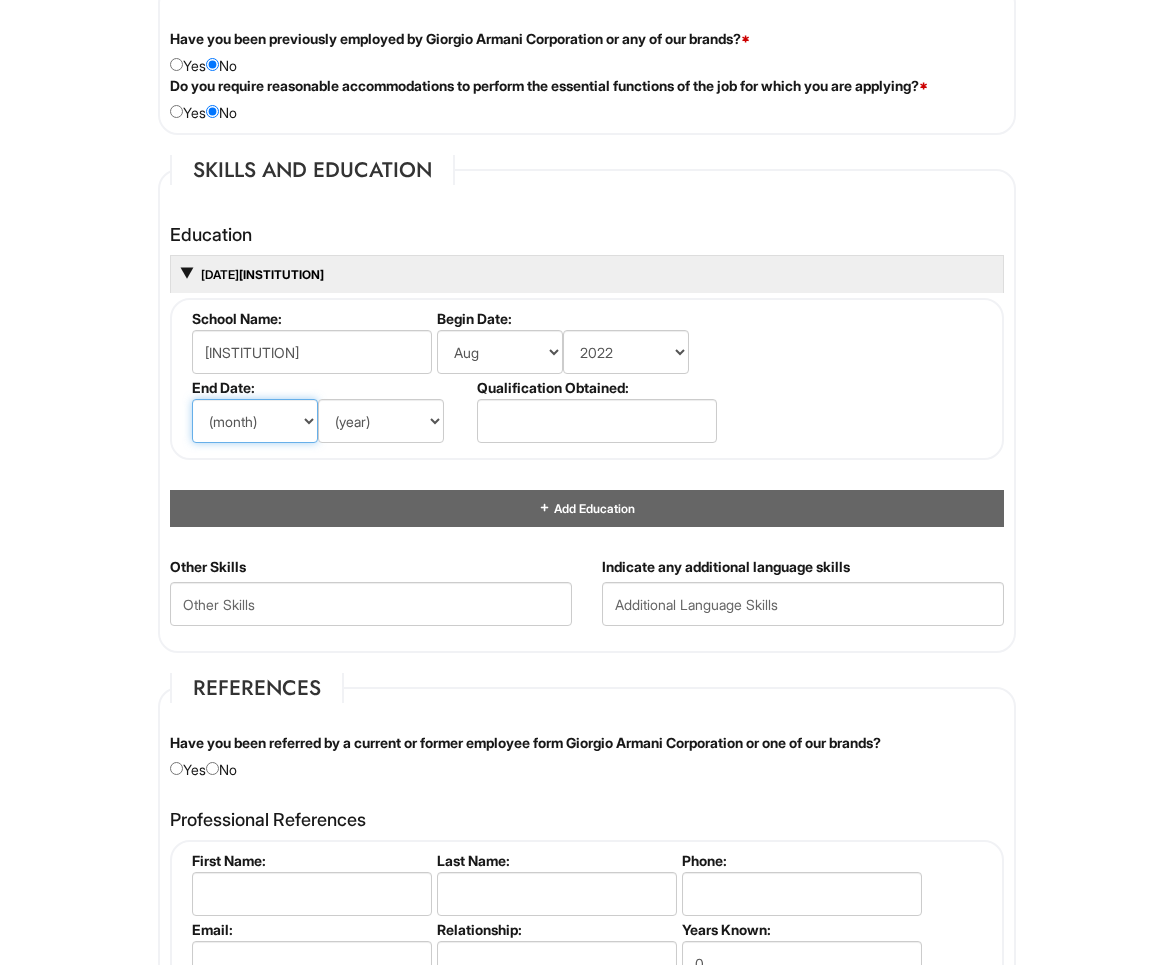 select on "[NUMBER]" 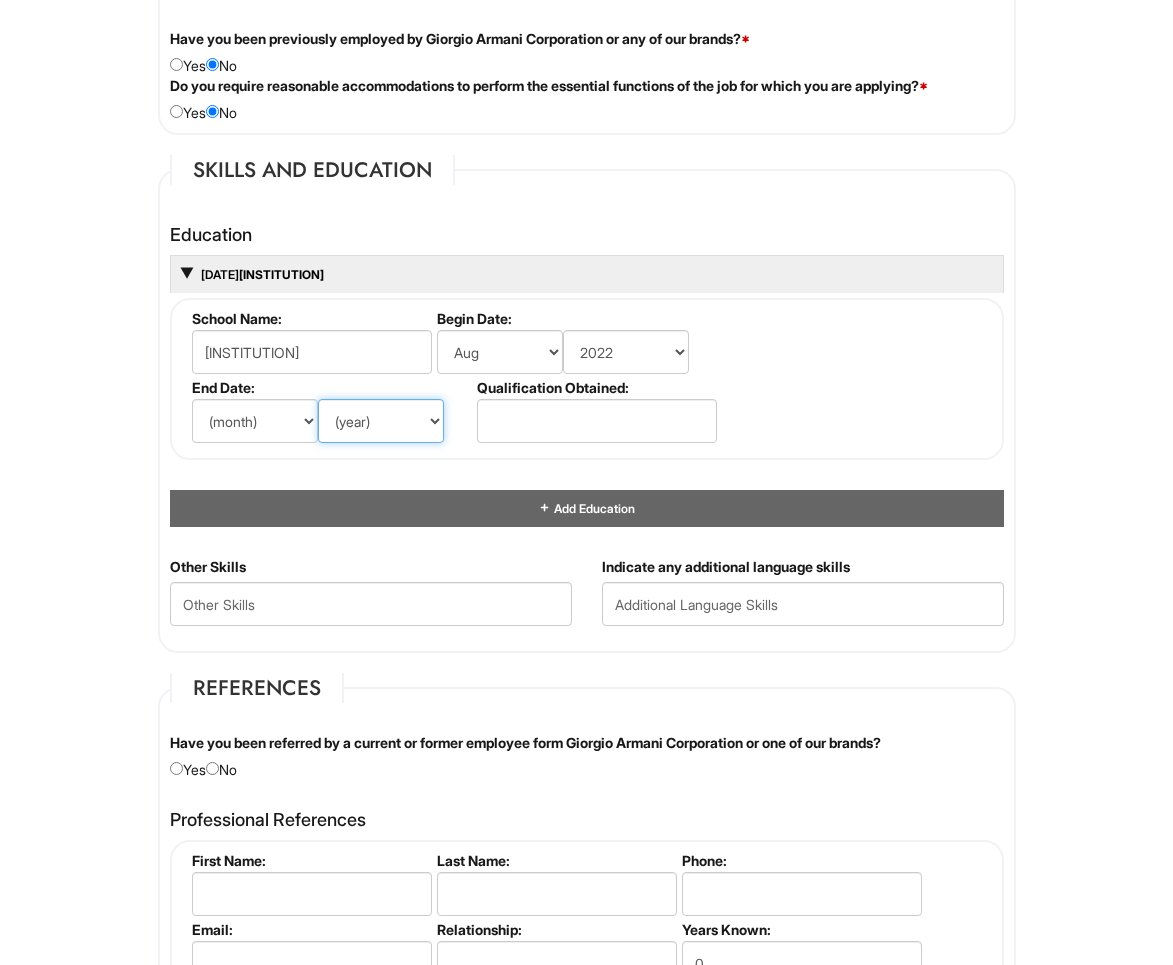 click on "(year) 2029 2028 2027 2026 2025 2024 2023 2022 2021 2020 2019 2018 2017 2016 2015 2014 2013 2012 2011 2010 2009 2008 2007 2006 2005 2004 2003 2002 2001 2000 1999 1998 1997 1996 1995 1994 1993 1992 1991 1990 1989 1988 1987 1986 1985 1984 1983 1982 1981 1980 1979 1978 1977 1976 1975 1974 1973 1972 1971 1970 1969 1968 1967 1966 1965 1964 1963 1962 1961 1960 1959 1958 1957 1956 1955 1954 1953 1952 1951 1950 1949 1948 1947 1946  --  2030 2031 2032 2033 2034 2035 2036 2037 2038 2039 2040 2041 2042 2043 2044 2045 2046 2047 2048 2049 2050 2051 2052 2053 2054 2055 2056 2057 2058 2059 2060 2061 2062 2063 2064" at bounding box center (381, 421) 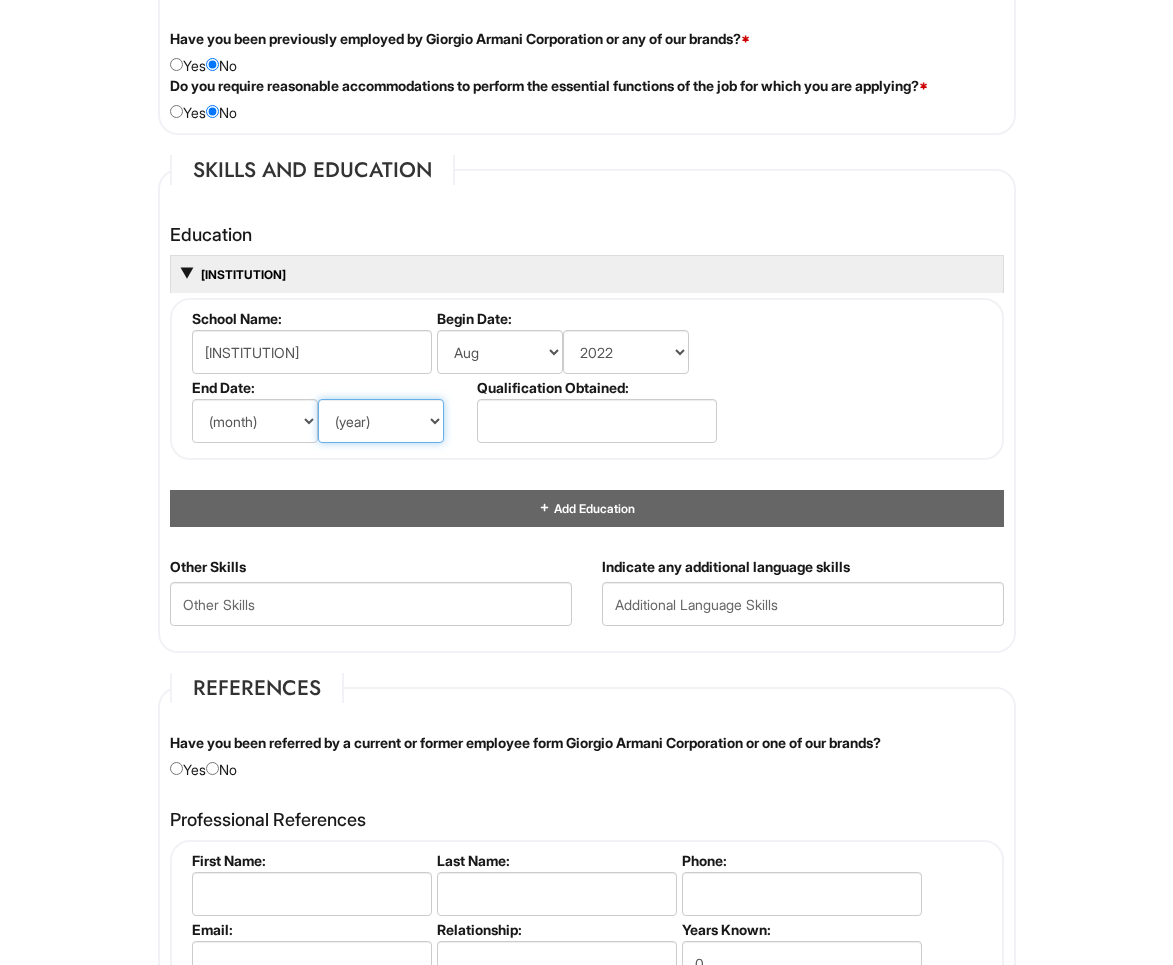 select on "2025" 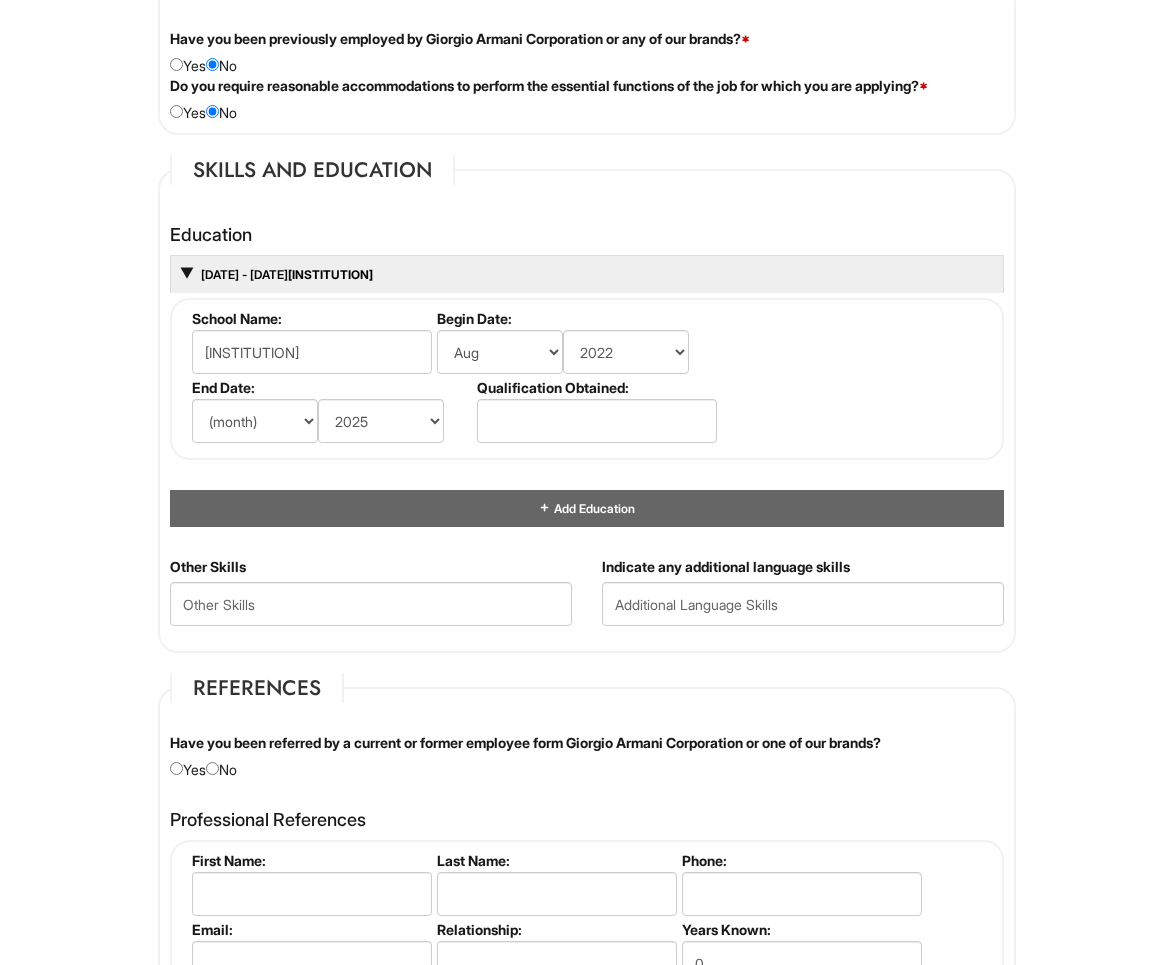 drag, startPoint x: 803, startPoint y: 382, endPoint x: 785, endPoint y: 386, distance: 18.439089 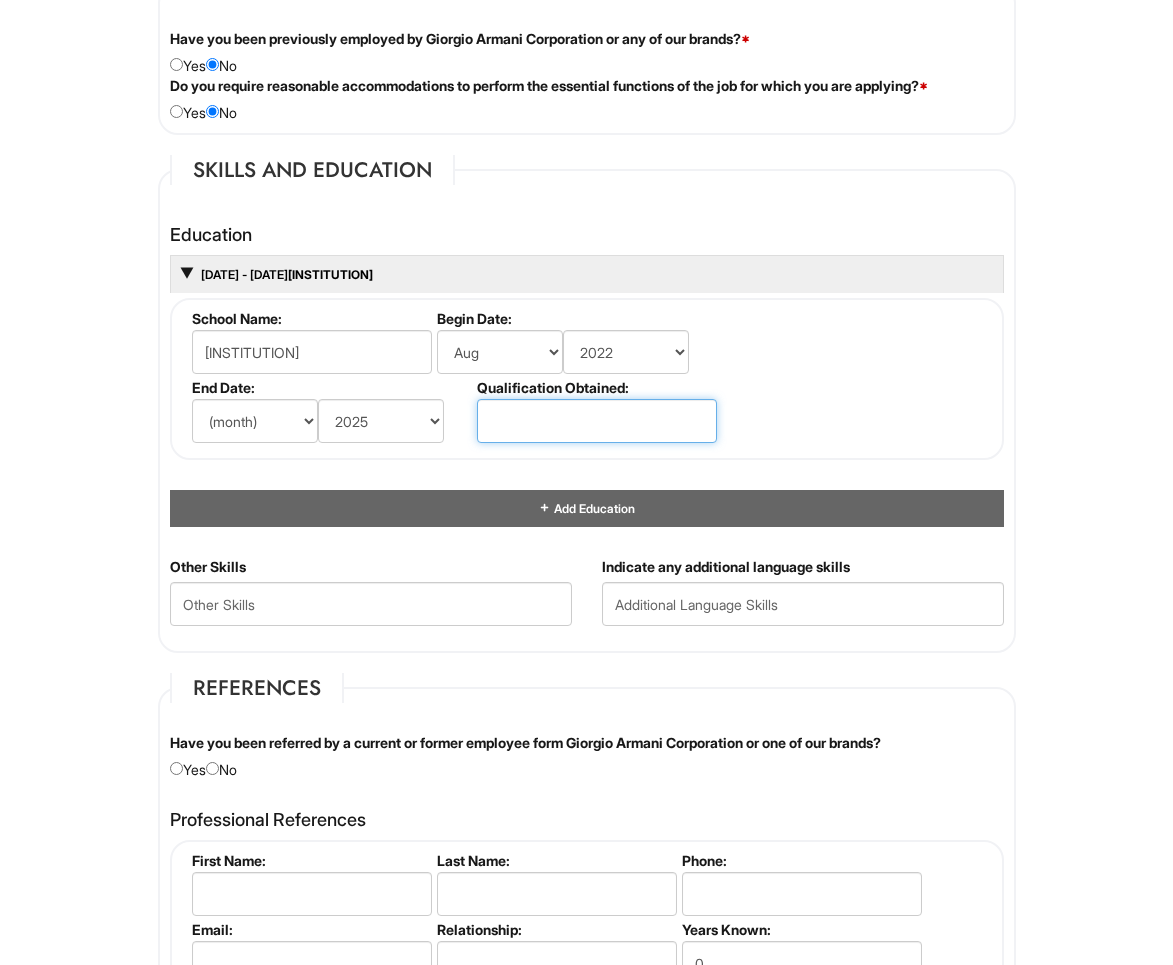 click at bounding box center [597, 421] 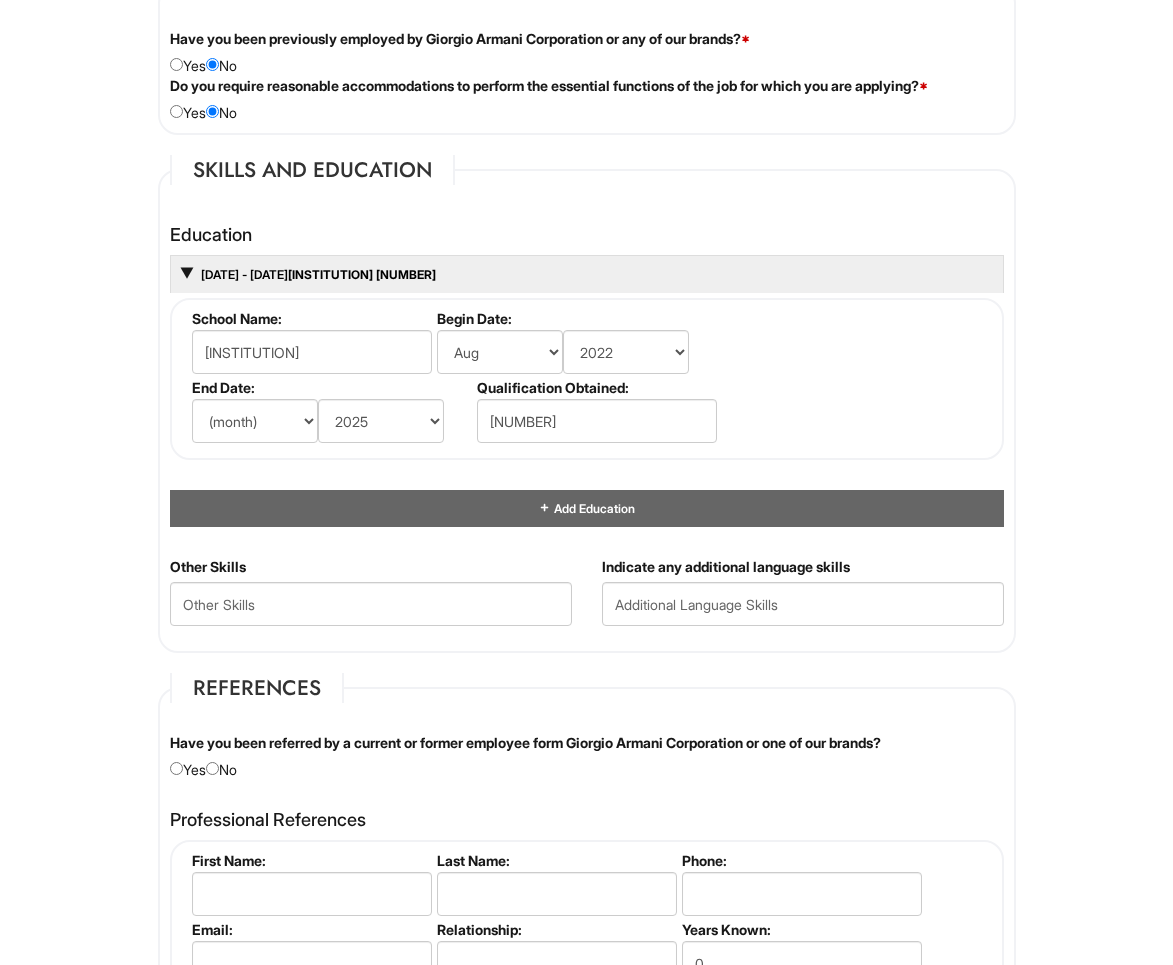 click on "Education
[DATE] - [DATE]  [INSTITUTION] [NUMBER]
School Name:
[INSTITUTION]
Begin Date:
(month) Jan Feb Mar Apr May Jun Jul Aug Sep Oct Nov Dec (year) 2029 2028 2027 2026 2025 2024 2023 2022 2021 2020 2019 2018 2017 2016 2015 2014 2013 2012 2011 2010 2009 2008 2007 2006 2005 2004 2003 2002 2001 2000 1999 1998 1997 1996 1995 1994 1993 1992 1991 1990 1989 1988 1987 1986 1985 1984 1983 1982 1981 1980 1979 1978 1977 1976 1975 1974 1973 1972 1971 1970 1969 1968 1967 1966 1965 1964 1963 1962 1961 1960 1959 1958 1957 1956 1955 1954 1953 1952 1951 1950 1949 1948 1947 1946  --  2030 2031 2032 2033 2034 2035 2036 2037 2038 2039 2040 2041 2042 2043 2044 2045 2046 2047 2048 2049 2050 2051 2052 2053 2054 2055 2056 2057 2058 2059 2060 2061 2062 2063 2064
End Date:
(month) Jan Feb Mar Apr May Jun Jul Aug Sep Oct Nov Dec (year) 2029 2028 2027 2026 2025 2024 2023 2022 2021 2020 2019 2018 2017 2016 2015 2014 2013 2012 2011 2010 2009 2008 2007 2006 2005 2004 2003 2002 2001 2000" at bounding box center (587, 376) 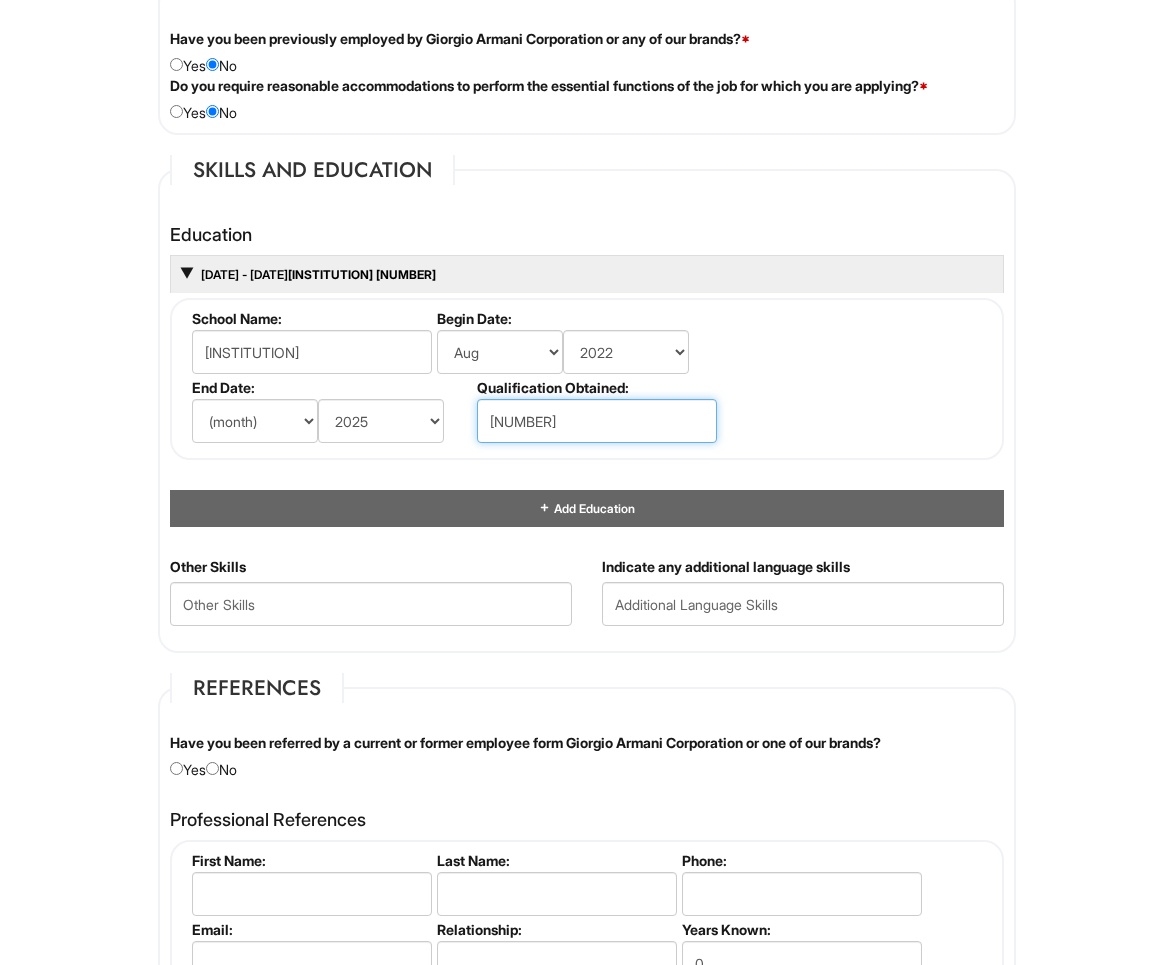 click on "[NUMBER]" at bounding box center (597, 421) 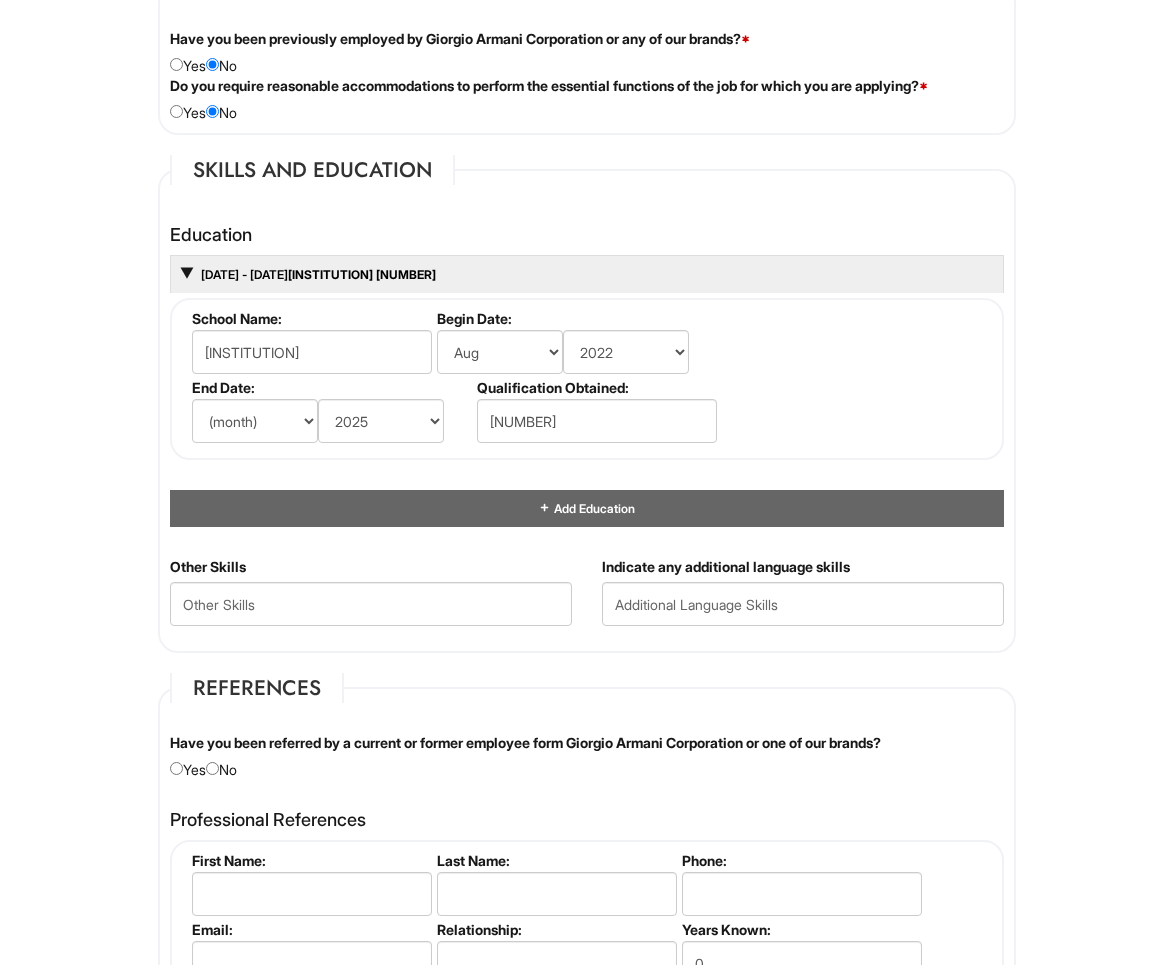 click on "Education
[DATE] - [DATE]  [INSTITUTION] [NUMBER]
School Name:
[INSTITUTION]
Begin Date:
(month) Jan Feb Mar Apr May Jun Jul Aug Sep Oct Nov Dec (year) 2029 2028 2027 2026 2025 2024 2023 2022 2021 2020 2019 2018 2017 2016 2015 2014 2013 2012 2011 2010 2009 2008 2007 2006 2005 2004 2003 2002 2001 2000 1999 1998 1997 1996 1995 1994 1993 1992 1991 1990 1989 1988 1987 1986 1985 1984 1983 1982 1981 1980 1979 1978 1977 1976 1975 1974 1973 1972 1971 1970 1969 1968 1967 1966 1965 1964 1963 1962 1961 1960 1959 1958 1957 1956 1955 1954 1953 1952 1951 1950 1949 1948 1947 1946  --  2030 2031 2032 2033 2034 2035 2036 2037 2038 2039 2040 2041 2042 2043 2044 2045 2046 2047 2048 2049 2050 2051 2052 2053 2054 2055 2056 2057 2058 2059 2060 2061 2062 2063 2064
End Date:
(month) Jan Feb Mar Apr May Jun Jul Aug Sep Oct Nov Dec (year) 2029 2028 2027 2026 2025 2024 2023 2022 2021 2020 2019 2018 2017 2016 2015 2014 2013 2012 2011 2010 2009 2008 2007 2006 2005 2004 2003 2002 2001 2000" at bounding box center (587, 376) 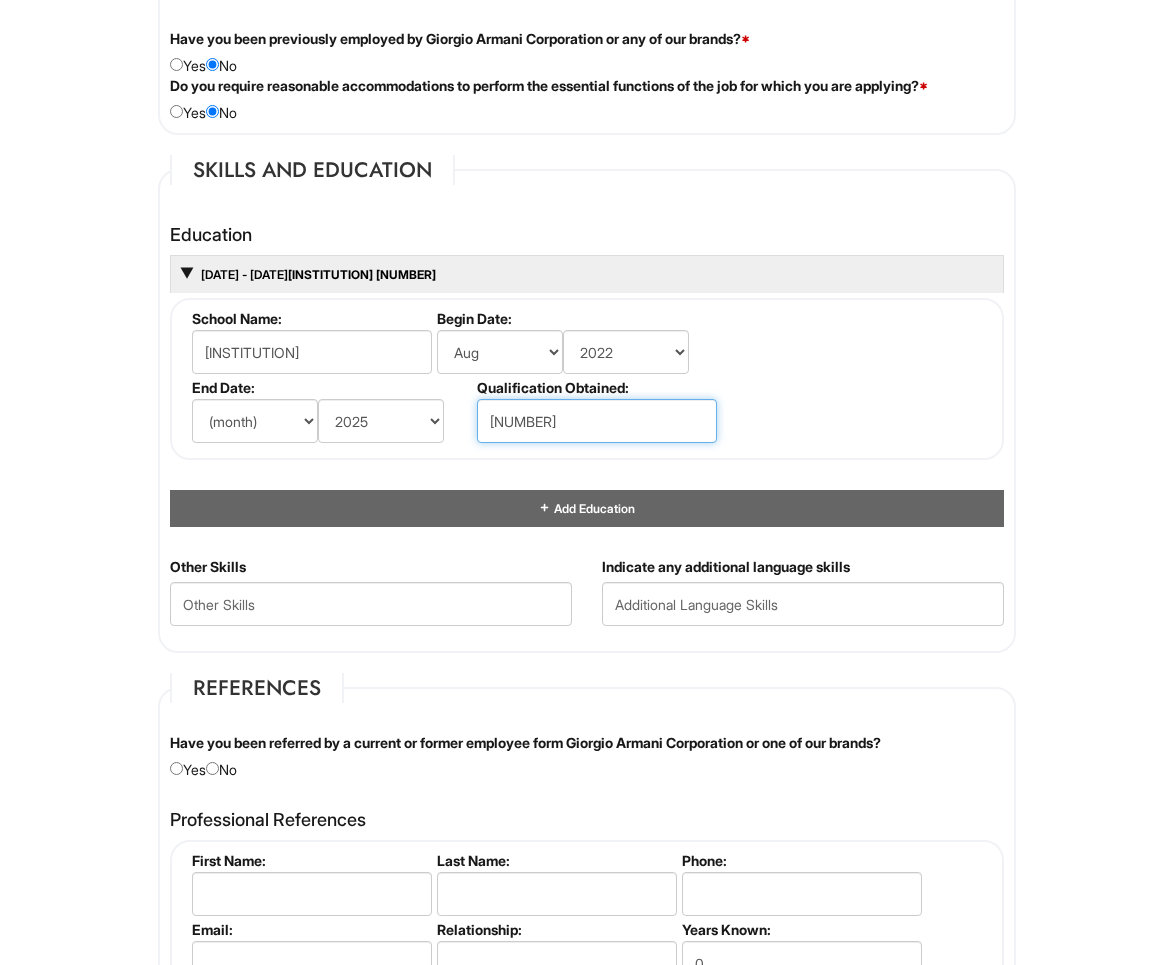 click on "[NUMBER]" at bounding box center (597, 421) 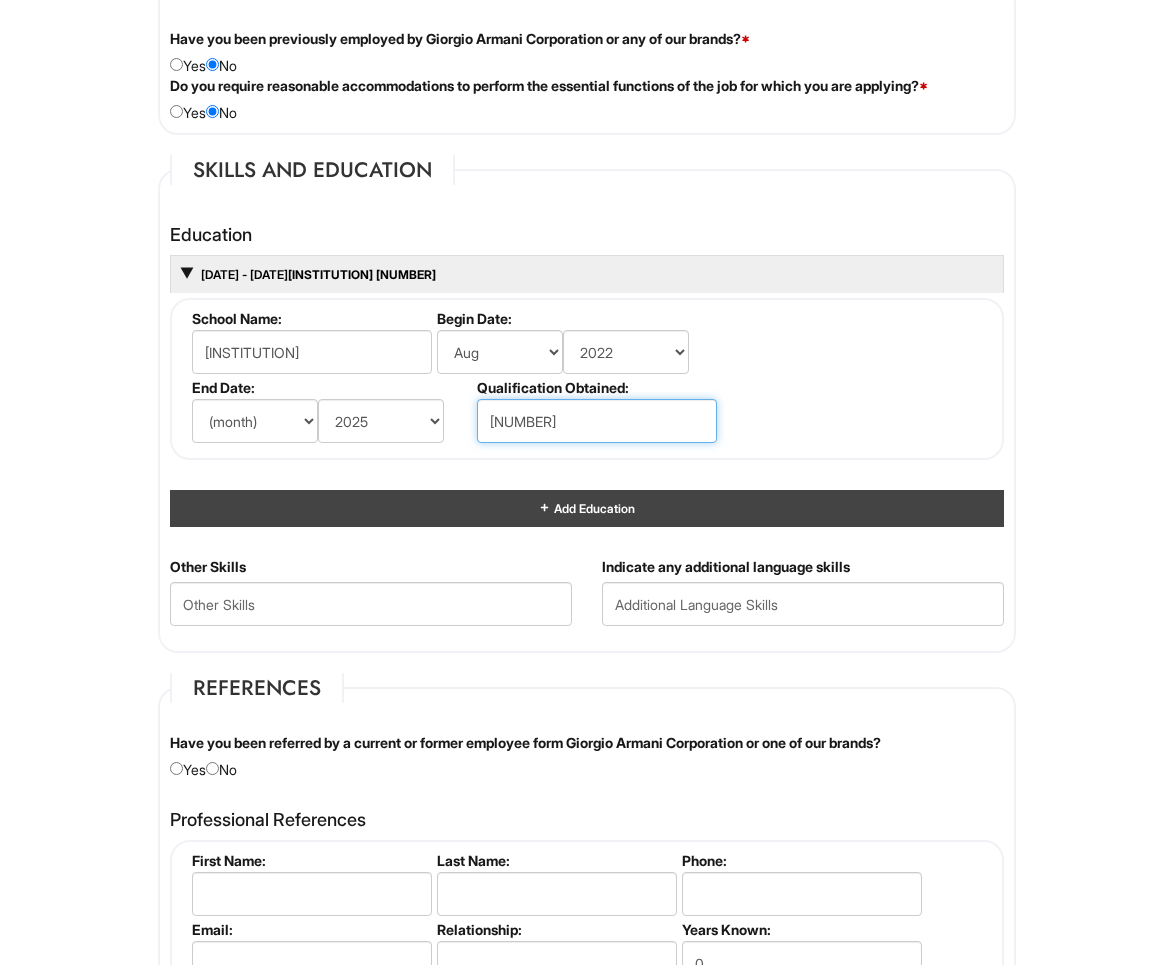 type on "[NUMBER]" 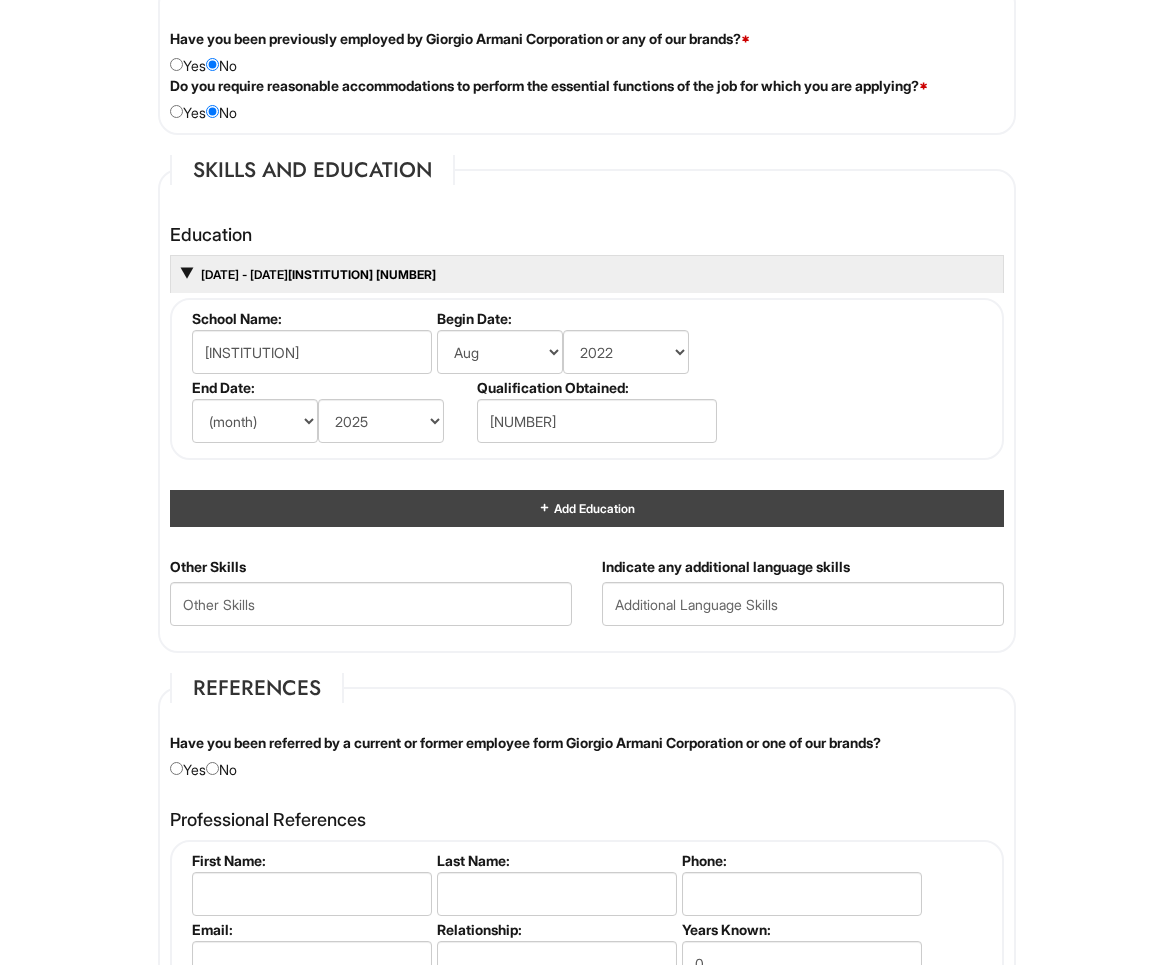 click on "Add Education" at bounding box center (587, 508) 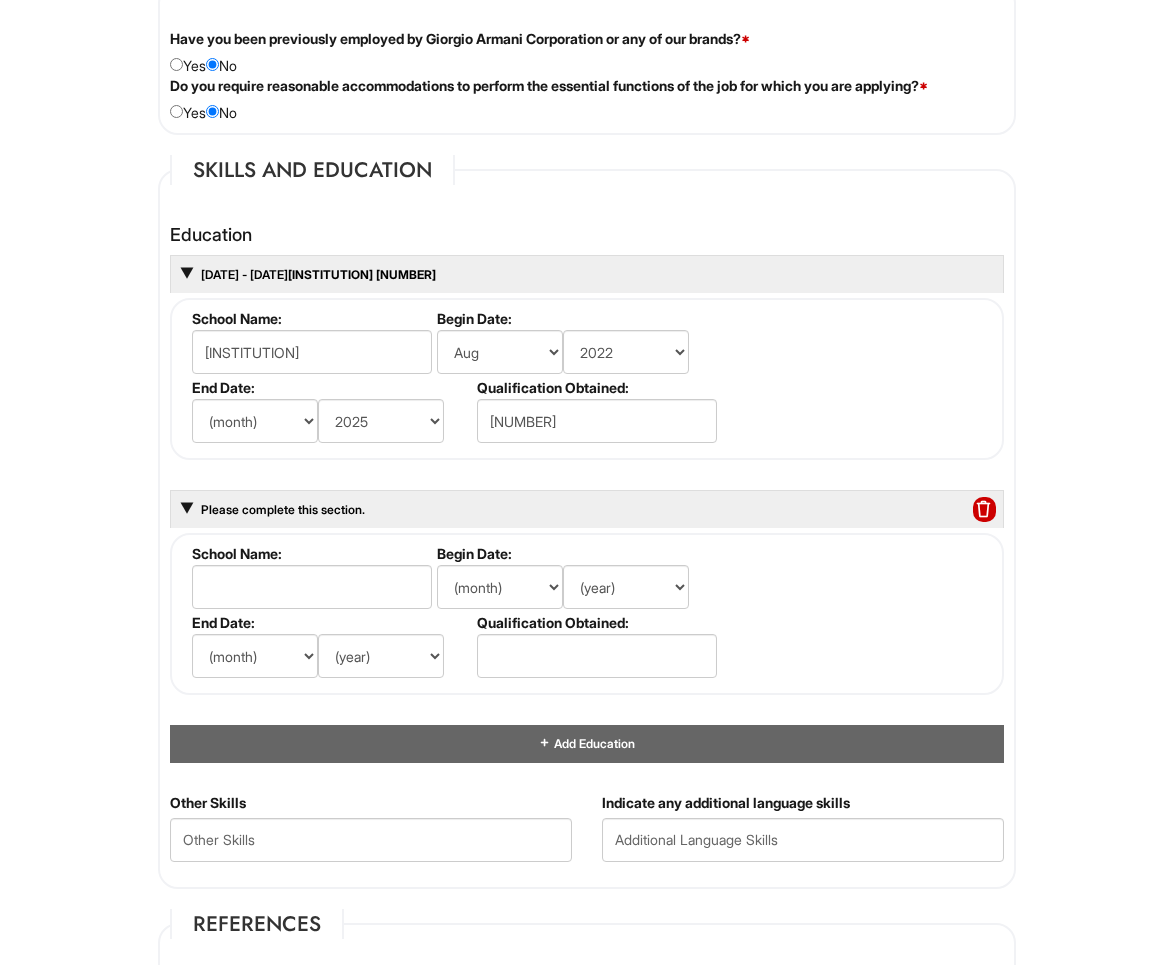 click on "Please Complete This Form 1 2 3 Design Consultant, Armani / Casa PLEASE COMPLETE ALL REQUIRED FIELDS
We are an Equal Opportunity Employer. All persons shall have the opportunity to be considered for employment without regard to their race, color, creed, religion, national origin, ancestry, age, disability, gender, sex, sexual orientation, veteran status, genetic information or any other characteristic protected by applicable federal, state or local laws. We will endeavor to make a reasonable accommodation to the known physical or mental limitations of a qualified applicant with a disability unless the accommodation would impose an undue hardship on the operation of our business. If you believe you require such assistance to complete this form or to participate in an interview, please let us know.
Personal Information
Last Name  *   [LAST]
First Name  *   [FIRST]
Middle Name   S
E-mail Address  *   disenos.ksvz@[EXAMPLE.COM]
Phone  *   [PHONE]
LinkedIn URL" at bounding box center (586, 361) 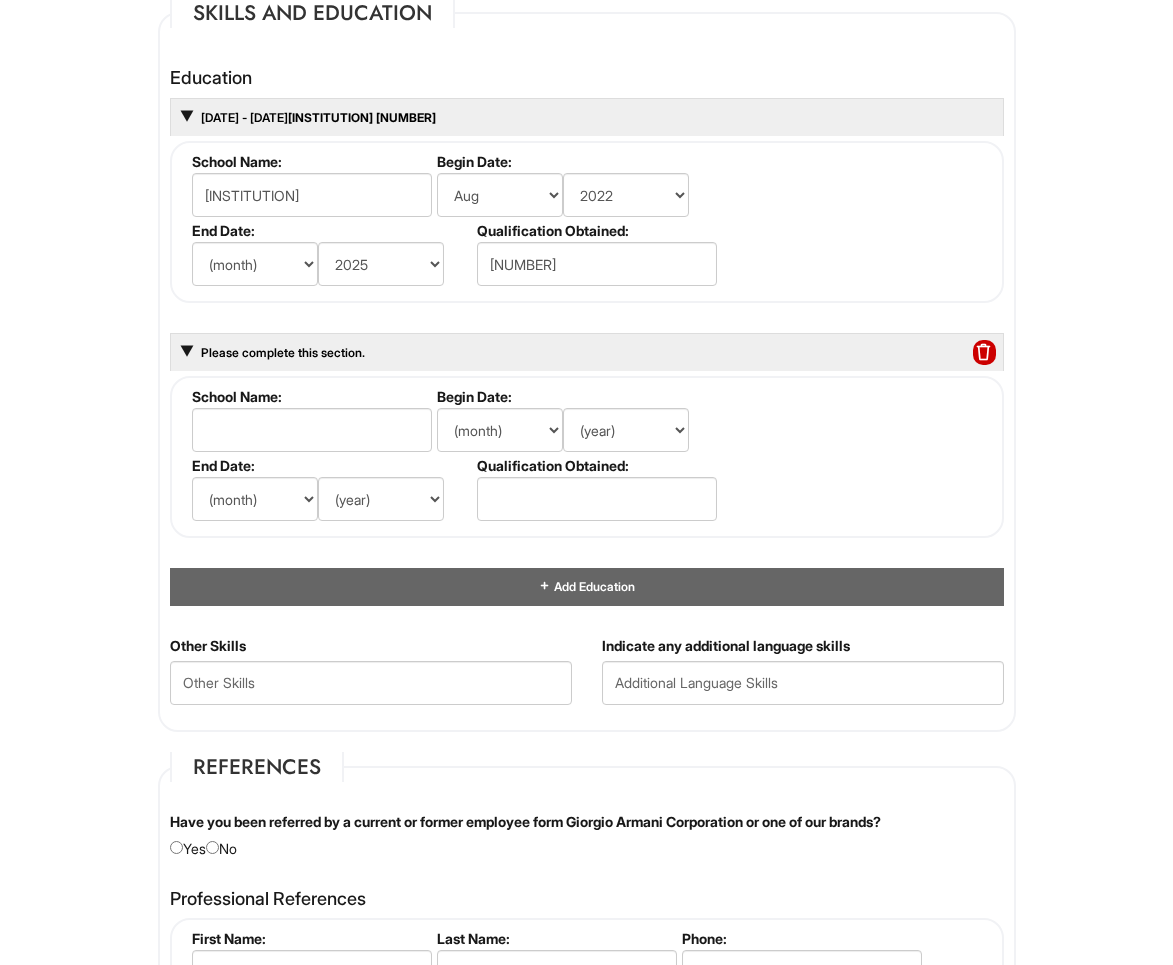 scroll, scrollTop: 1870, scrollLeft: 0, axis: vertical 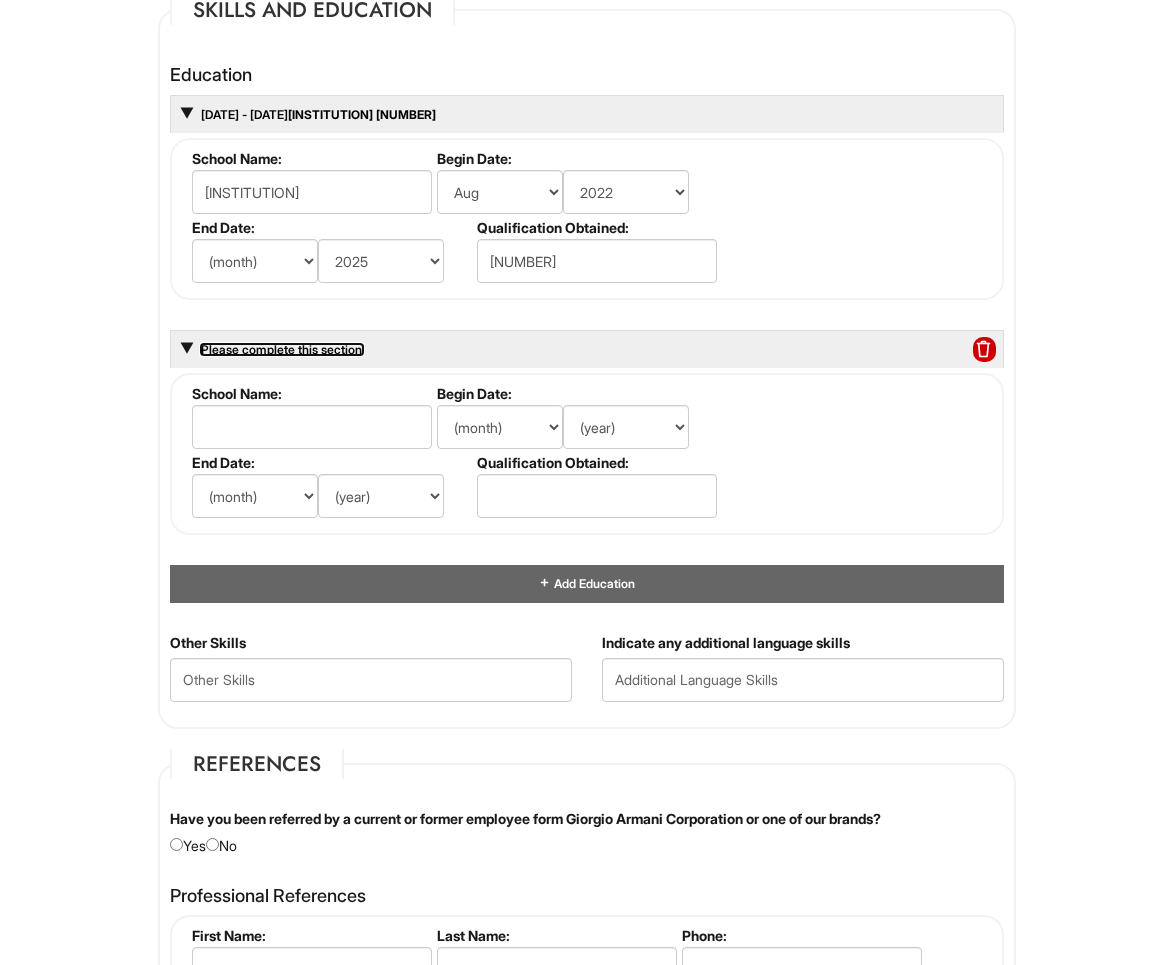 click on "Please complete this section." at bounding box center [282, 349] 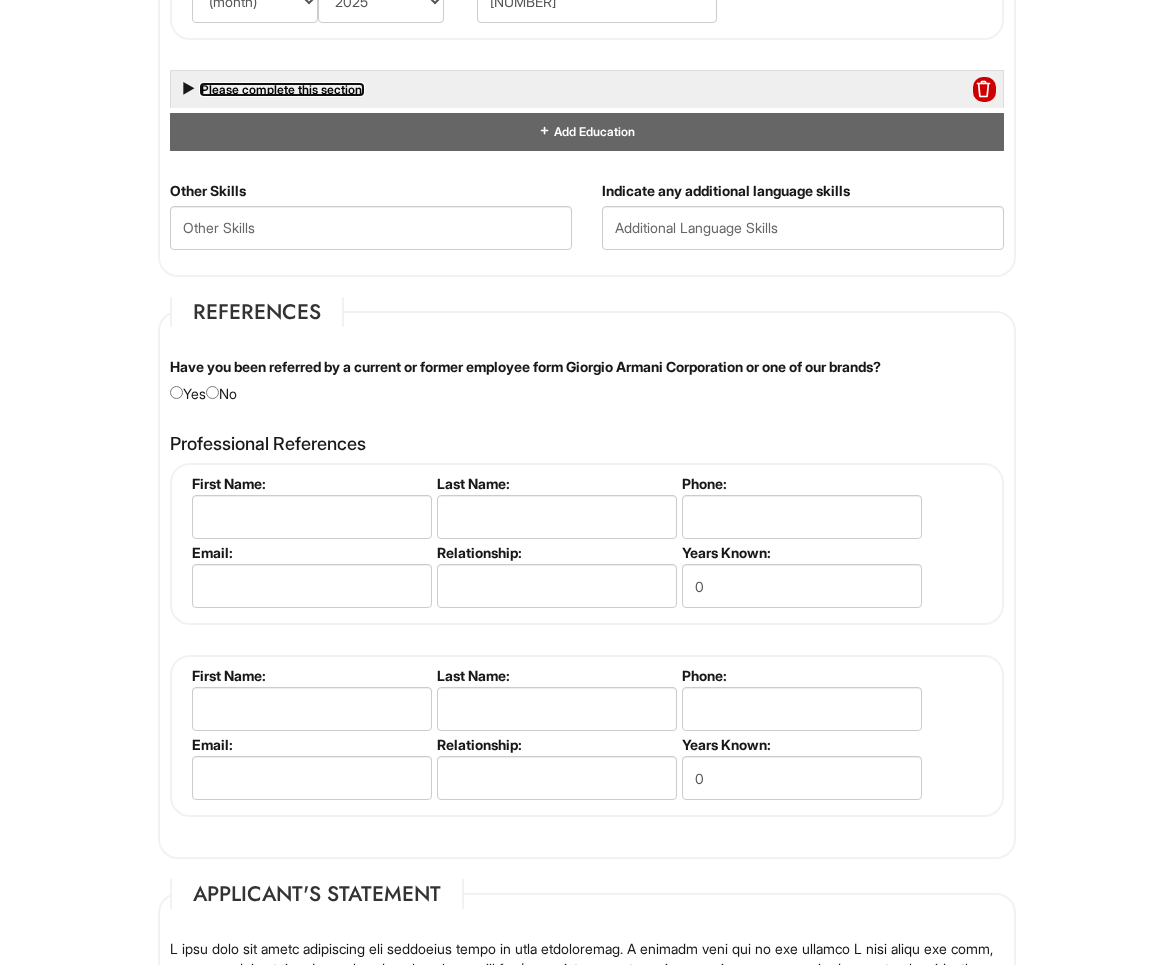 scroll, scrollTop: 2205, scrollLeft: 0, axis: vertical 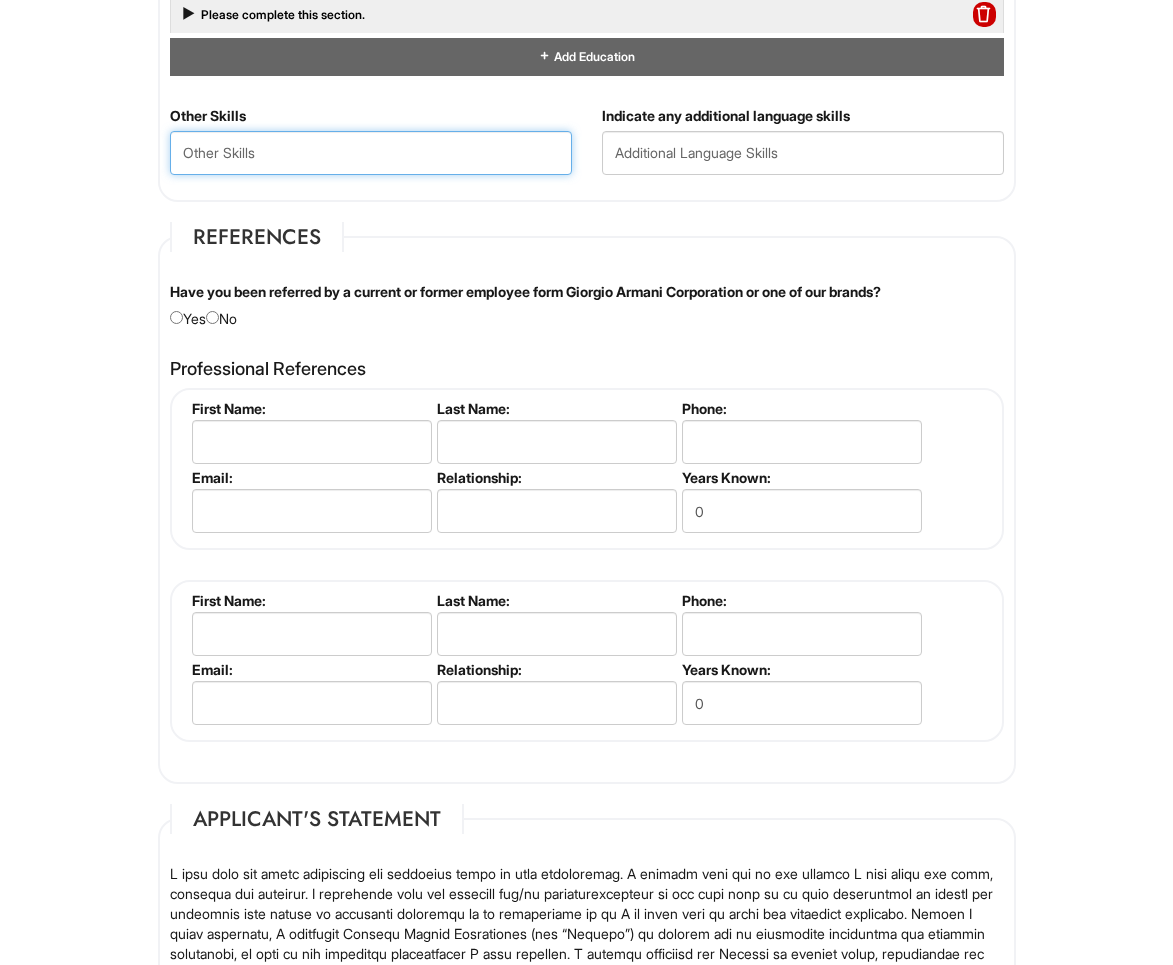 click at bounding box center (371, 153) 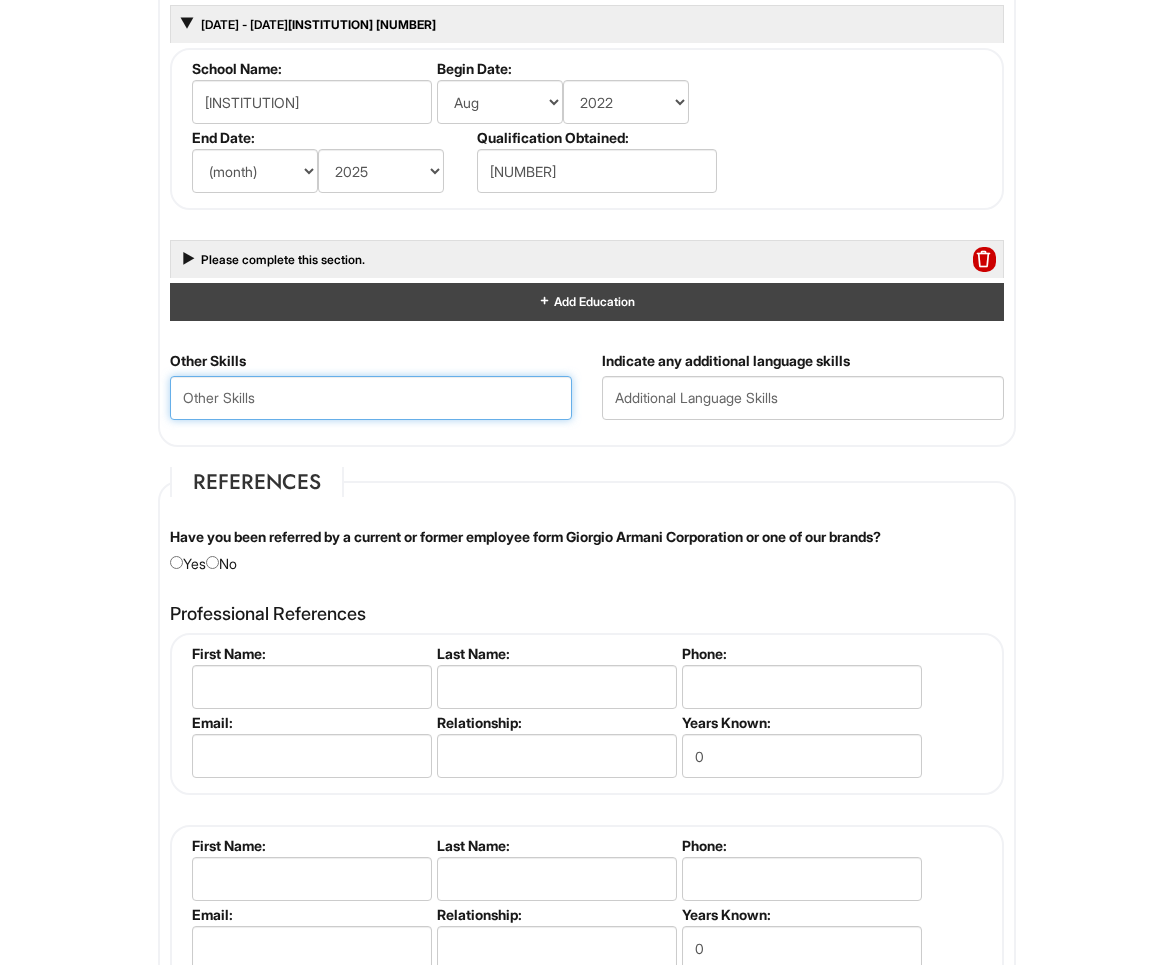 scroll, scrollTop: 1951, scrollLeft: 0, axis: vertical 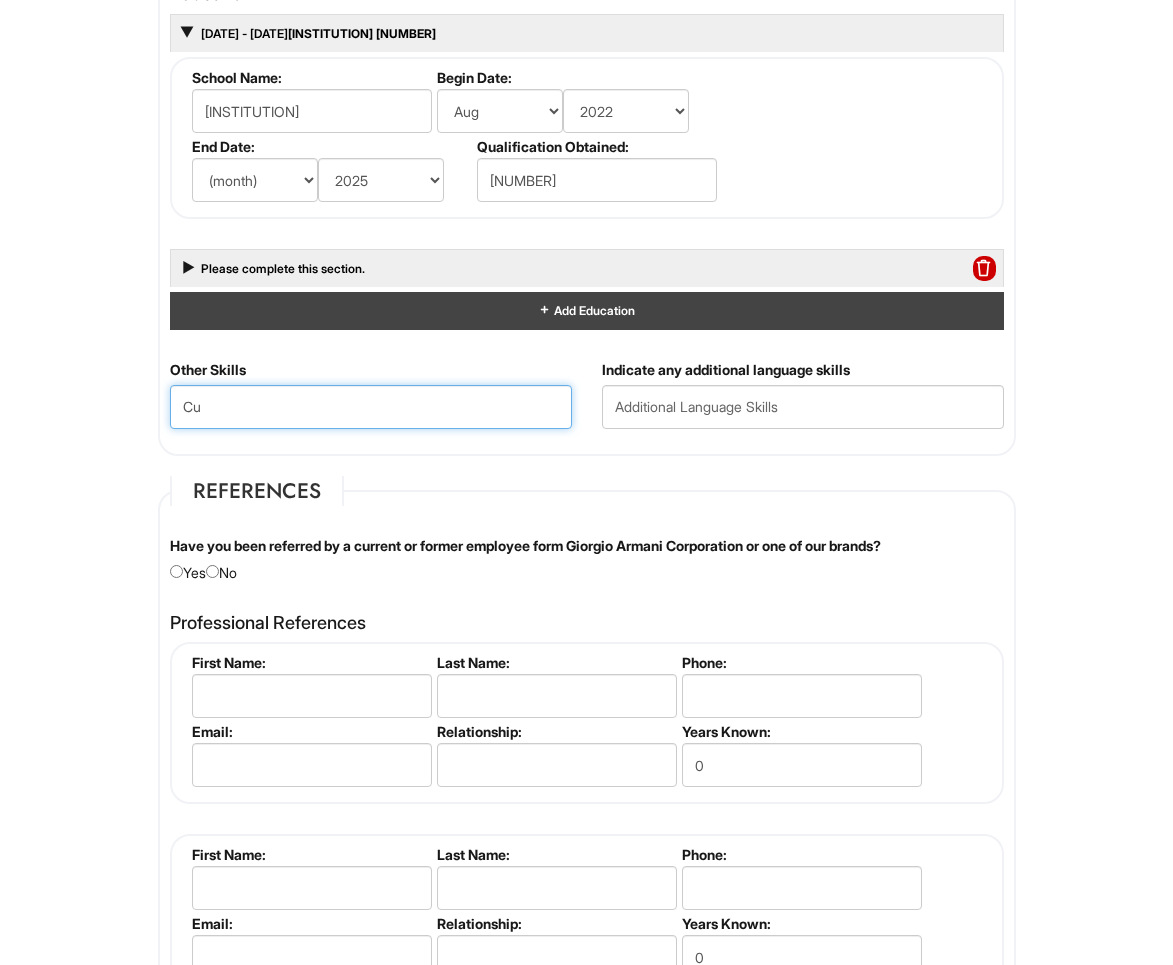 type on "C" 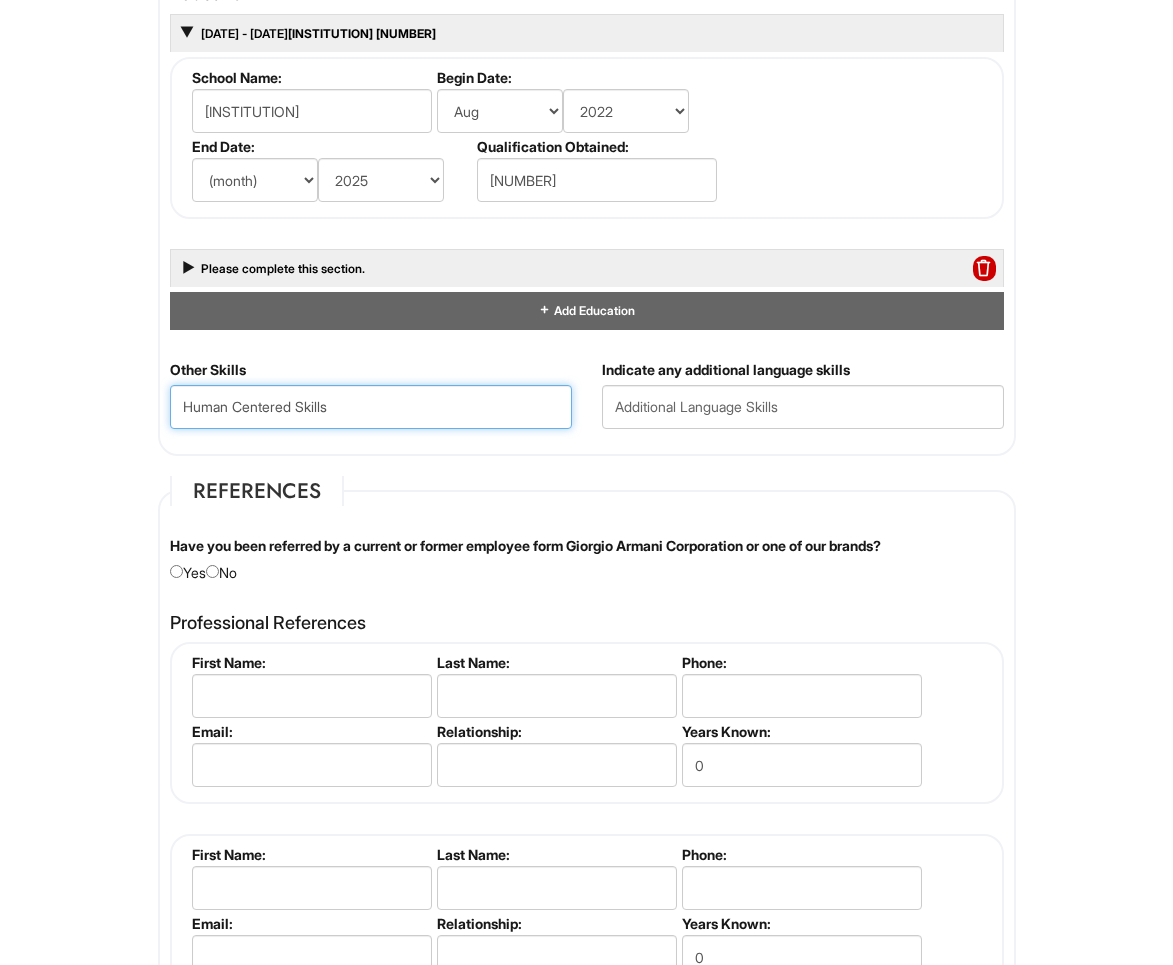 type on "Human Centered Skills" 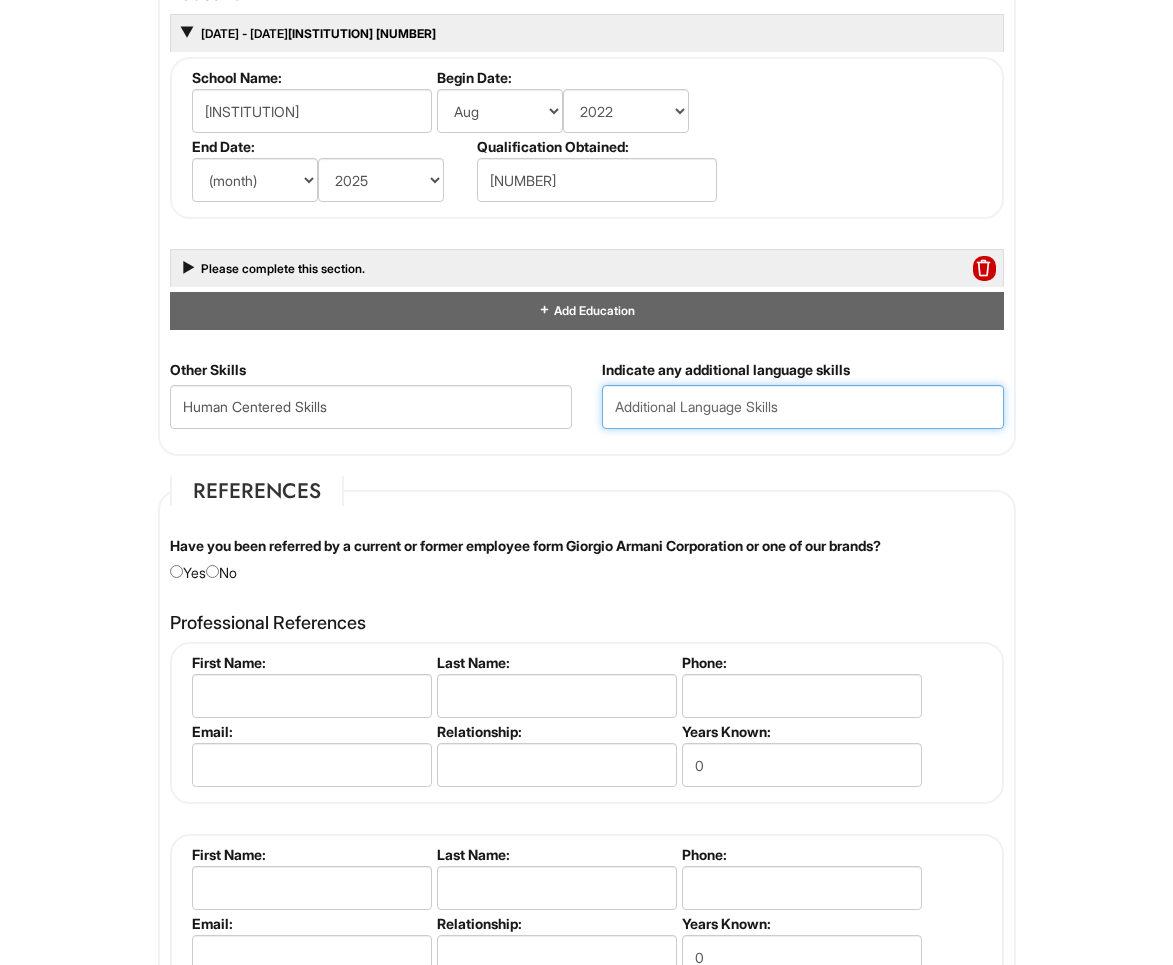 click at bounding box center (803, 407) 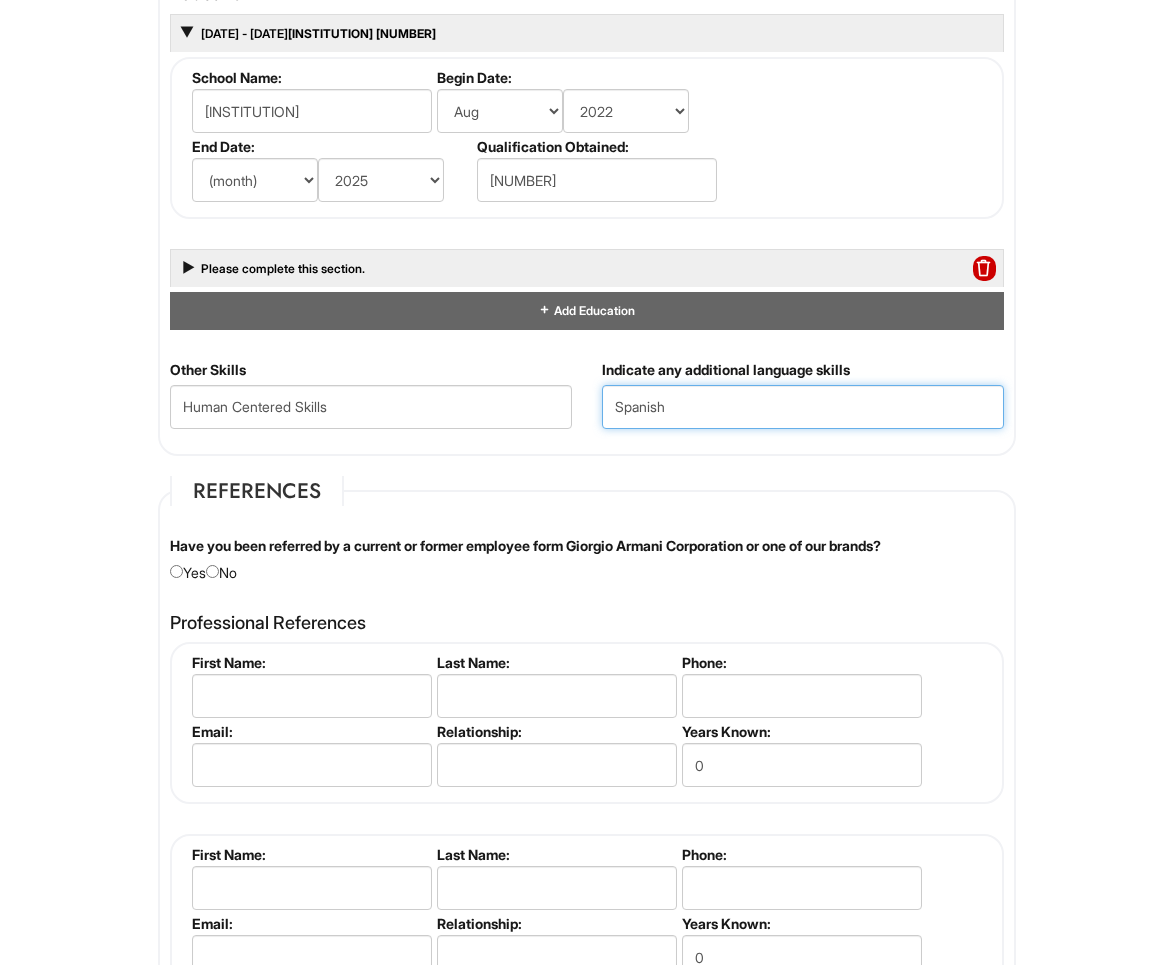type on "Spanish" 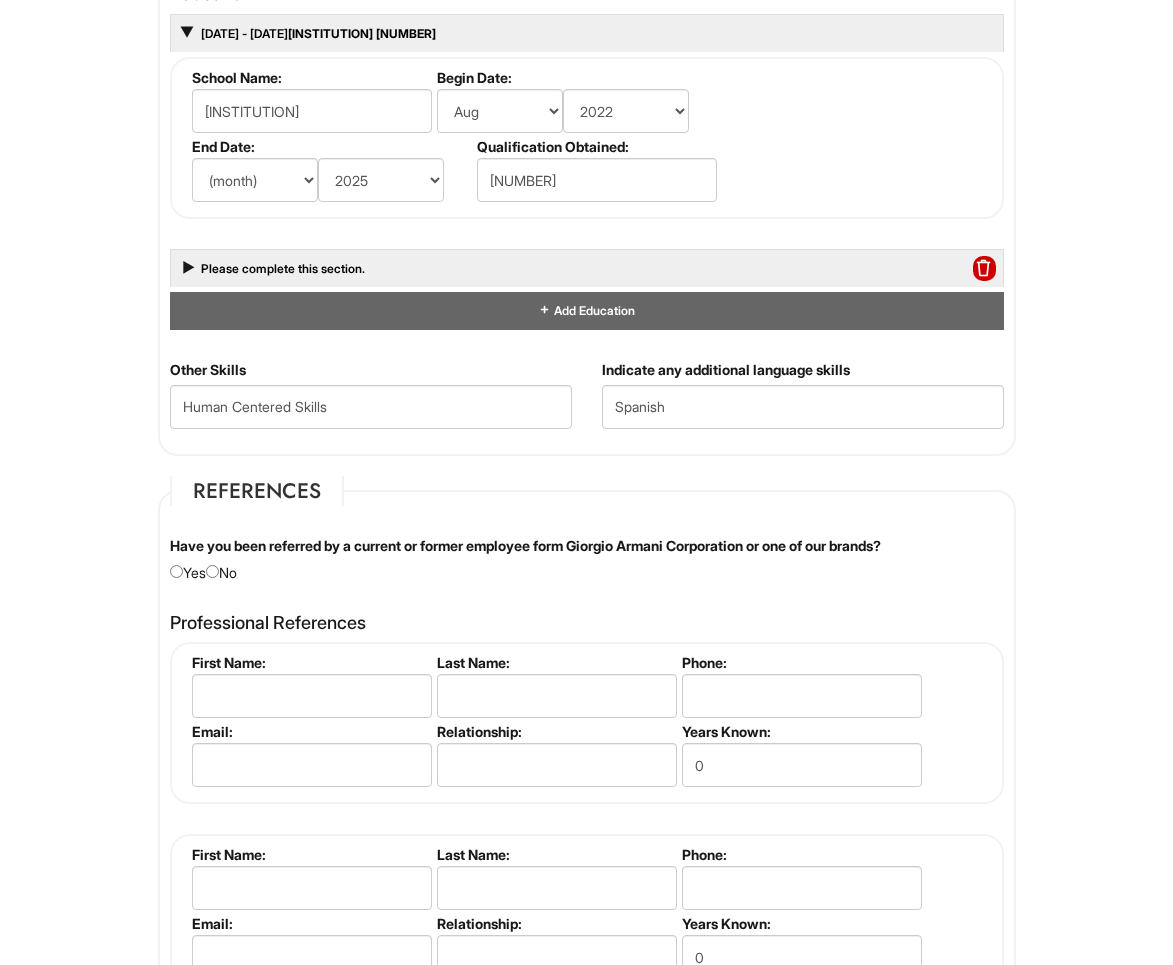 click on "References
Have you been referred by a current or former employee form Giorgio Armani Corporation or one of our brands?    Yes   No
Please provide the name of the employee:
Professional References
Please complete this section.
First Name:
Last Name:
Phone:
Email:
Relationship:
Years Known:
0
Please complete this section.
First Name:
Last Name:
Phone:
Email:
Relationship:
Years Known:
0
Add References
First Name:
Last Name:
Phone:
Email:
Relationship:
Years Known:
0" at bounding box center (587, 757) 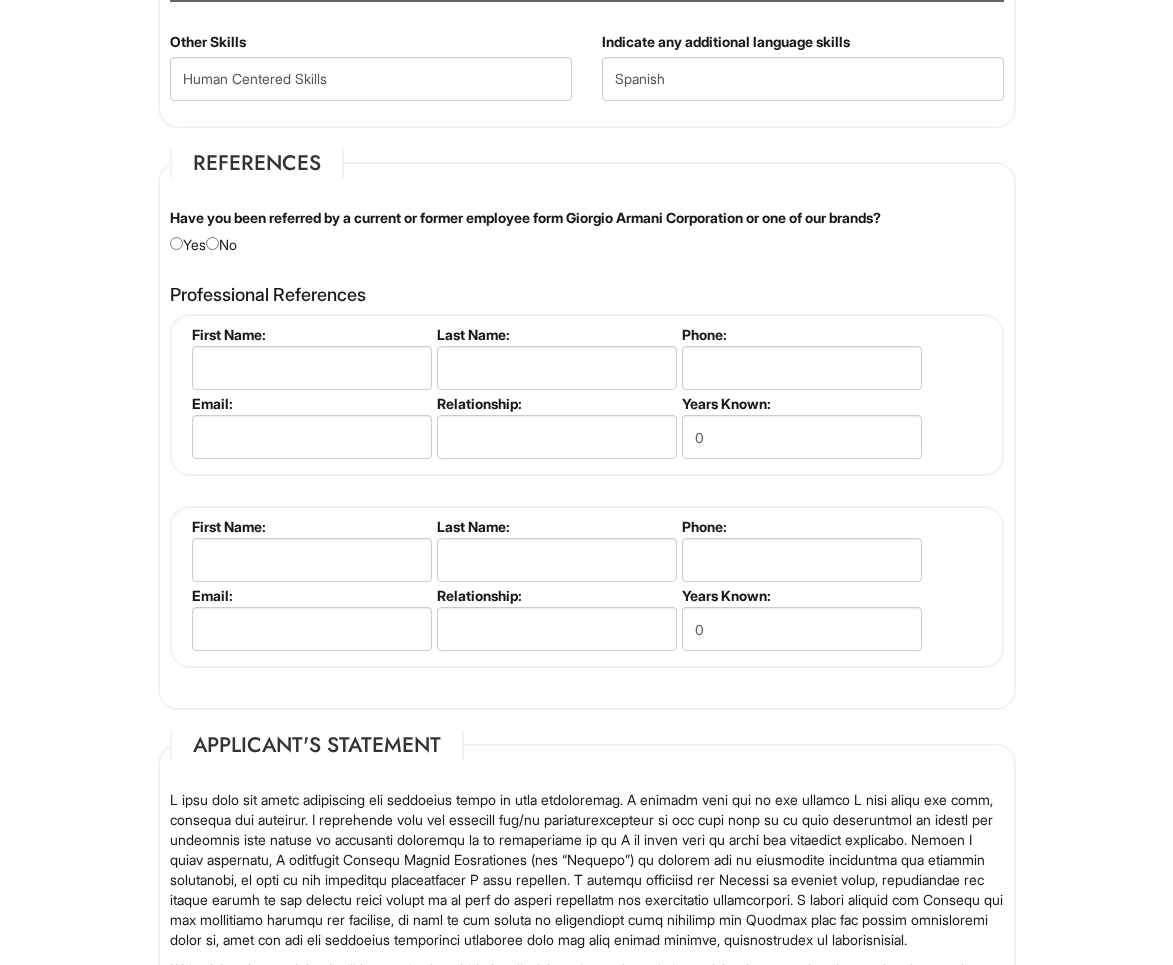 scroll, scrollTop: 2332, scrollLeft: 0, axis: vertical 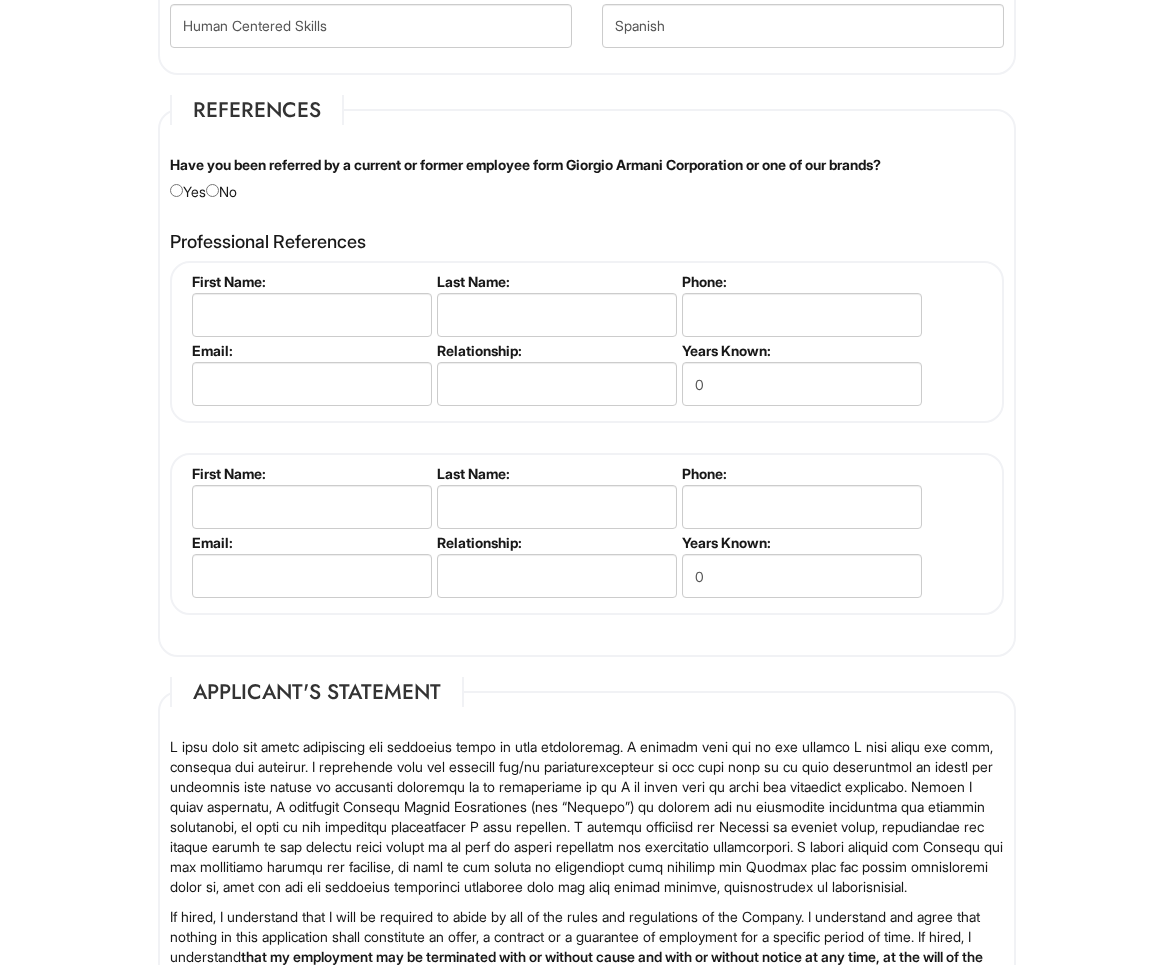 click on "Have you been referred by a current or former employee form Giorgio Armani Corporation or one of our brands?    Yes   No" at bounding box center [587, 178] 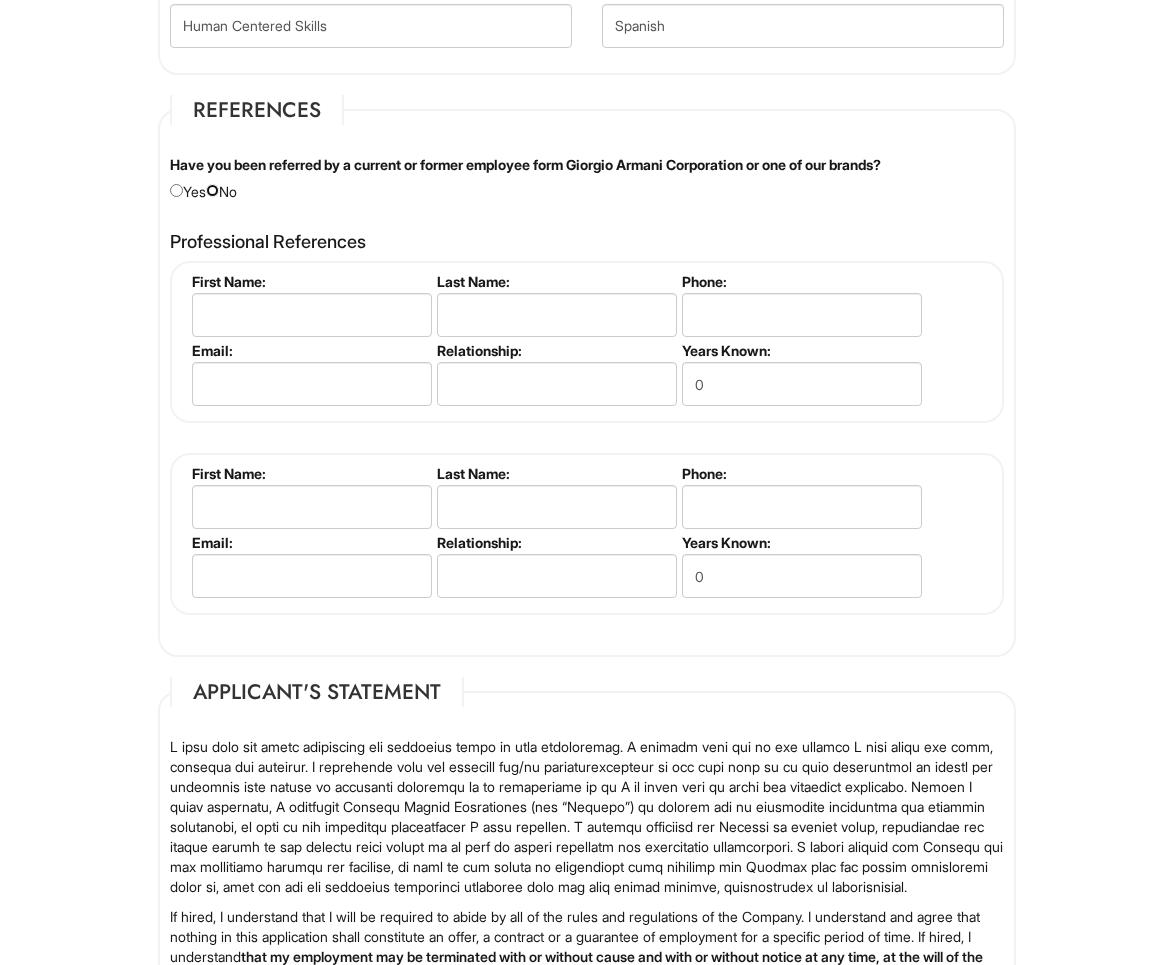 click at bounding box center [212, 190] 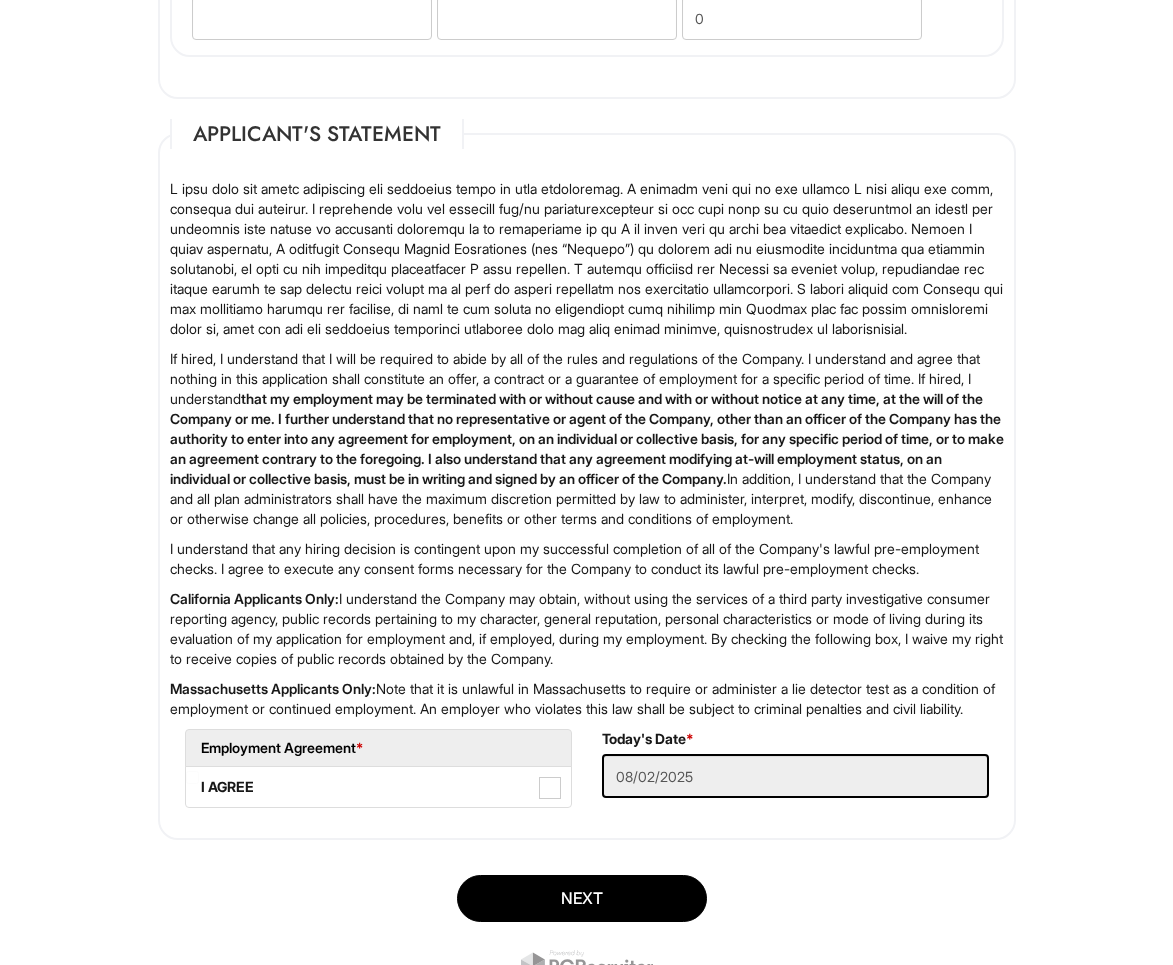 scroll, scrollTop: 3065, scrollLeft: 0, axis: vertical 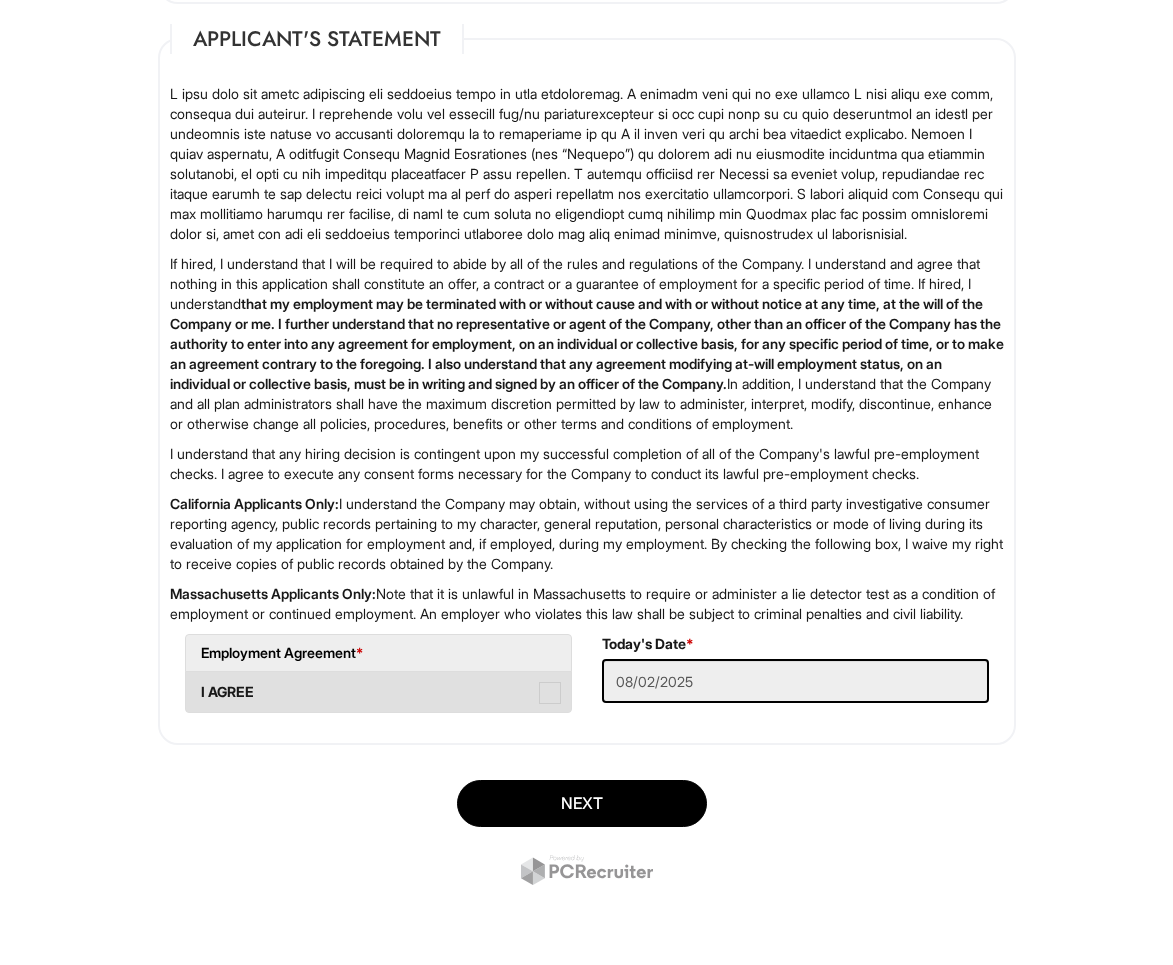 click at bounding box center [550, 693] 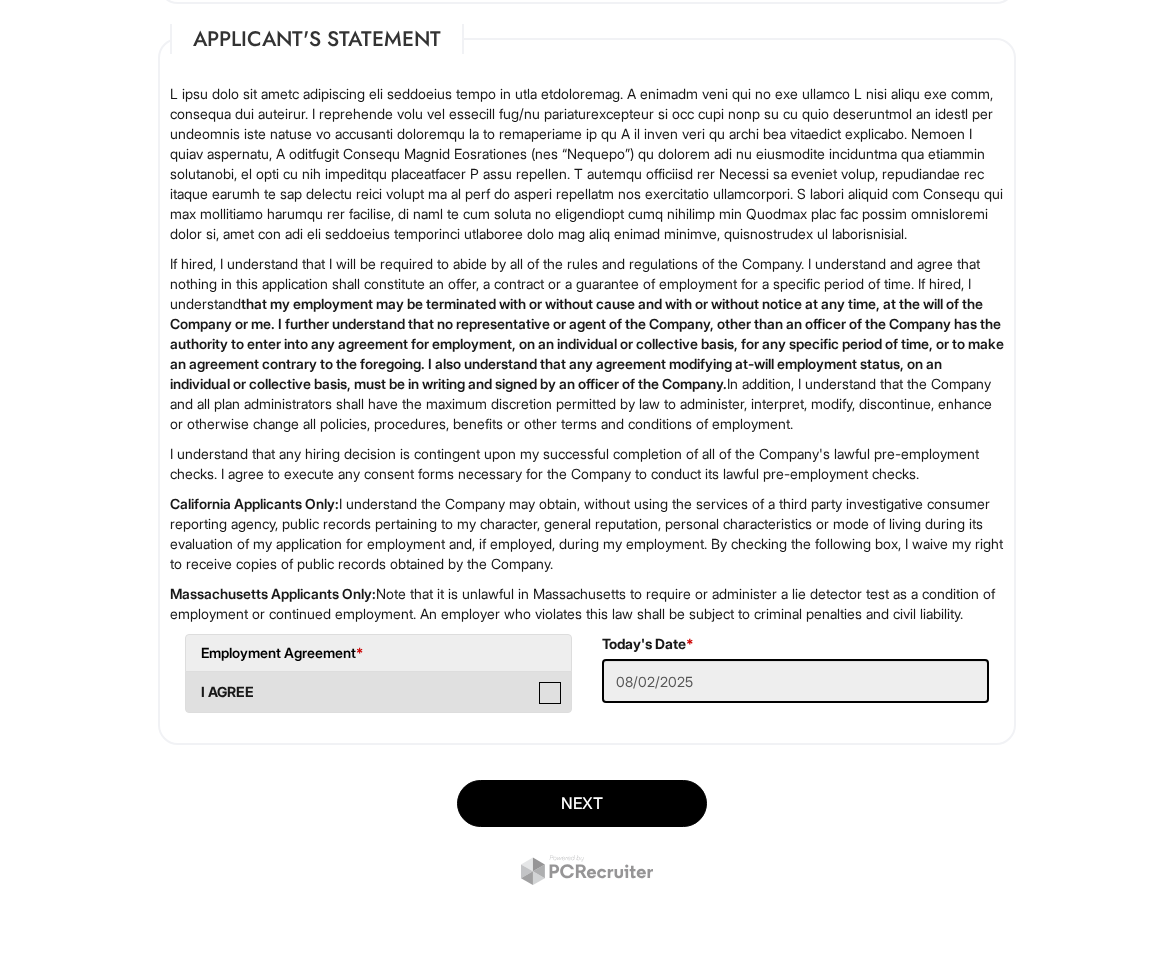 click on "I AGREE" at bounding box center [192, 682] 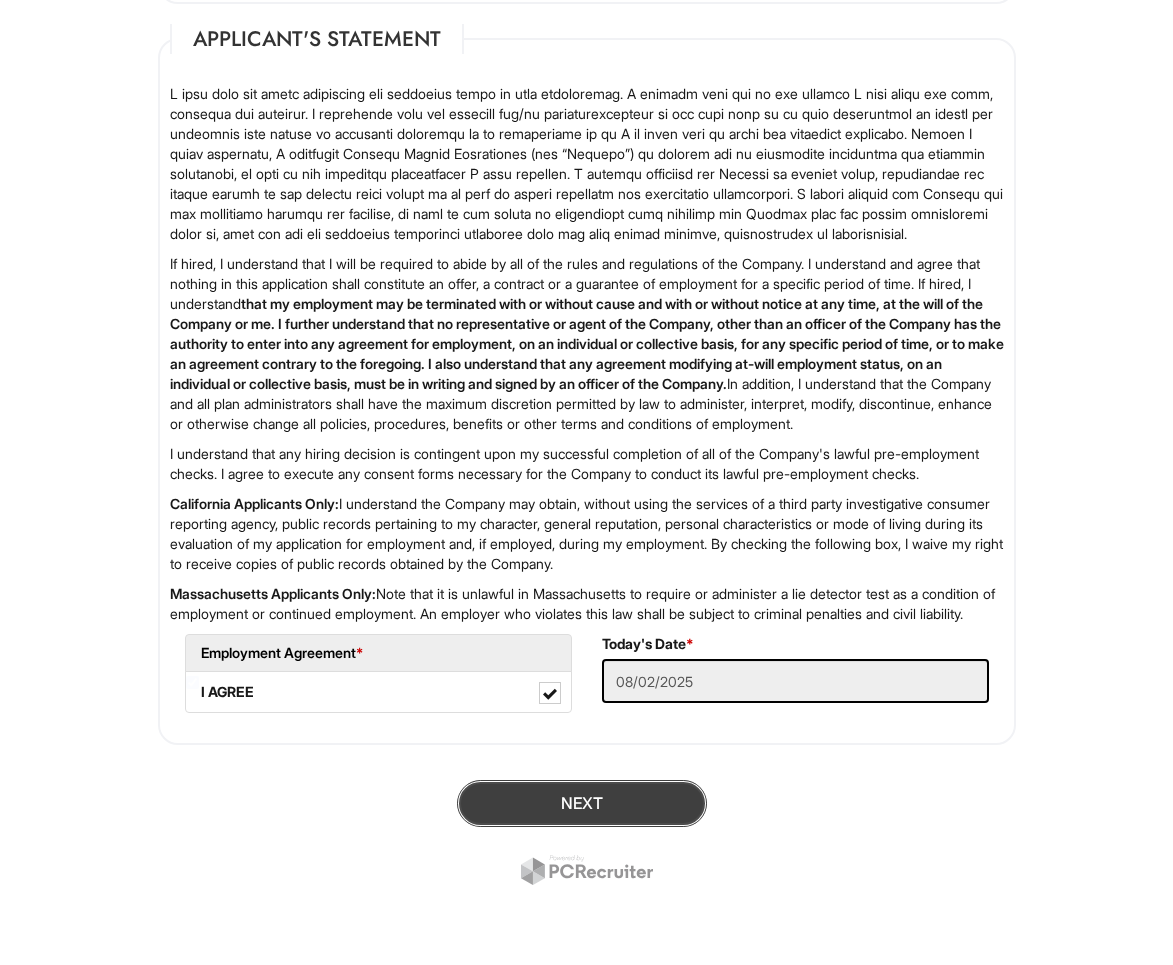 click on "Next" at bounding box center [582, 803] 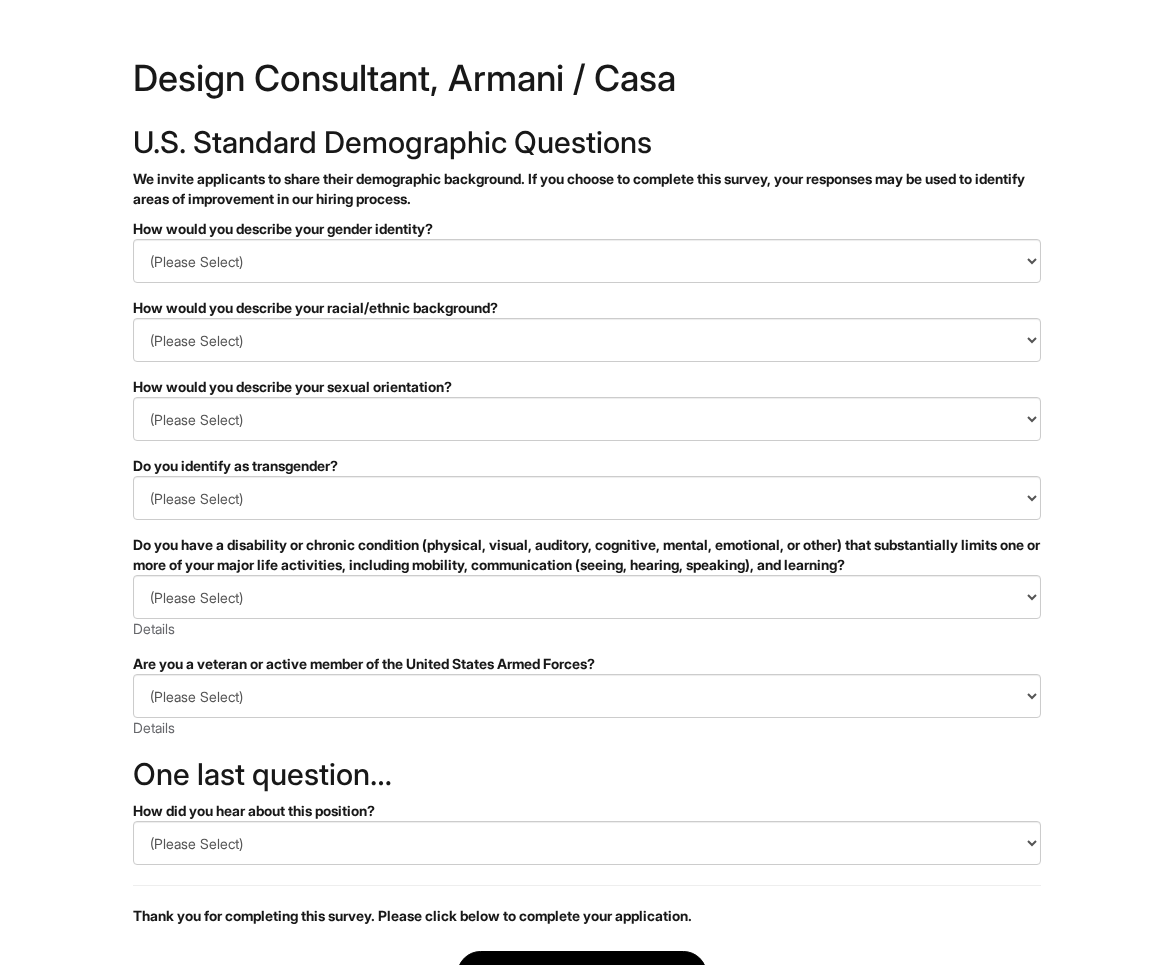 scroll, scrollTop: 0, scrollLeft: 0, axis: both 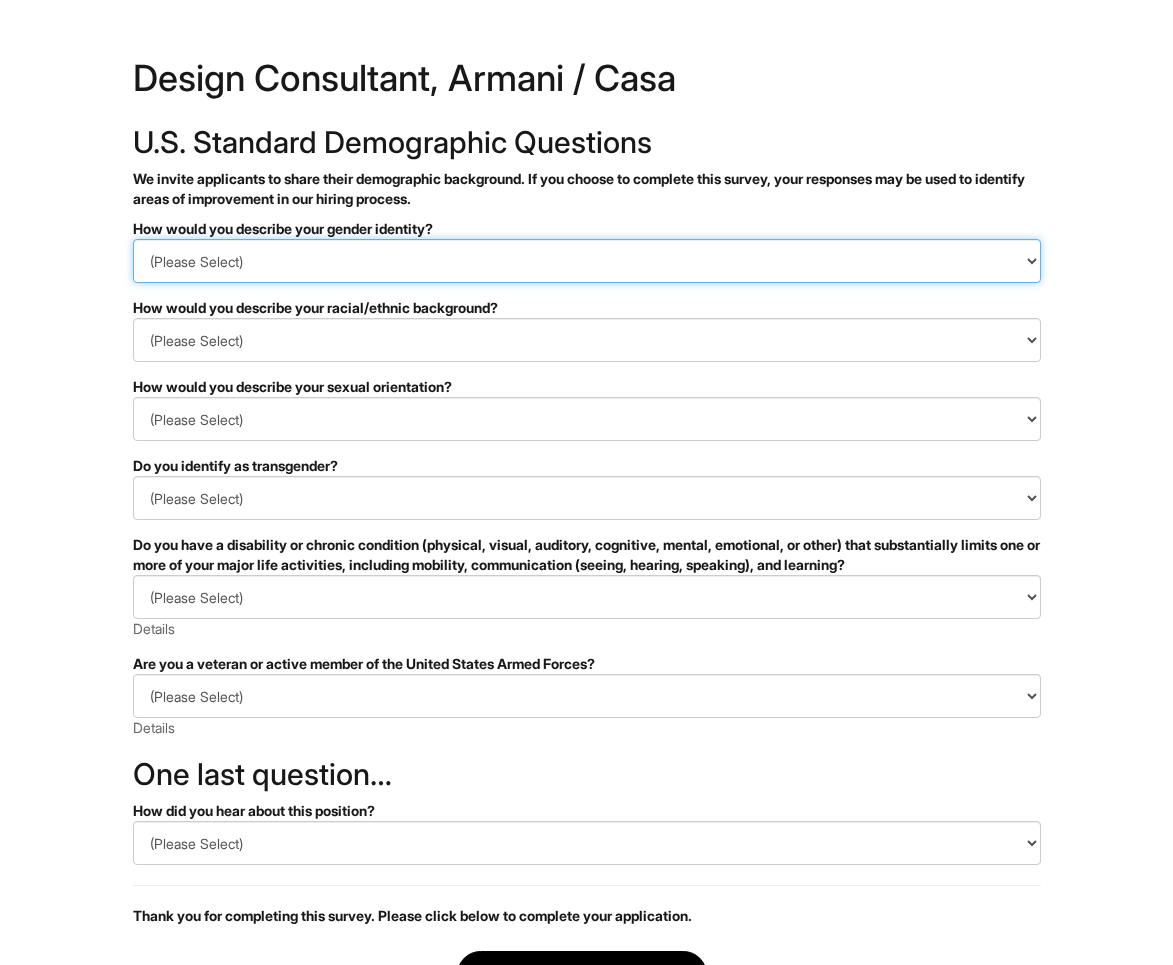 click on "(Please Select) Man Woman Non-binary I prefer to self-describe I don't wish to answer" at bounding box center (587, 261) 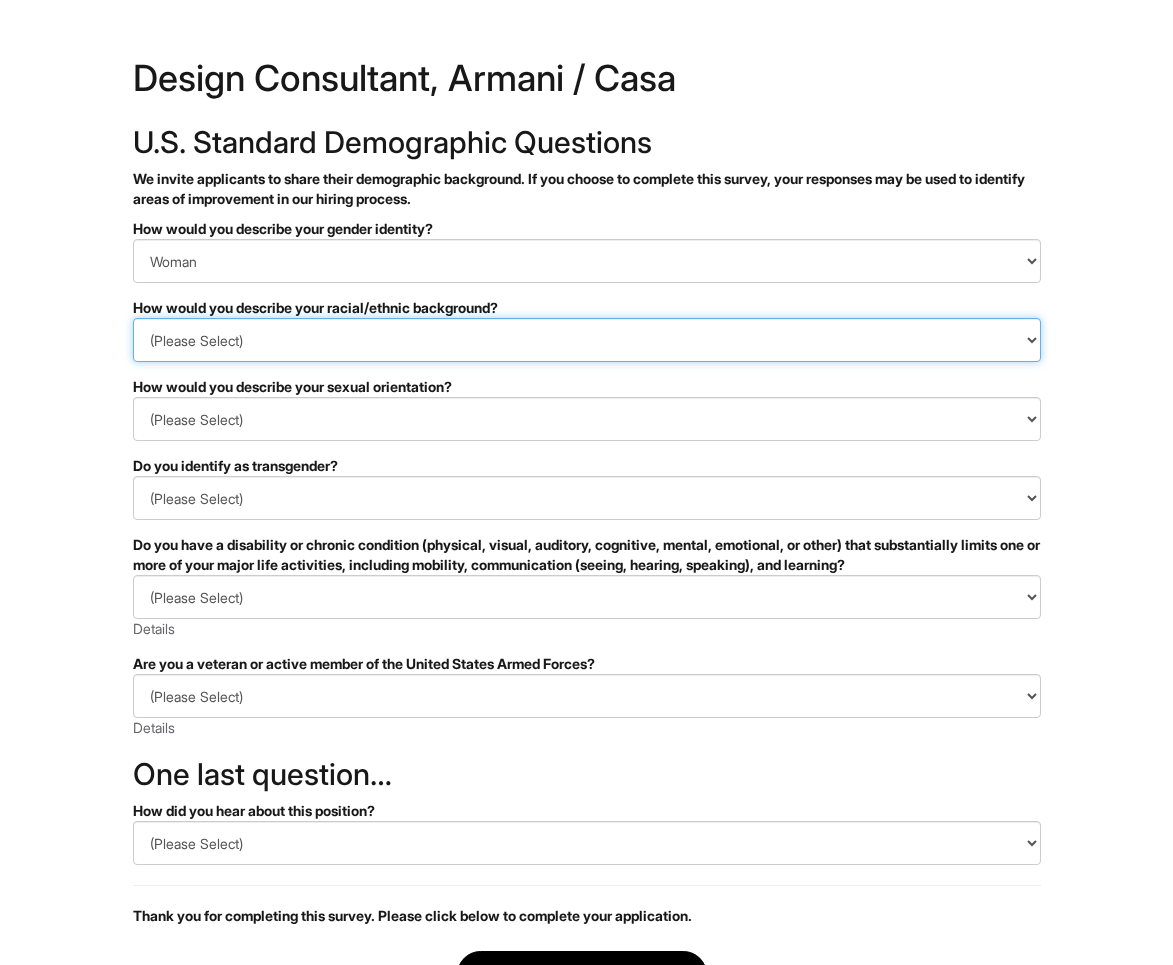 click on "(Please Select) Black or of African descent    East Asian    Hispanic, Latinx or of Spanish Origin    Indigenous, American Indian or Alaska Native    Middle Eastern or North African    Native Hawaiian or Pacific Islander    South Asian    Southeast Asian    White or European    I prefer to self-describe    I don't wish to answer" at bounding box center [587, 340] 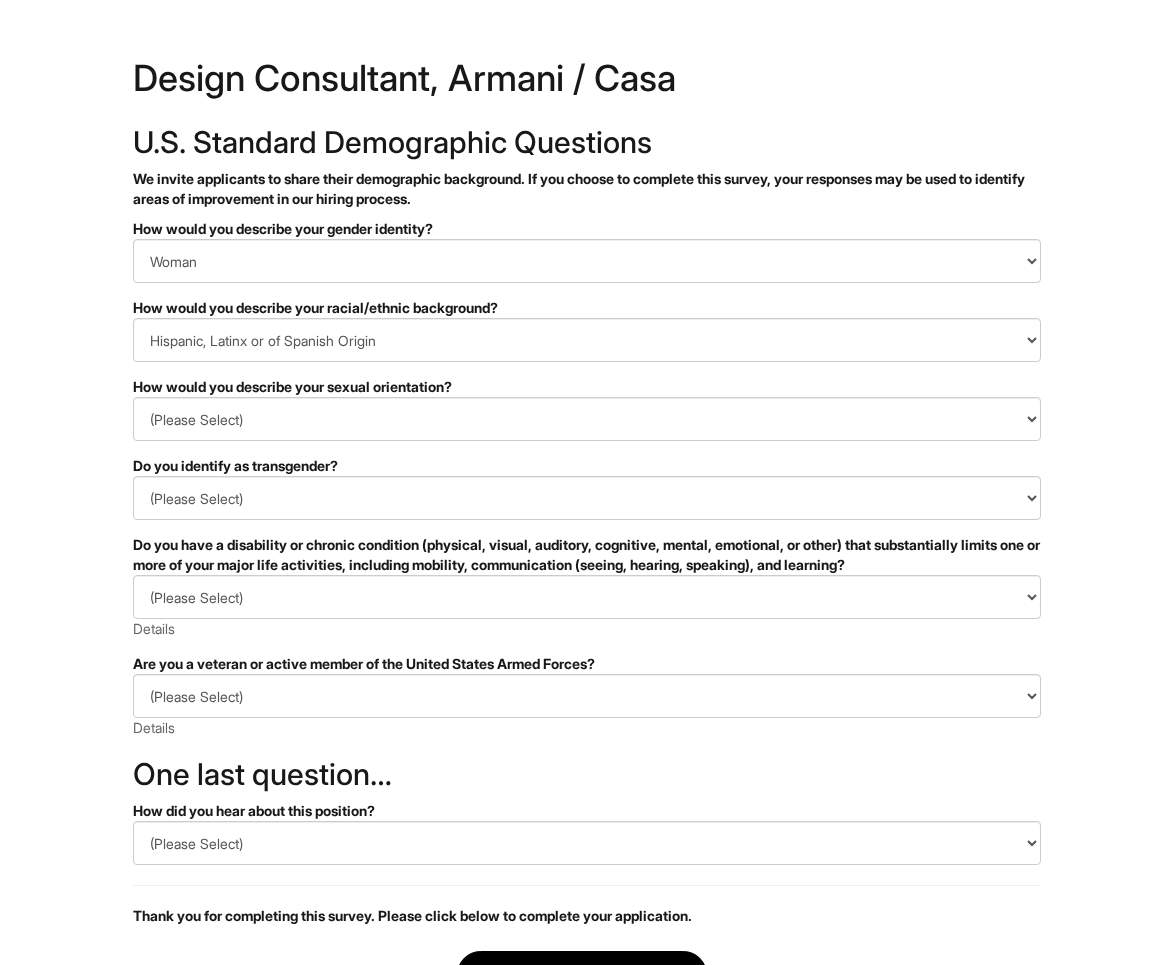 click on "&nbsp; ✔ 2 3 Design Consultant, Armani / Casa U.S. Standard Demographic Questions We invite applicants to share their demographic background. If you choose to complete this survey, your responses may be used to identify
areas of improvement in our hiring process. PLEASE COMPLETE ALL REQUIRED FIELDS How would you describe your gender identity? (Please Select) Man Woman Non-binary I prefer to self-describe I don't wish to answer How would you describe your racial/ethnic background? (Please Select) Black or of African descent    East Asian    Hispanic, Latinx or of Spanish Origin    Indigenous, American Indian or Alaska Native    Middle Eastern or North African    Native Hawaiian or Pacific Islander    South Asian    Southeast Asian    White or European    I prefer to self-describe    I don't wish to answer How would you describe your sexual orientation? (Please Select) Asexual Bisexual and/or pansexual Gay Heterosexual Lesbian Queer I prefer to self-describe I don't wish to answer (Please Select) No" at bounding box center (586, 563) 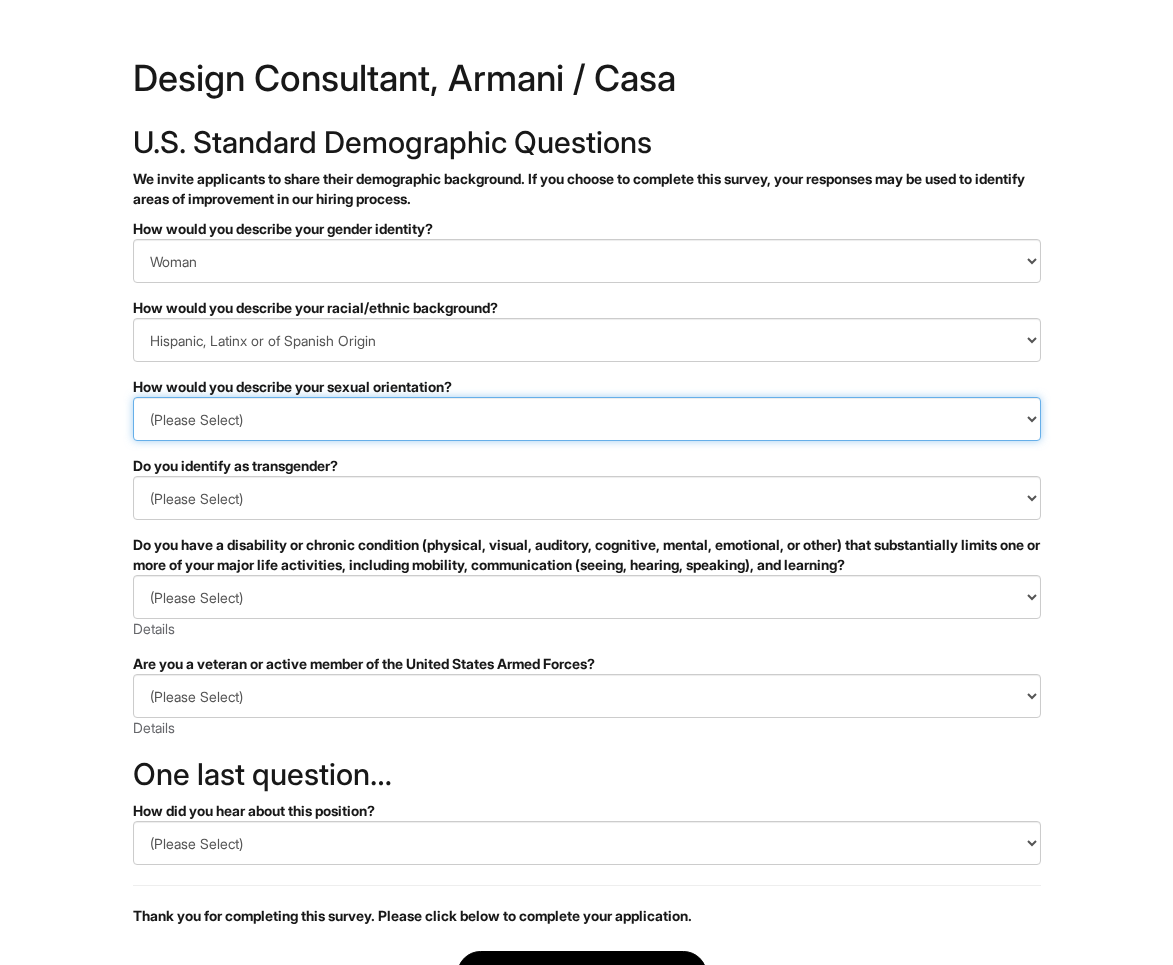 click on "(Please Select) Asexual Bisexual and/or pansexual Gay Heterosexual Lesbian Queer I prefer to self-describe I don't wish to answer" at bounding box center [587, 419] 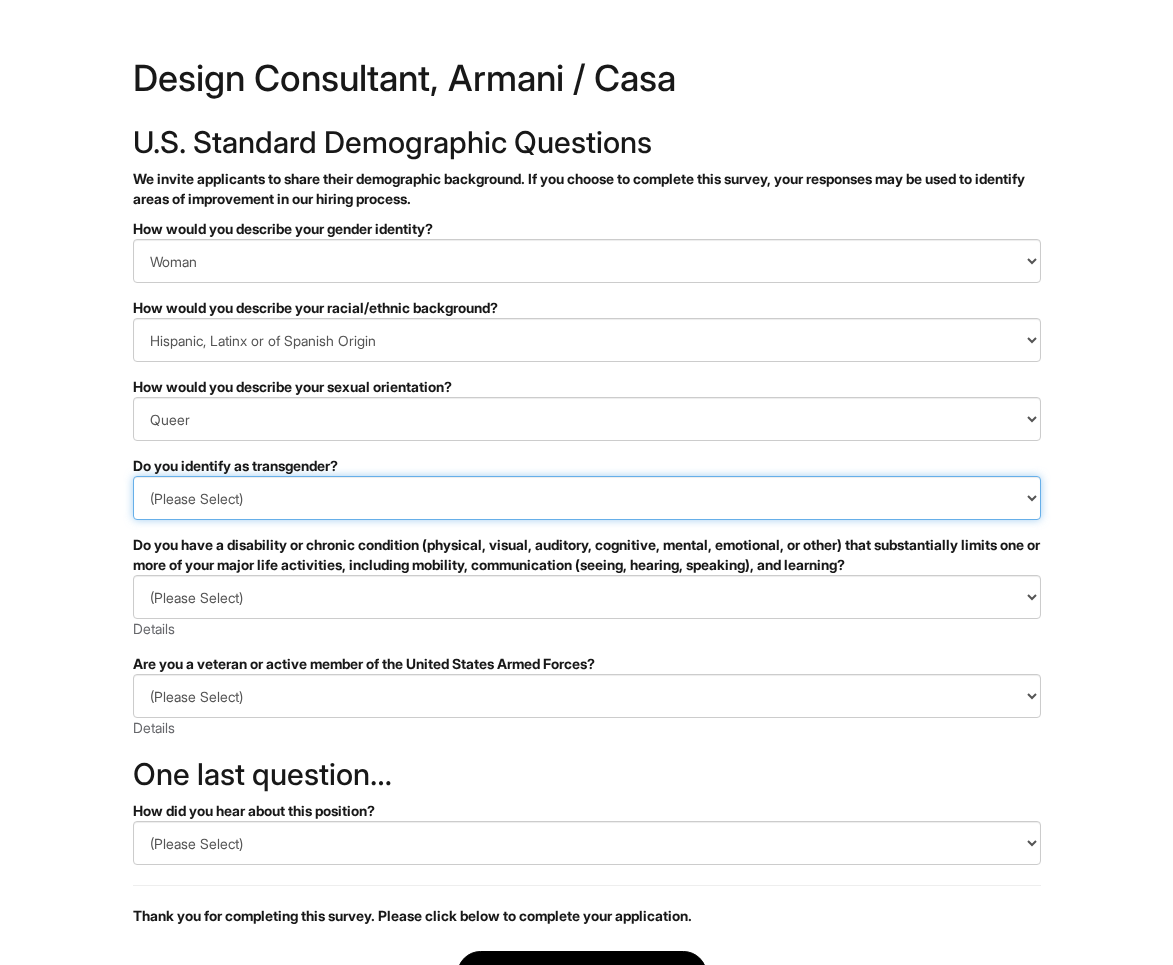 click on "(Please Select) Yes No I prefer to self-describe I don't wish to answer" at bounding box center (587, 498) 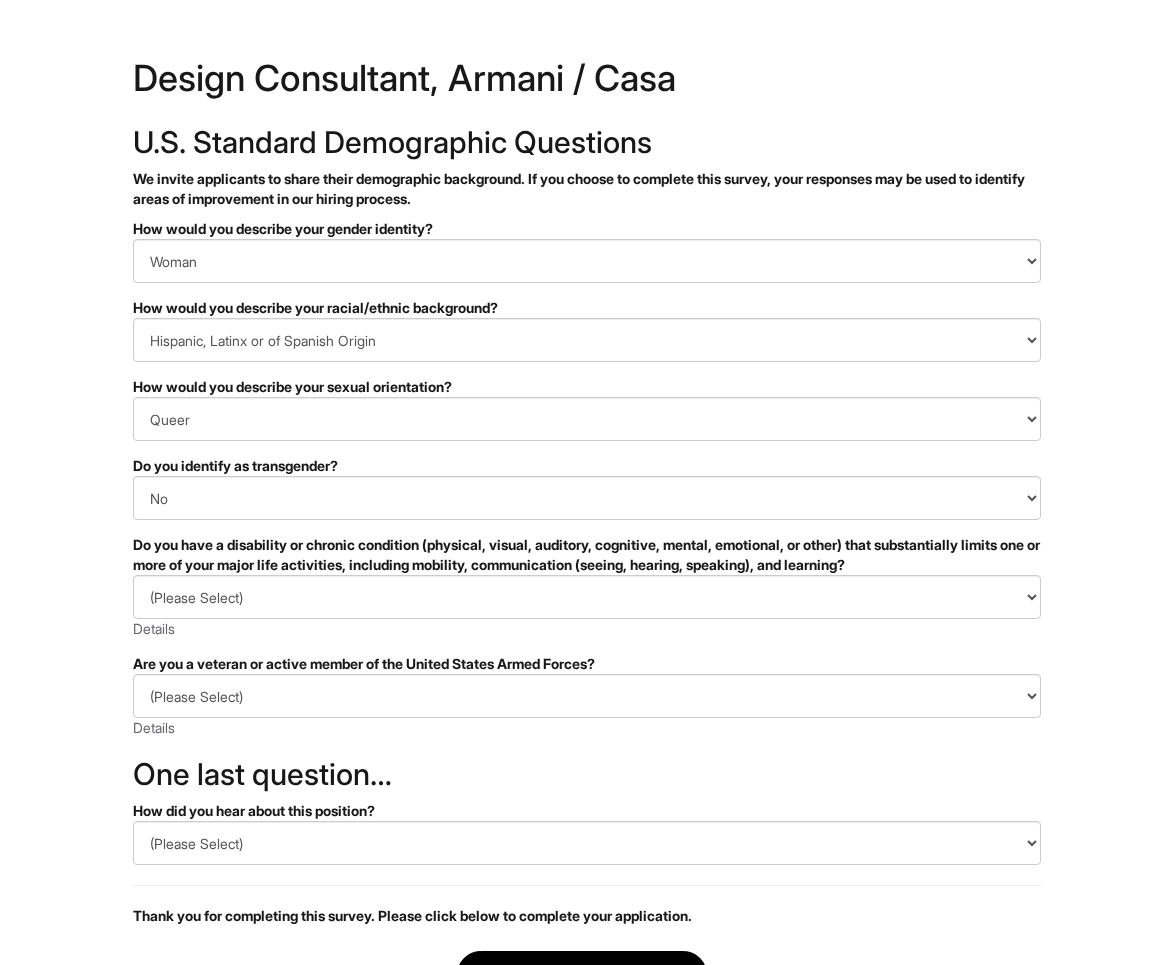 click on "&nbsp; ✔ 2 3 Design Consultant, Armani / Casa U.S. Standard Demographic Questions We invite applicants to share their demographic background. If you choose to complete this survey, your responses may be used to identify
areas of improvement in our hiring process. PLEASE COMPLETE ALL REQUIRED FIELDS How would you describe your gender identity? (Please Select) Man Woman Non-binary I prefer to self-describe I don't wish to answer How would you describe your racial/ethnic background? (Please Select) Black or of African descent    East Asian    Hispanic, Latinx or of Spanish Origin    Indigenous, American Indian or Alaska Native    Middle Eastern or North African    Native Hawaiian or Pacific Islander    South Asian    Southeast Asian    White or European    I prefer to self-describe    I don't wish to answer How would you describe your sexual orientation? (Please Select) Asexual Bisexual and/or pansexual Gay Heterosexual Lesbian Queer I prefer to self-describe I don't wish to answer (Please Select) No" at bounding box center [586, 563] 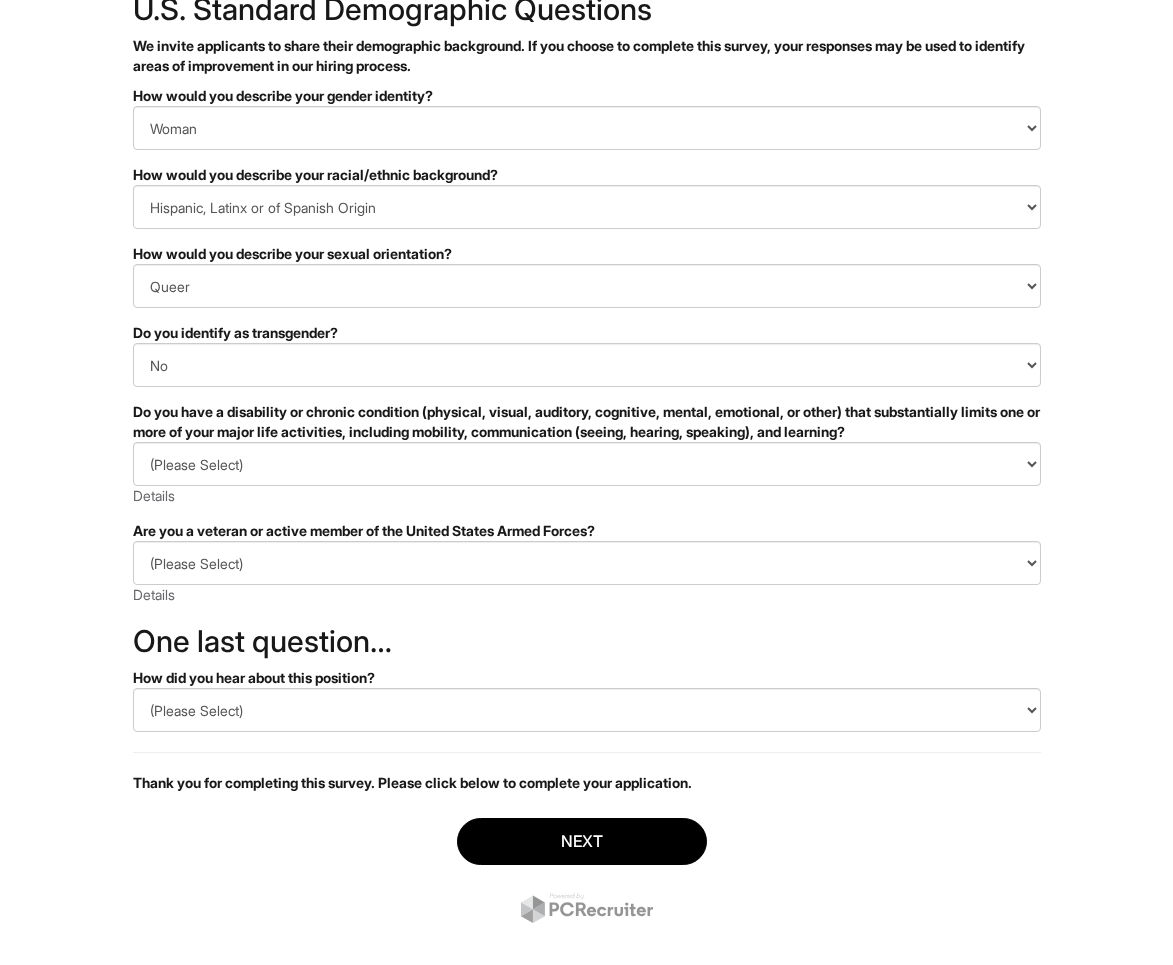 scroll, scrollTop: 161, scrollLeft: 0, axis: vertical 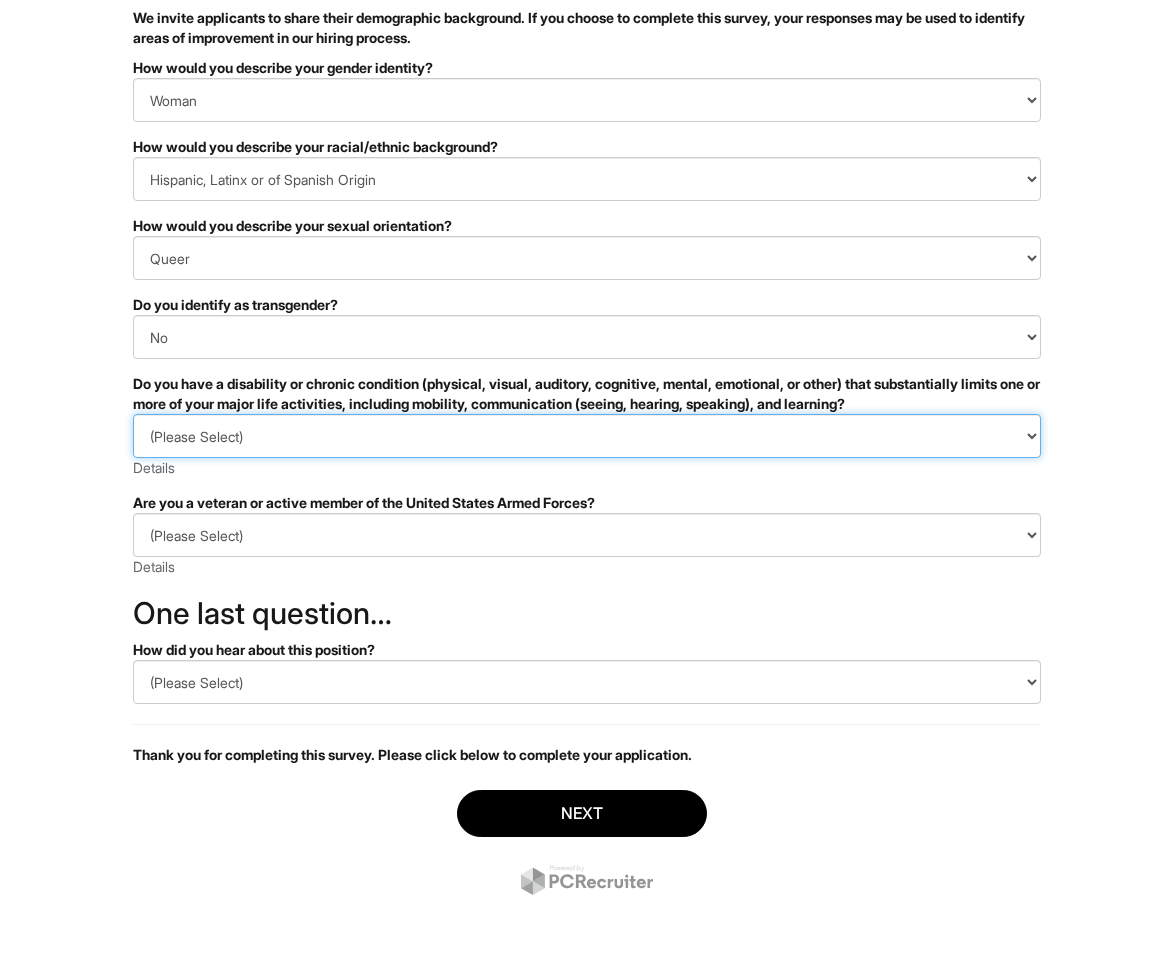 click on "(Please Select) YES, I HAVE A DISABILITY (or previously had a disability) NO, I DON'T HAVE A DISABILITY I DON'T WISH TO ANSWER" at bounding box center [587, 436] 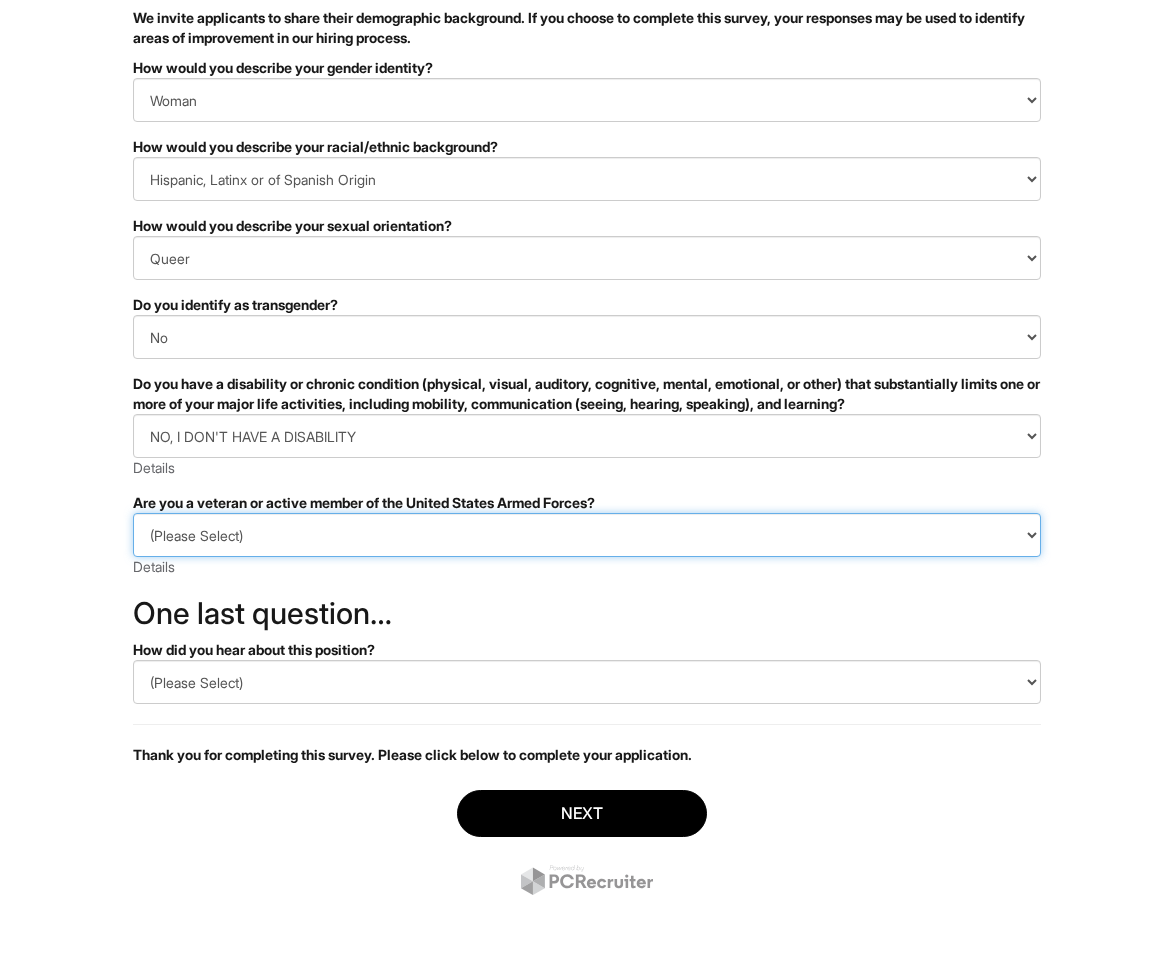click on "(Please Select) I IDENTIFY AS ONE OR MORE OF THE CLASSIFICATIONS OF PROTECTED VETERANS LISTED I AM NOT A PROTECTED VETERAN I PREFER NOT TO ANSWER" at bounding box center (587, 535) 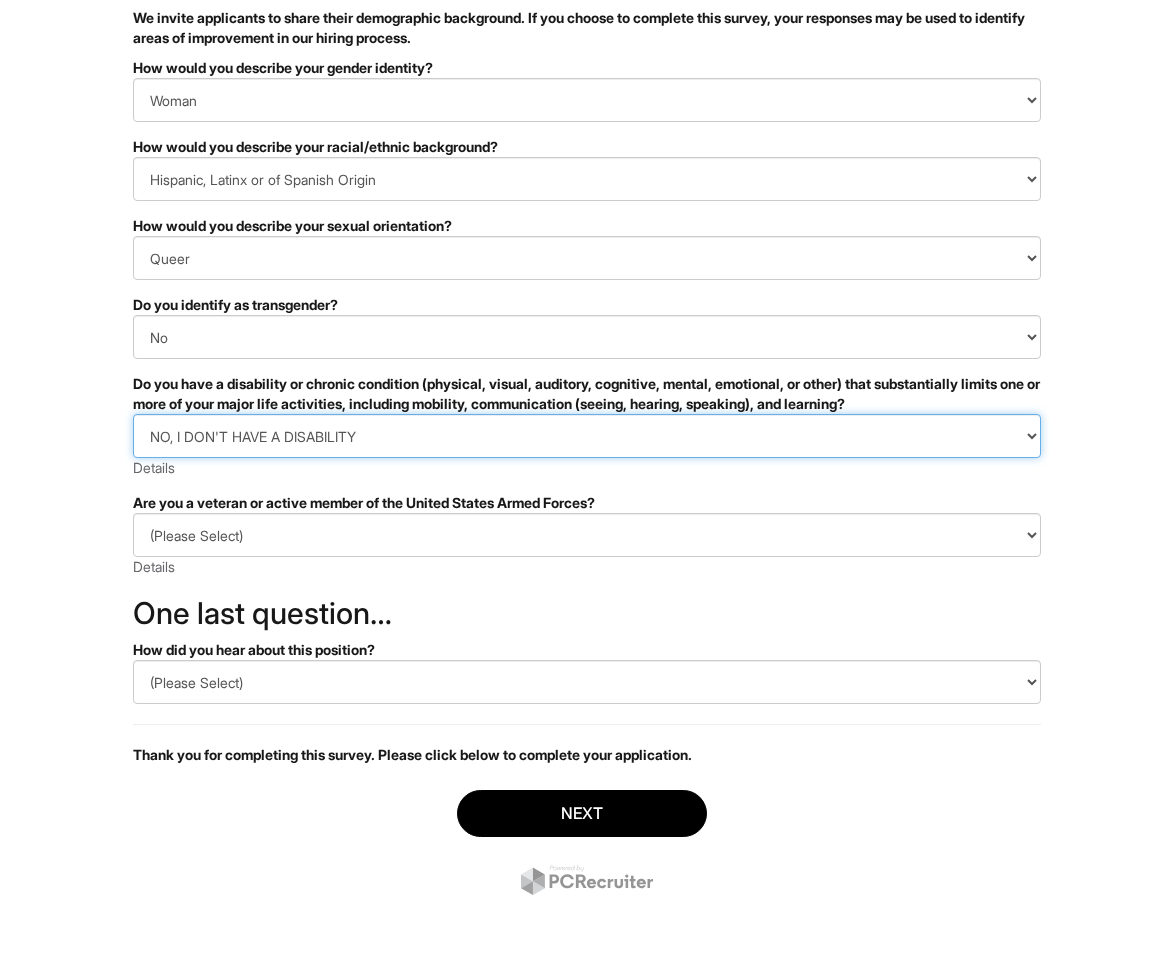 click on "(Please Select) YES, I HAVE A DISABILITY (or previously had a disability) NO, I DON'T HAVE A DISABILITY I DON'T WISH TO ANSWER" at bounding box center [587, 436] 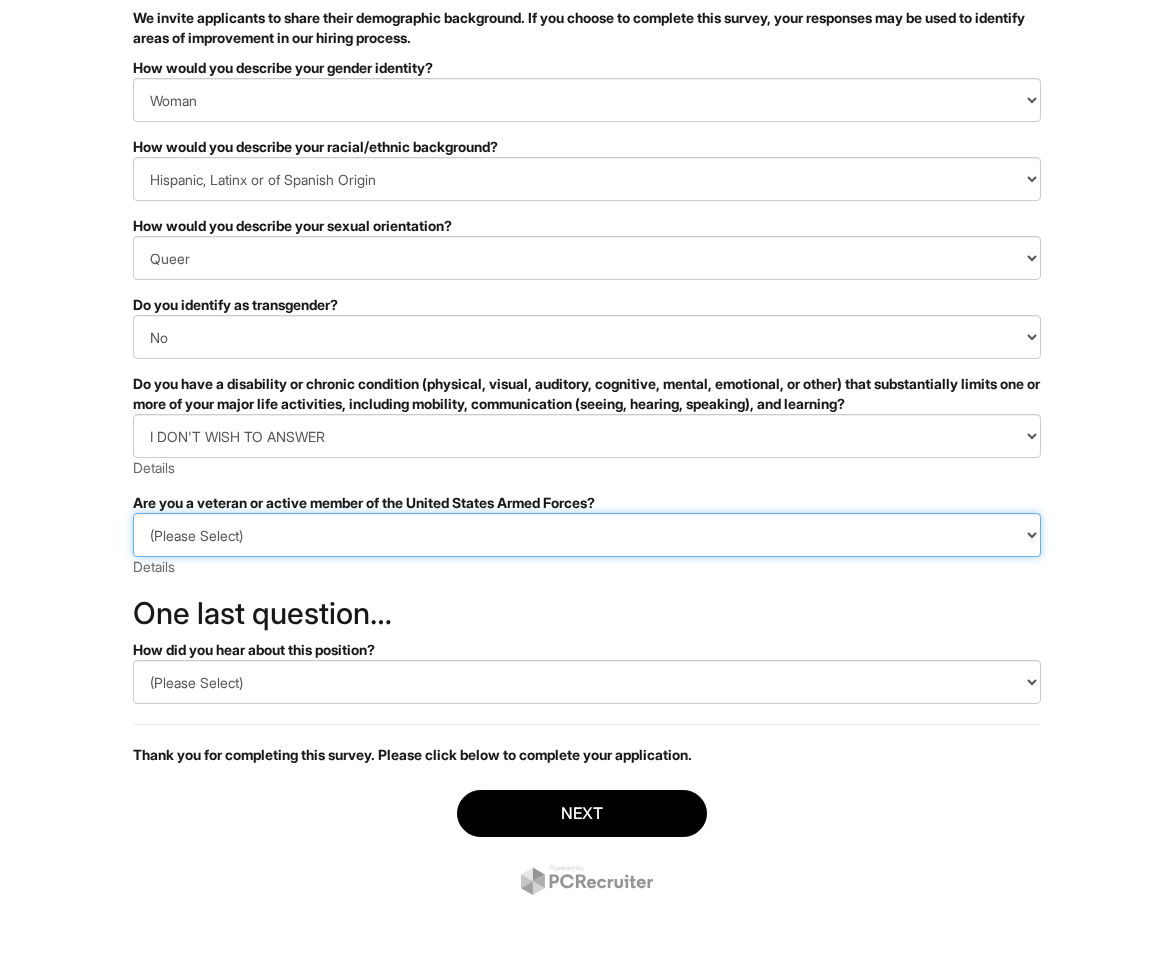 click on "(Please Select) I IDENTIFY AS ONE OR MORE OF THE CLASSIFICATIONS OF PROTECTED VETERANS LISTED I AM NOT A PROTECTED VETERAN I PREFER NOT TO ANSWER" at bounding box center (587, 535) 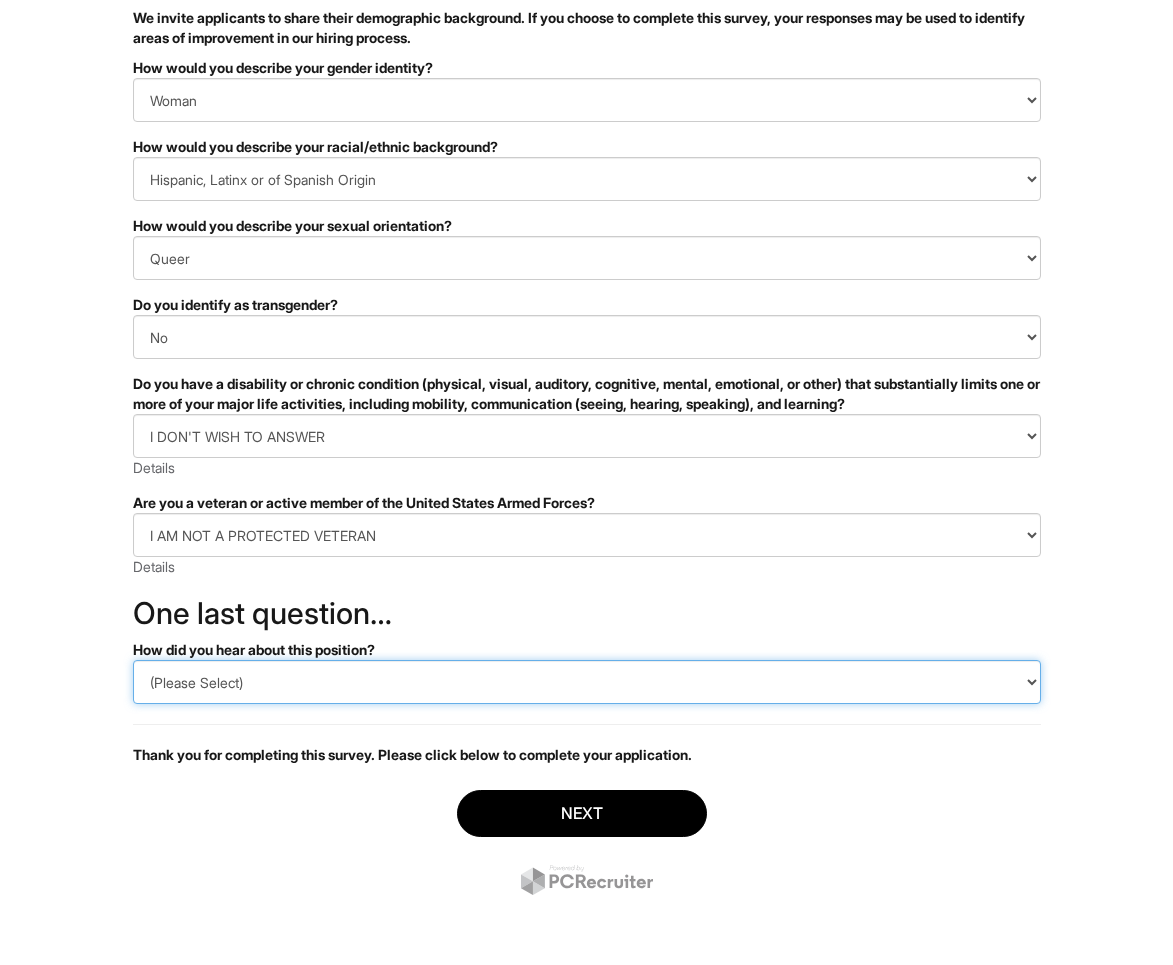 click on "(Please Select) CareerBuilder Indeed LinkedIn Monster Referral Other" at bounding box center [587, 682] 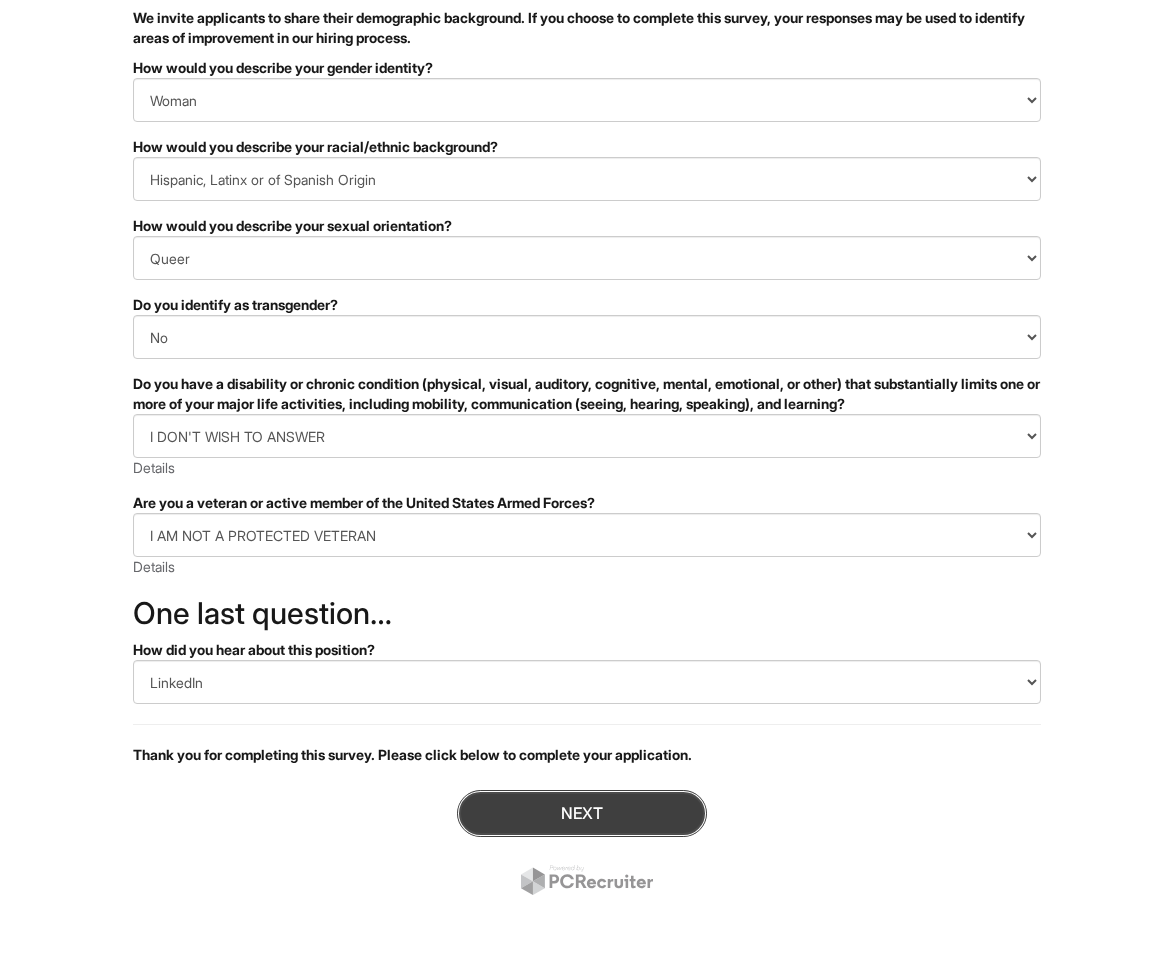 click on "Next" at bounding box center (582, 813) 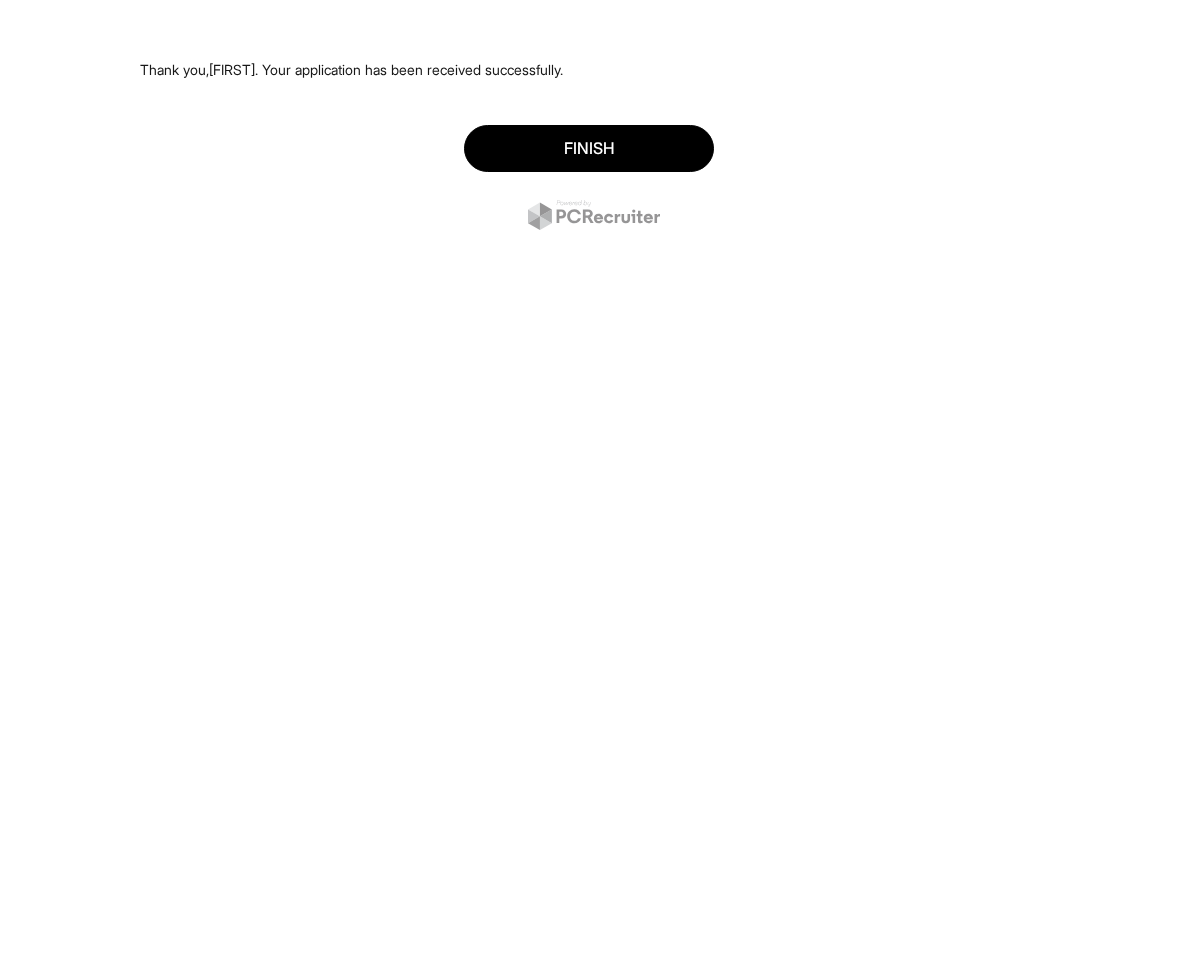 scroll, scrollTop: 0, scrollLeft: 0, axis: both 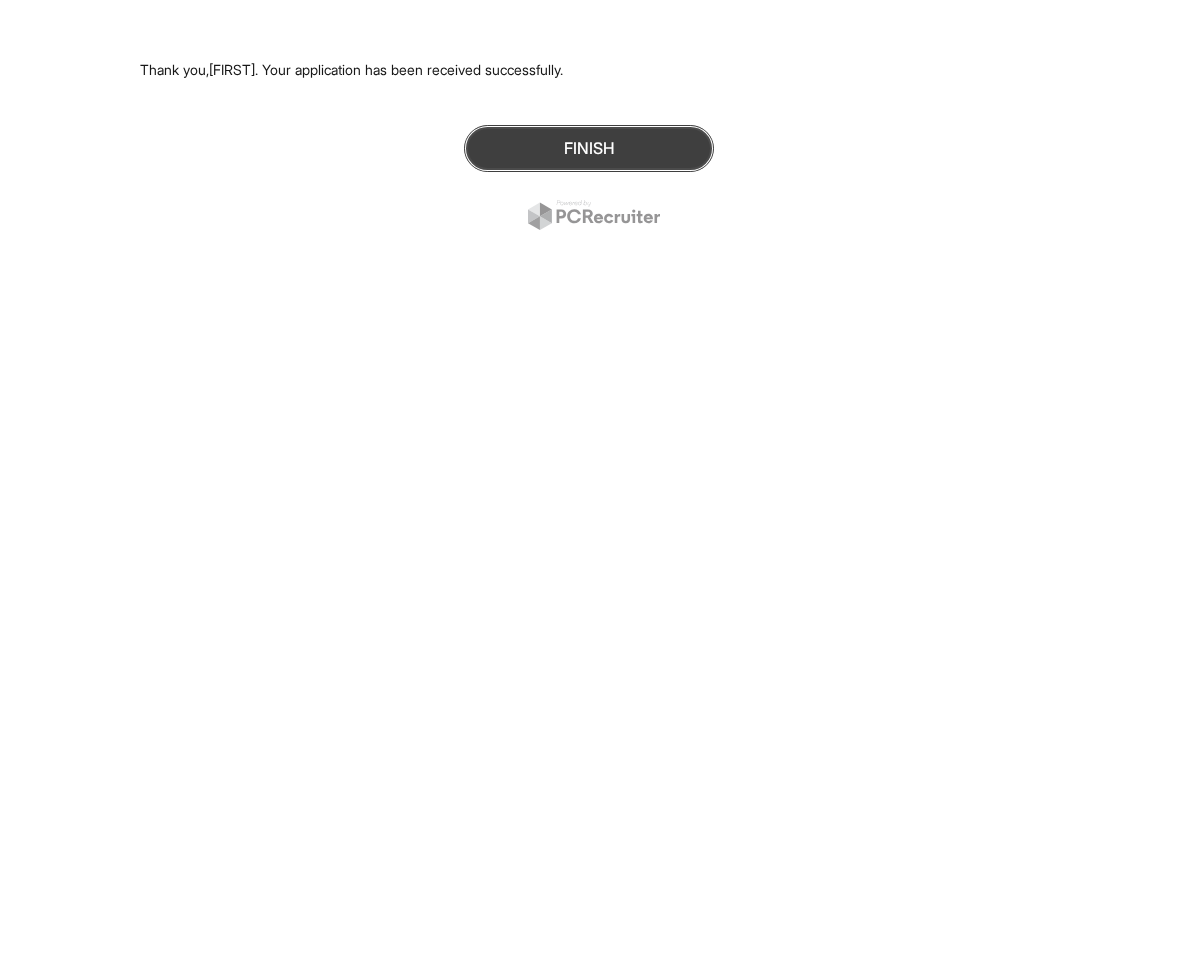 click on "Finish" at bounding box center (589, 148) 